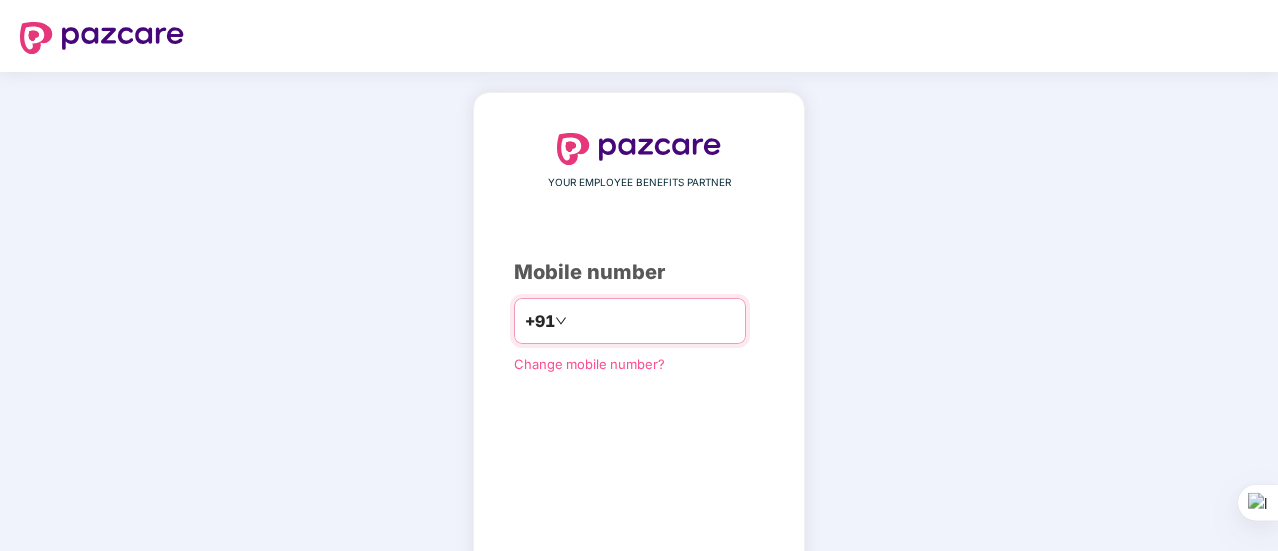 scroll, scrollTop: 0, scrollLeft: 0, axis: both 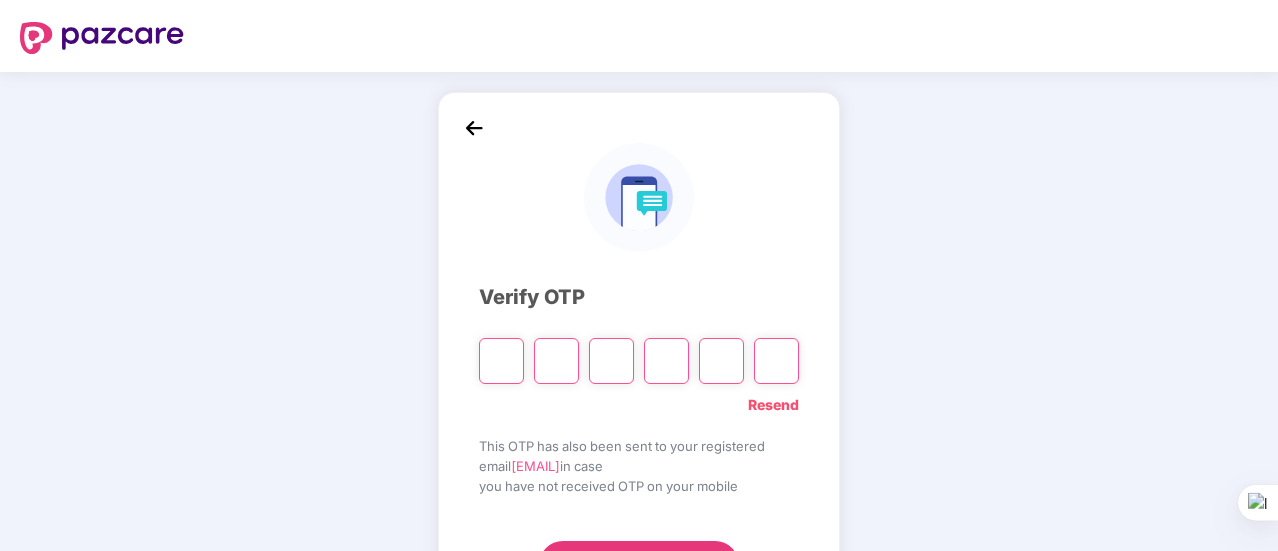 type on "*" 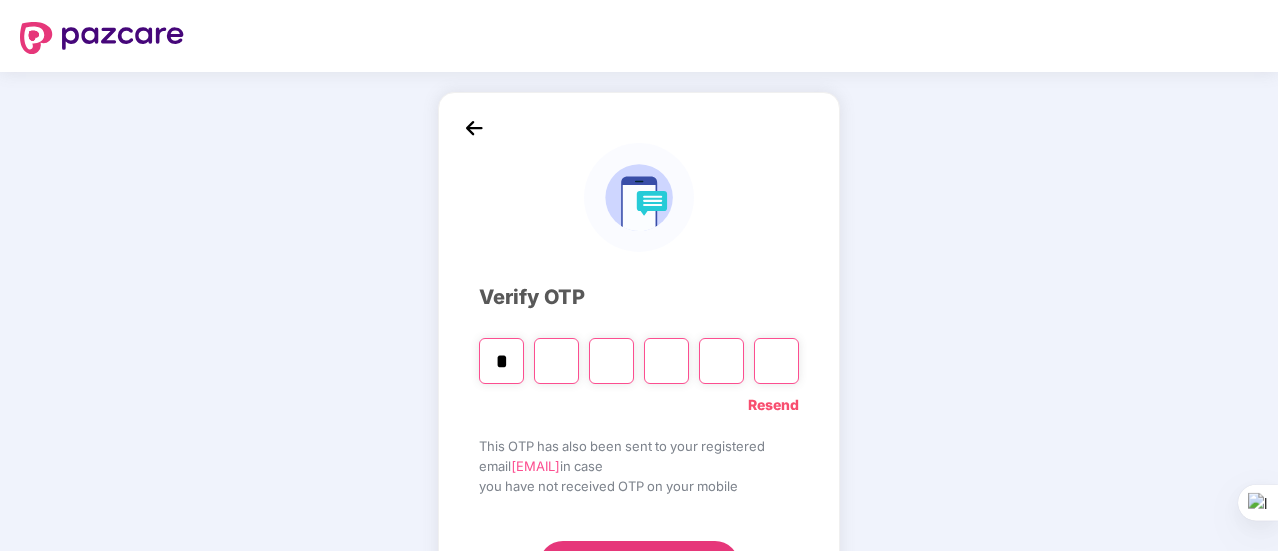 type on "*" 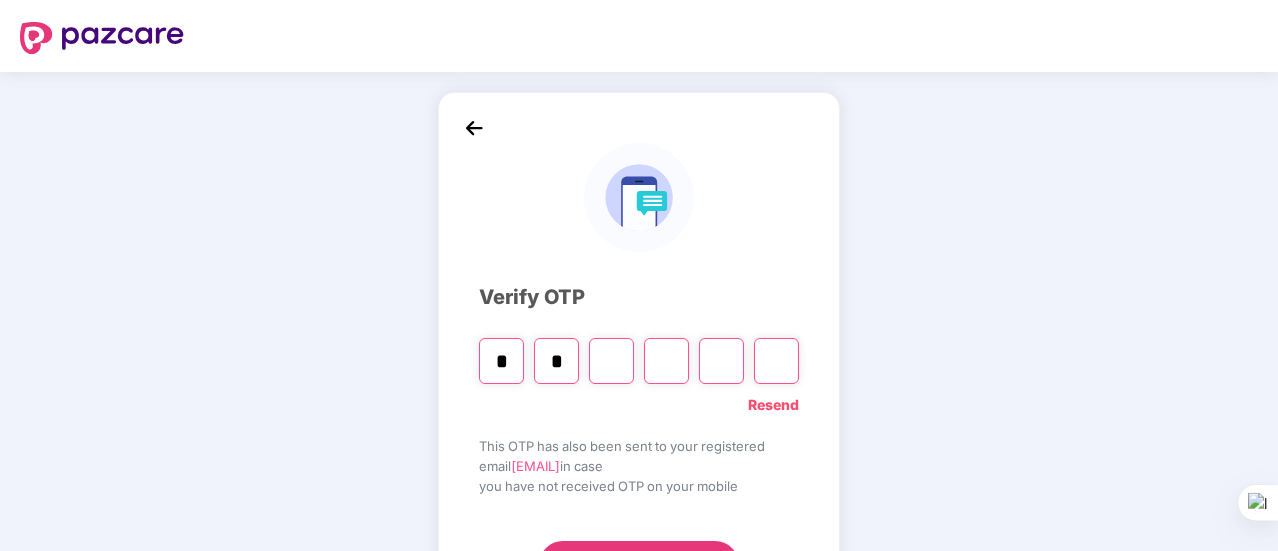type on "*" 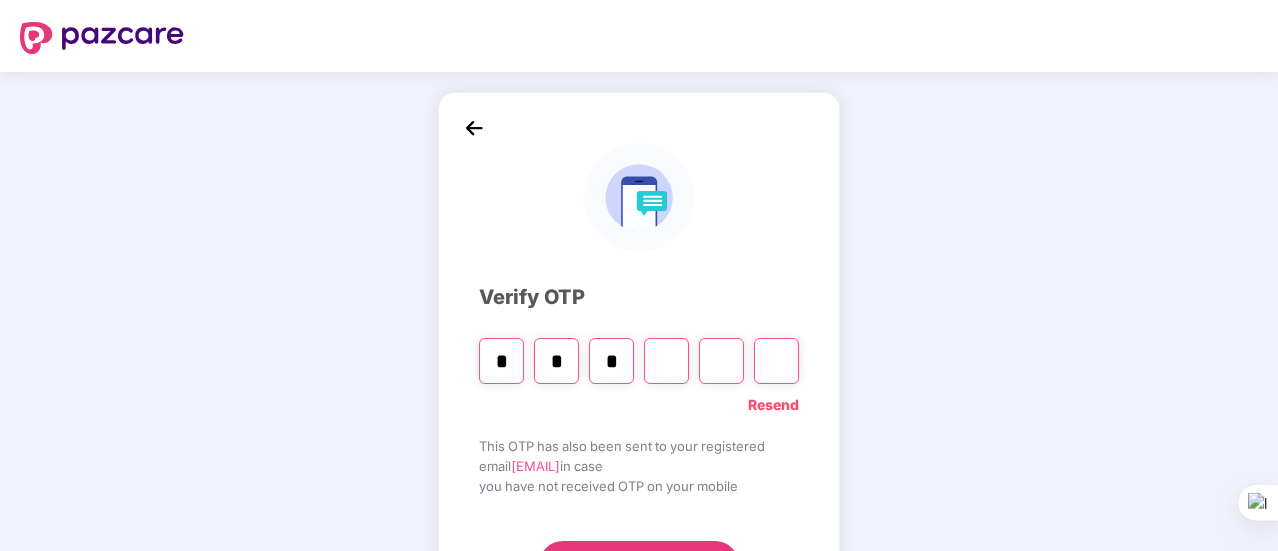 type on "*" 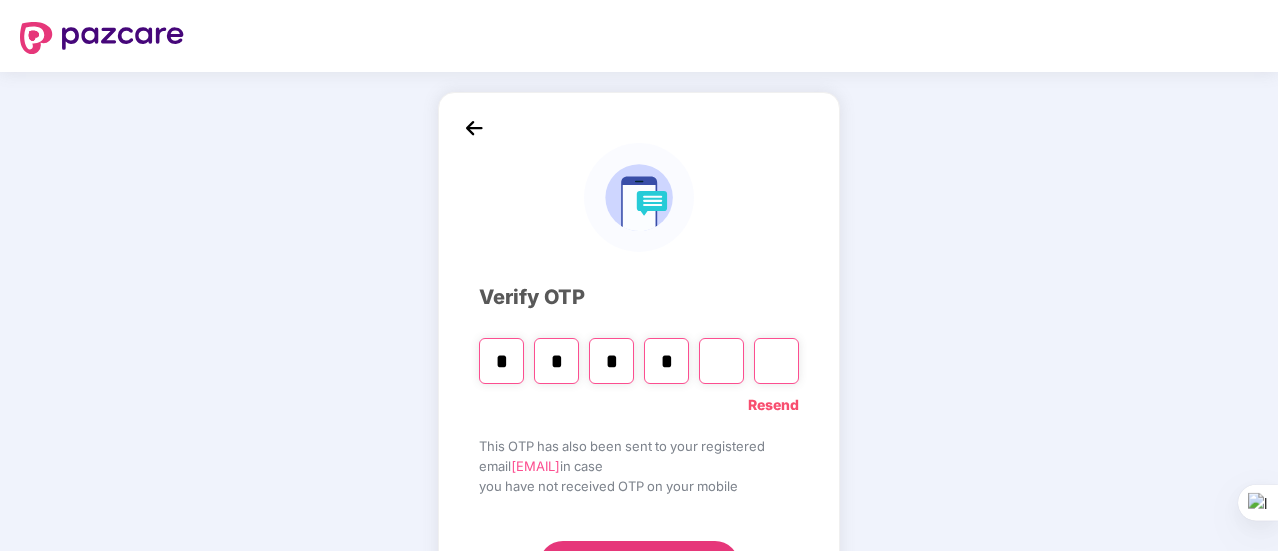 type on "*" 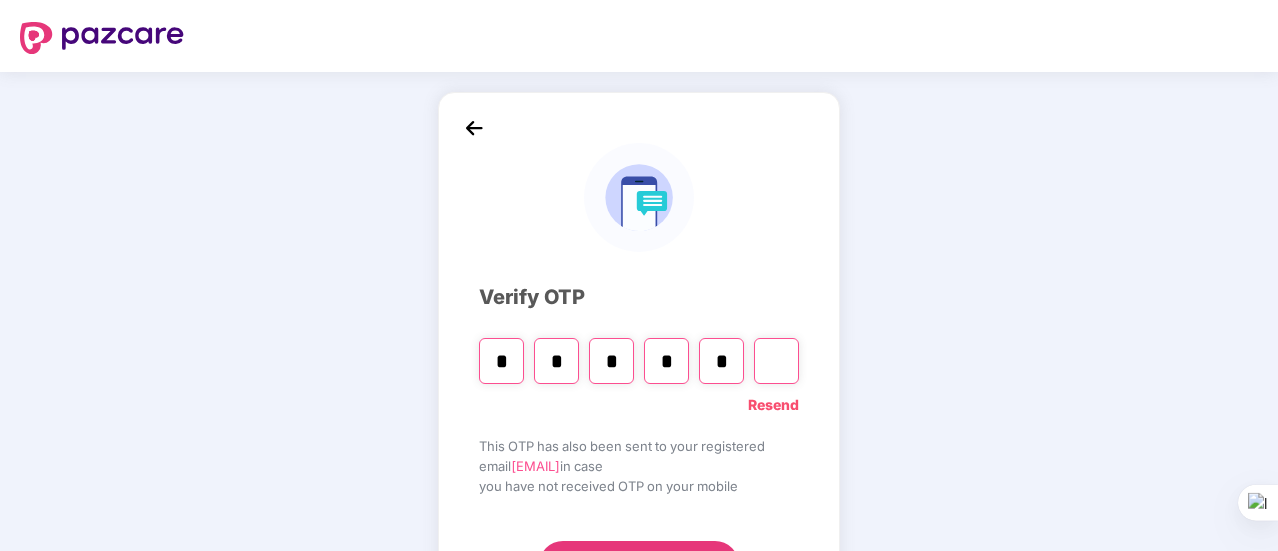 type on "*" 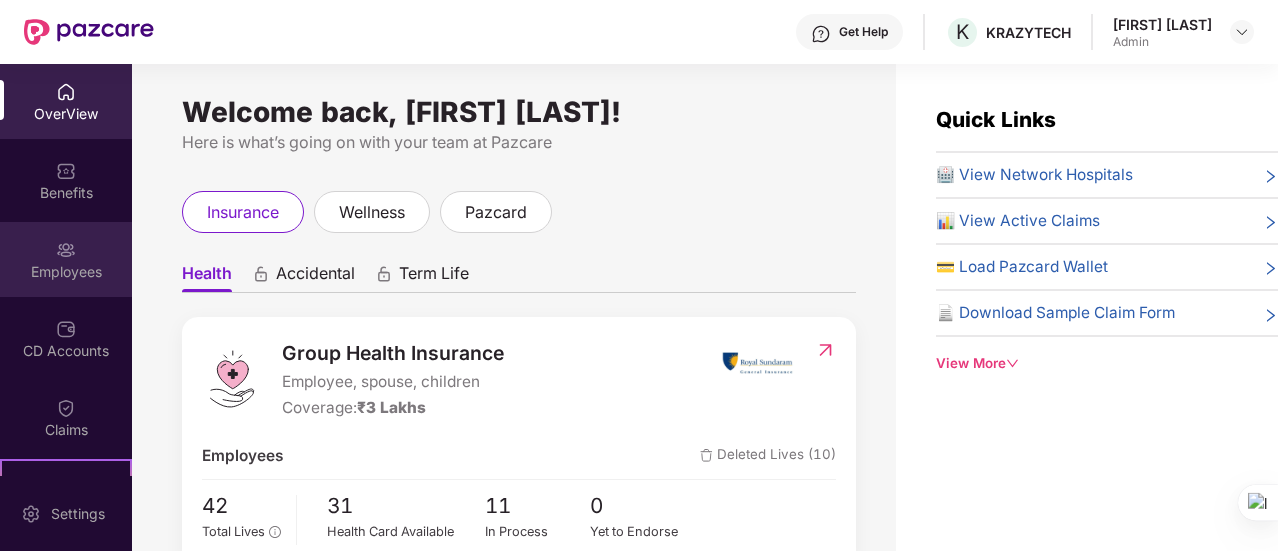 click on "Employees" at bounding box center (66, 259) 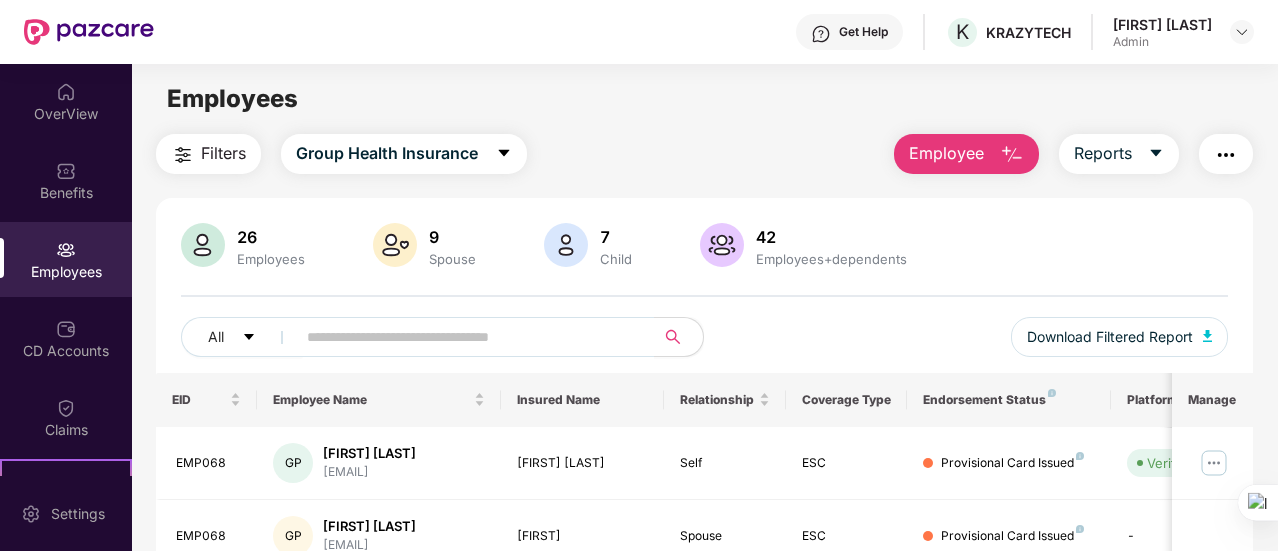 click at bounding box center (1012, 155) 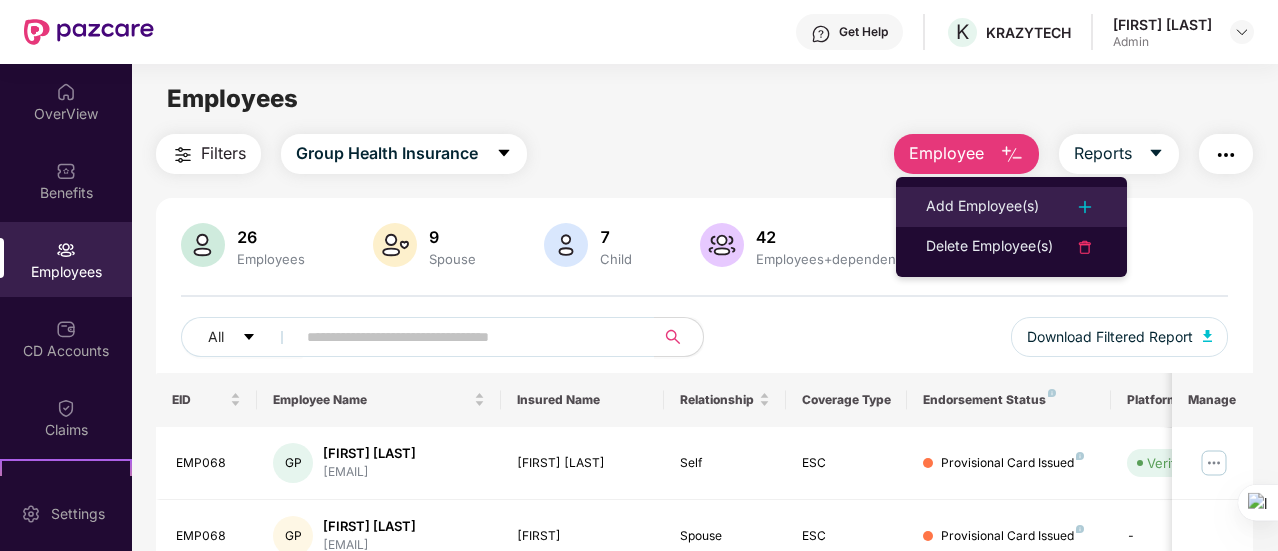click on "Add Employee(s)" at bounding box center (982, 207) 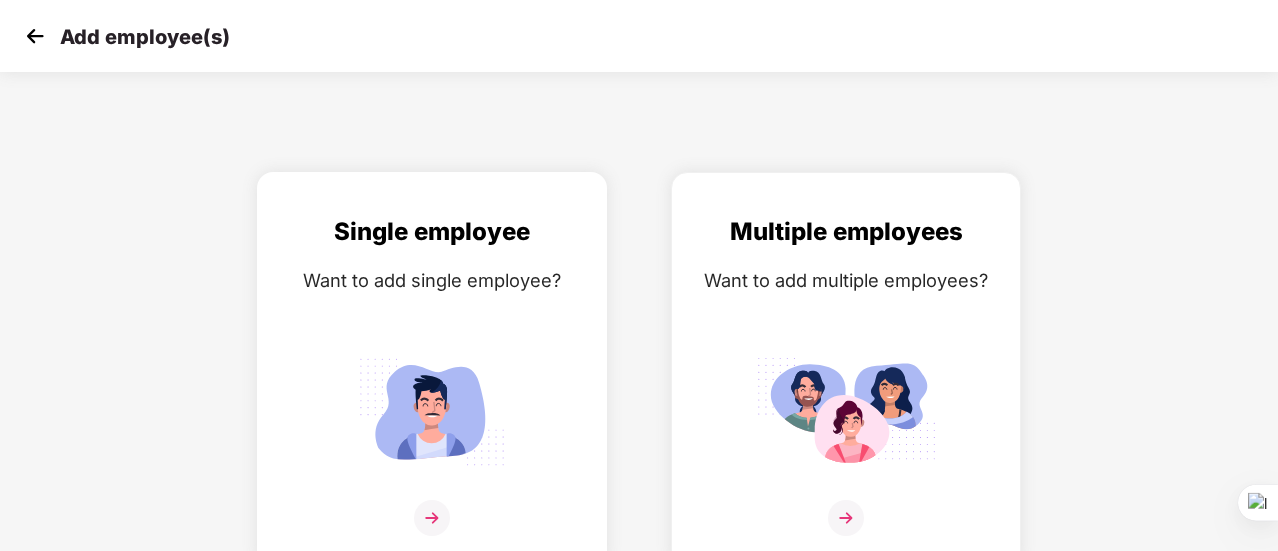 click at bounding box center [432, 518] 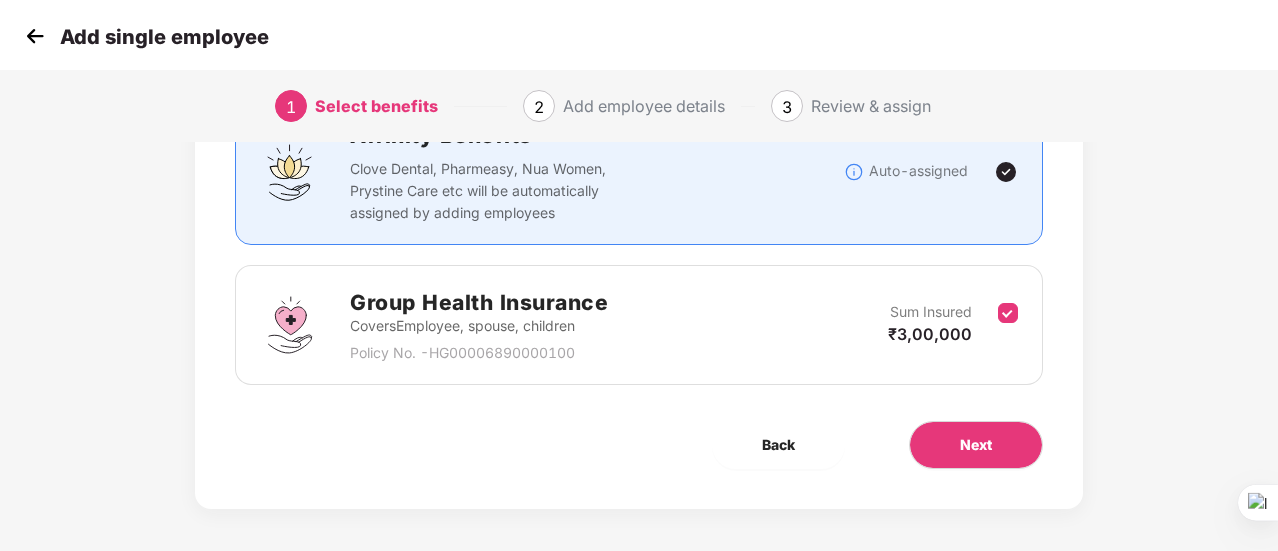 scroll, scrollTop: 186, scrollLeft: 0, axis: vertical 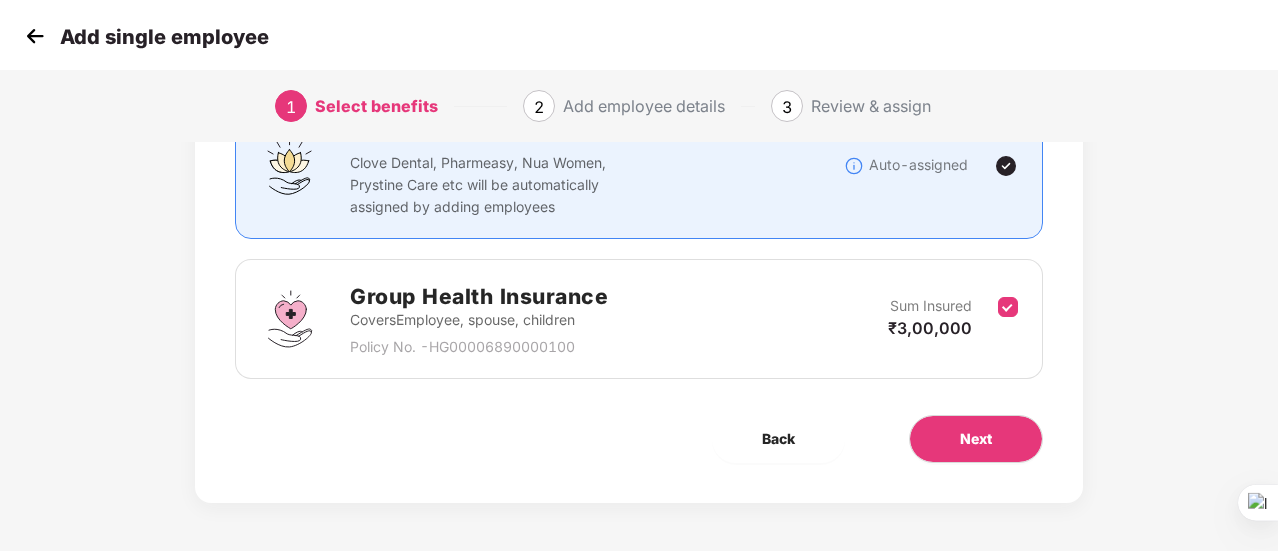 click on "Benefits 1 / 1     Selected Affinity Benefits Clove Dental, Pharmeasy, Nua Women, Prystine Care etc will be automatically assigned by adding employees Auto-assigned Group Health Insurance Covers  Employee, spouse, children Policy No. -  HG00006890000100 Sum Insured   ₹3,00,000 Back Next" at bounding box center (639, 240) 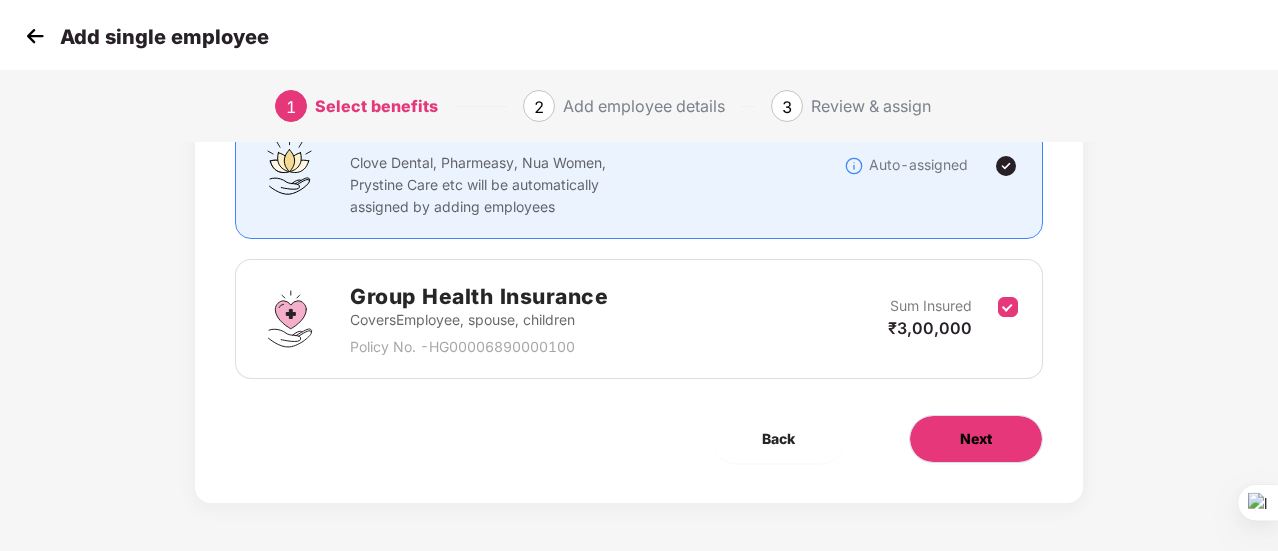 click on "Next" at bounding box center [976, 439] 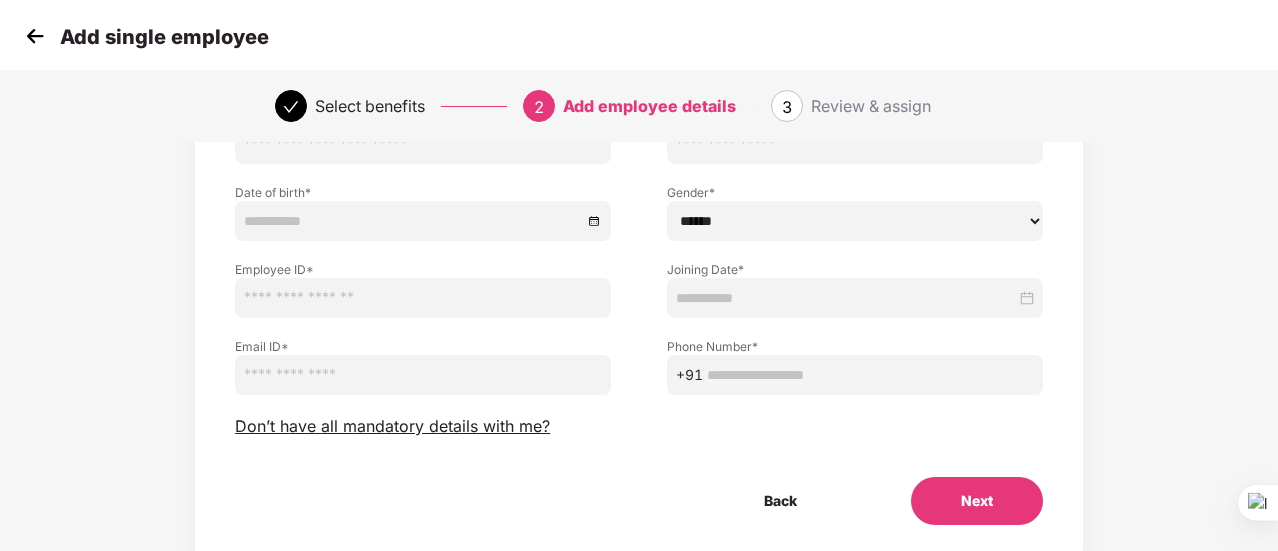 scroll, scrollTop: 0, scrollLeft: 0, axis: both 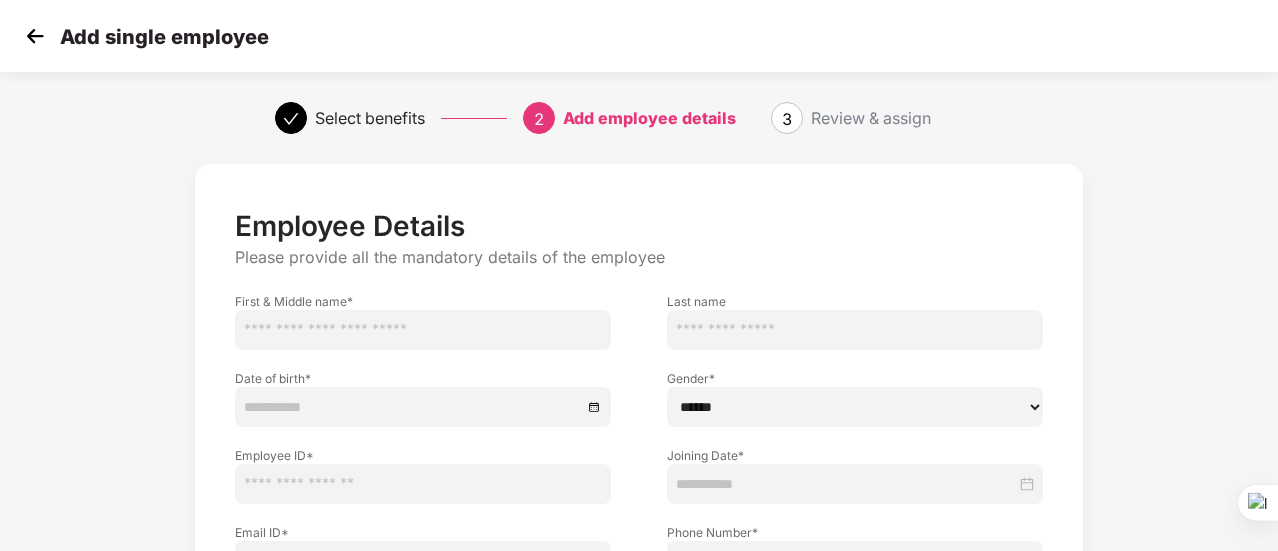 click at bounding box center (423, 330) 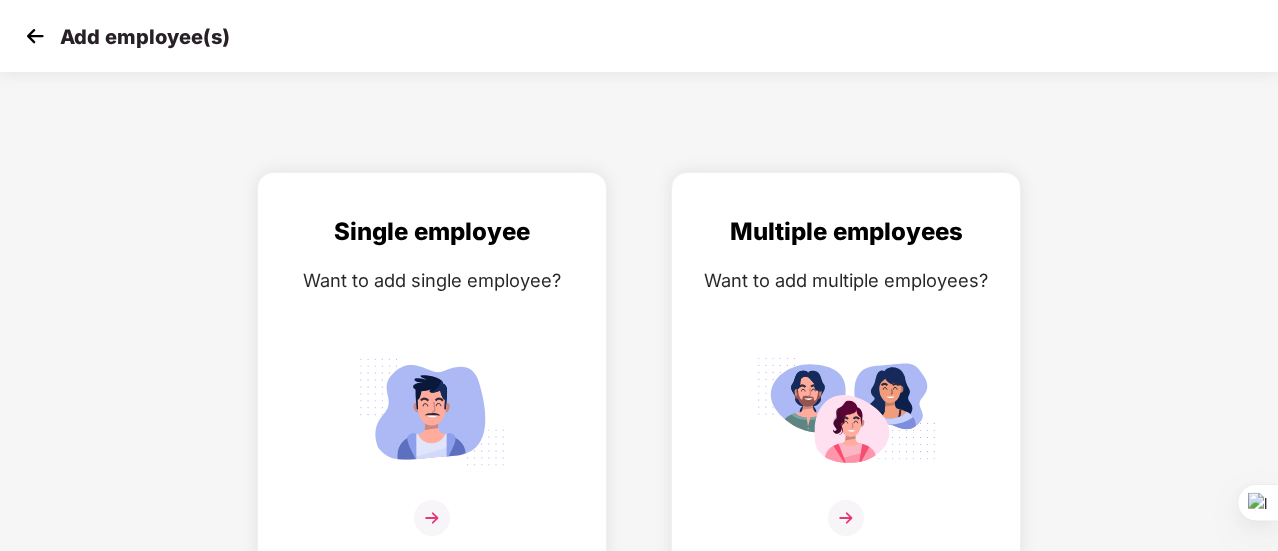 click at bounding box center [35, 36] 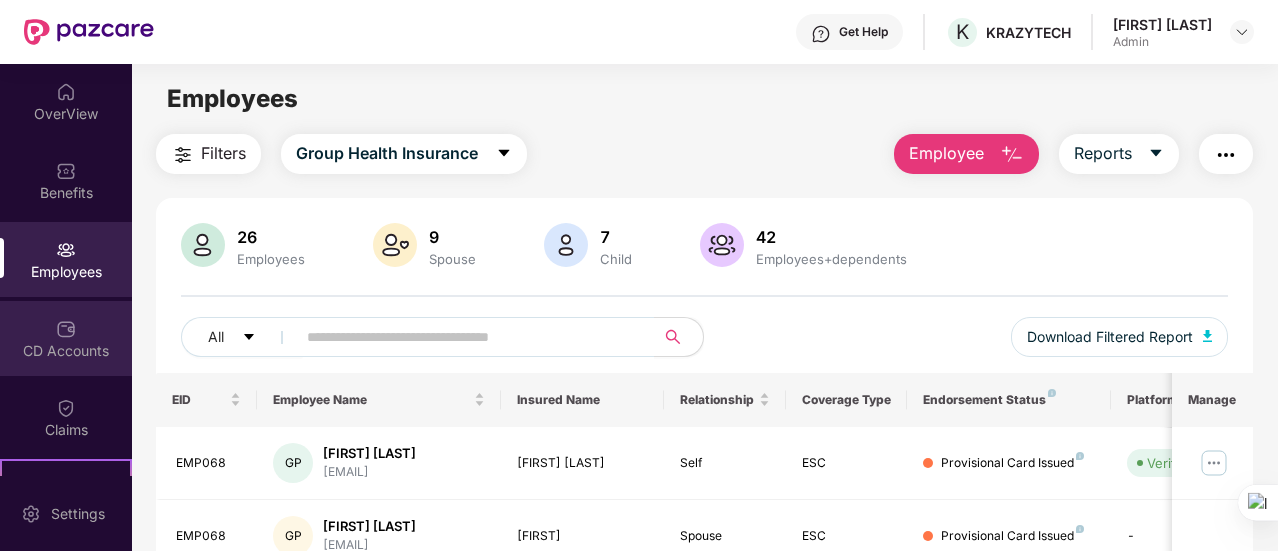 click on "CD Accounts" at bounding box center (66, 338) 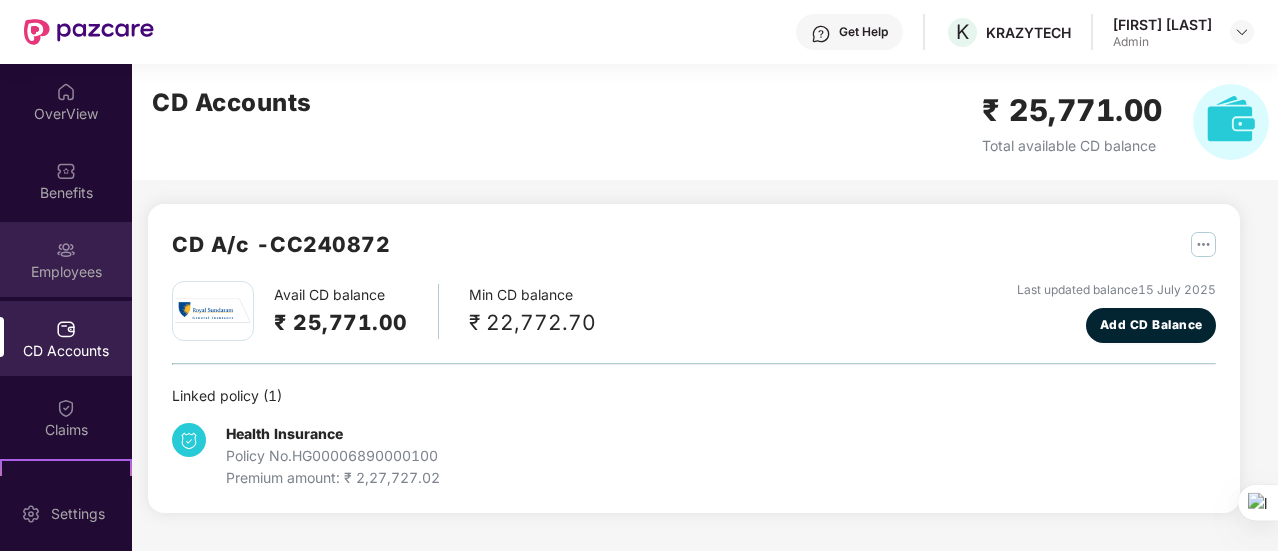 click at bounding box center (66, 250) 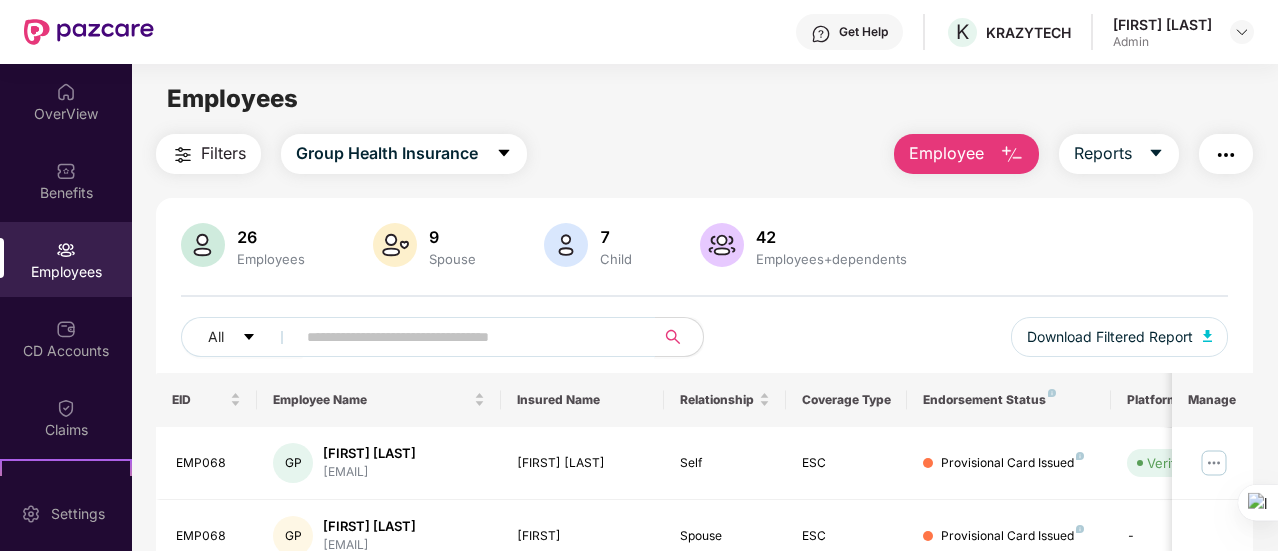click at bounding box center (467, 337) 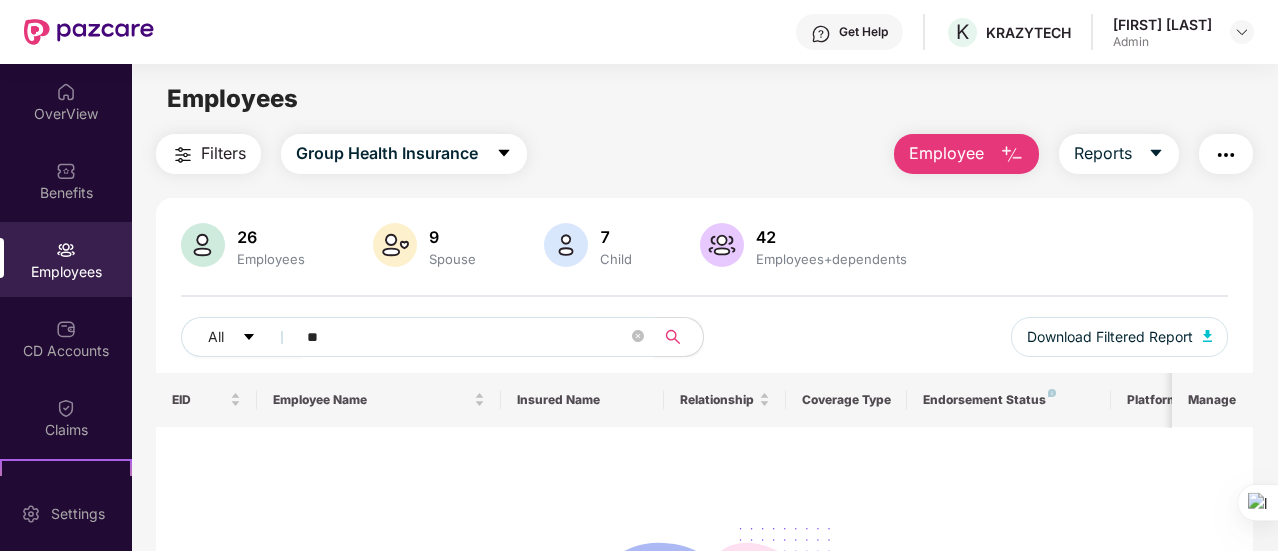 type on "*" 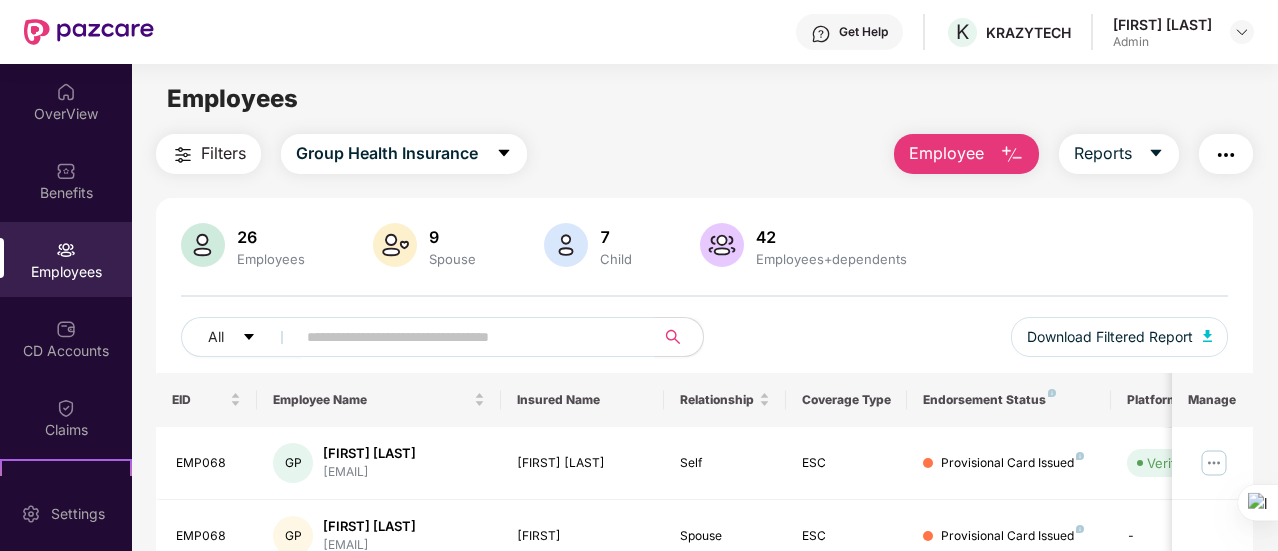 type 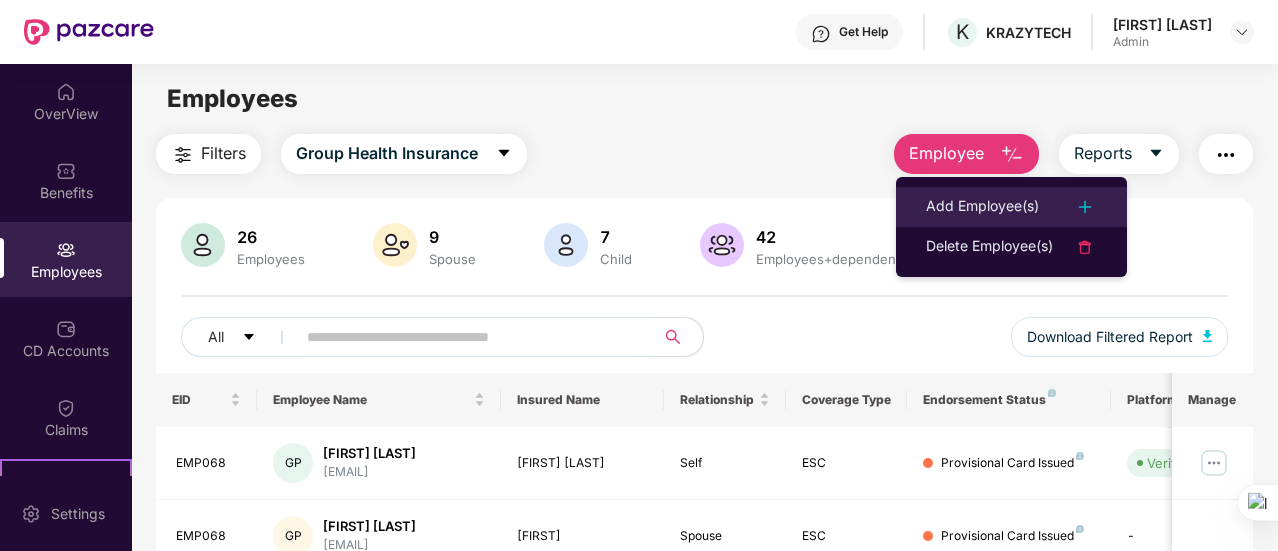 click on "Add Employee(s)" at bounding box center (982, 207) 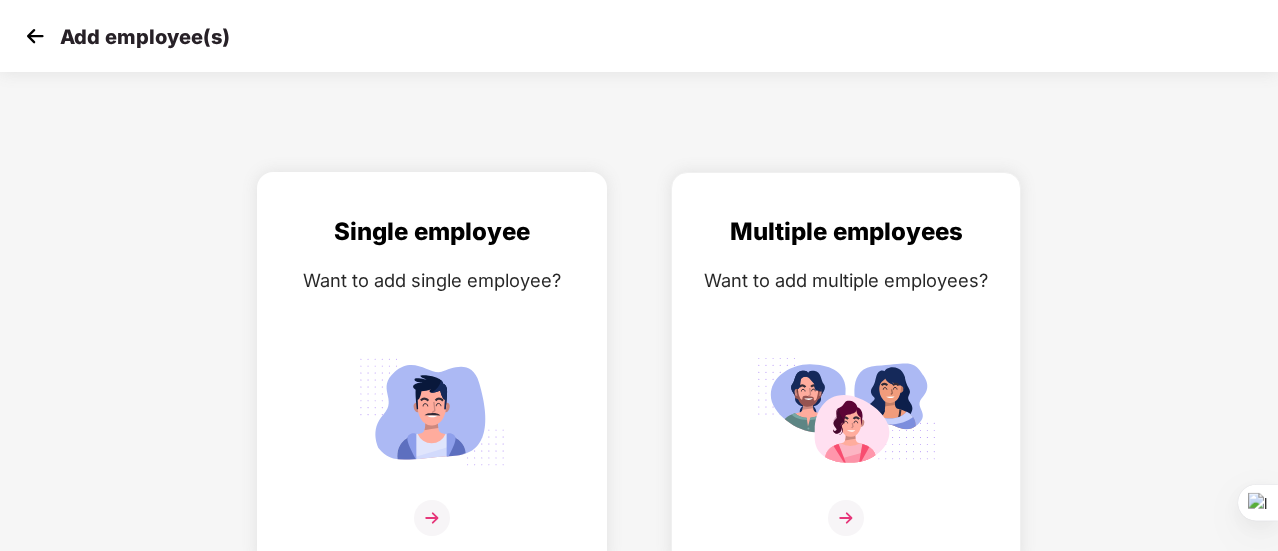 click at bounding box center [432, 518] 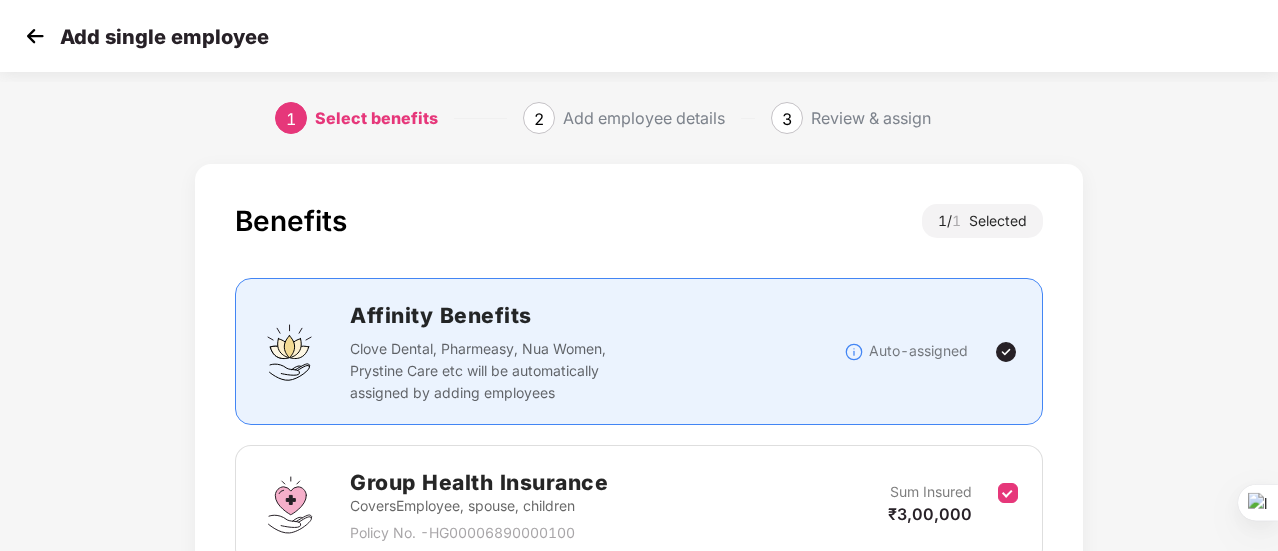 click on "Benefits 1 / 1     Selected Affinity Benefits Clove Dental, Pharmeasy, Nua Women, Prystine Care etc will be automatically assigned by adding employees Auto-assigned Group Health Insurance Covers  Employee, spouse, children Policy No. -  HG00006890000100 Sum Insured   ₹3,00,000 Back Next" at bounding box center [639, 446] 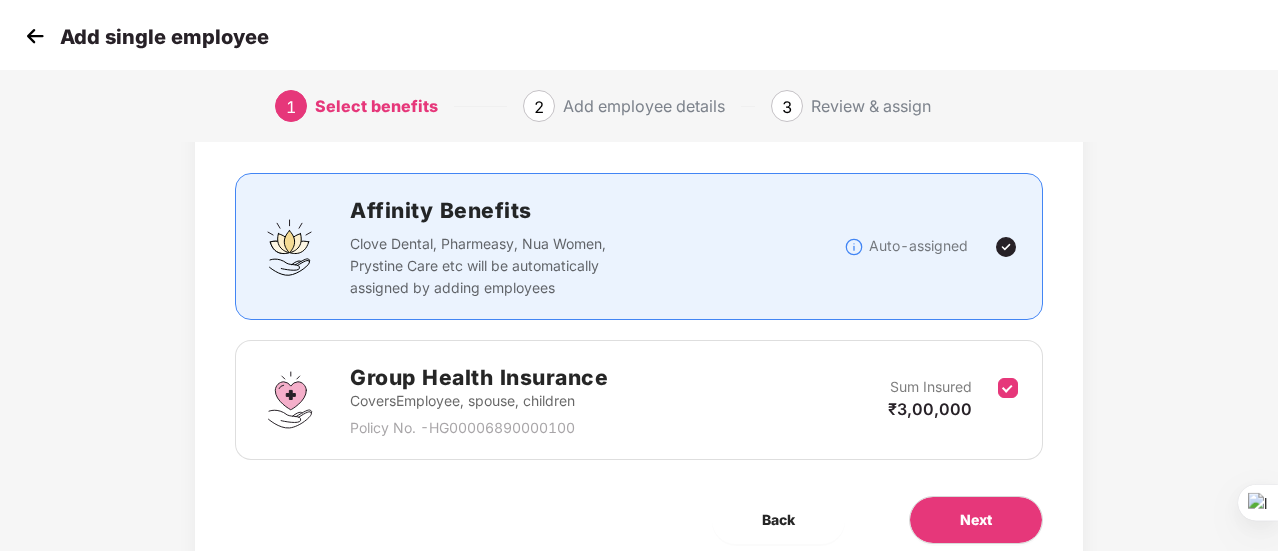 scroll, scrollTop: 186, scrollLeft: 0, axis: vertical 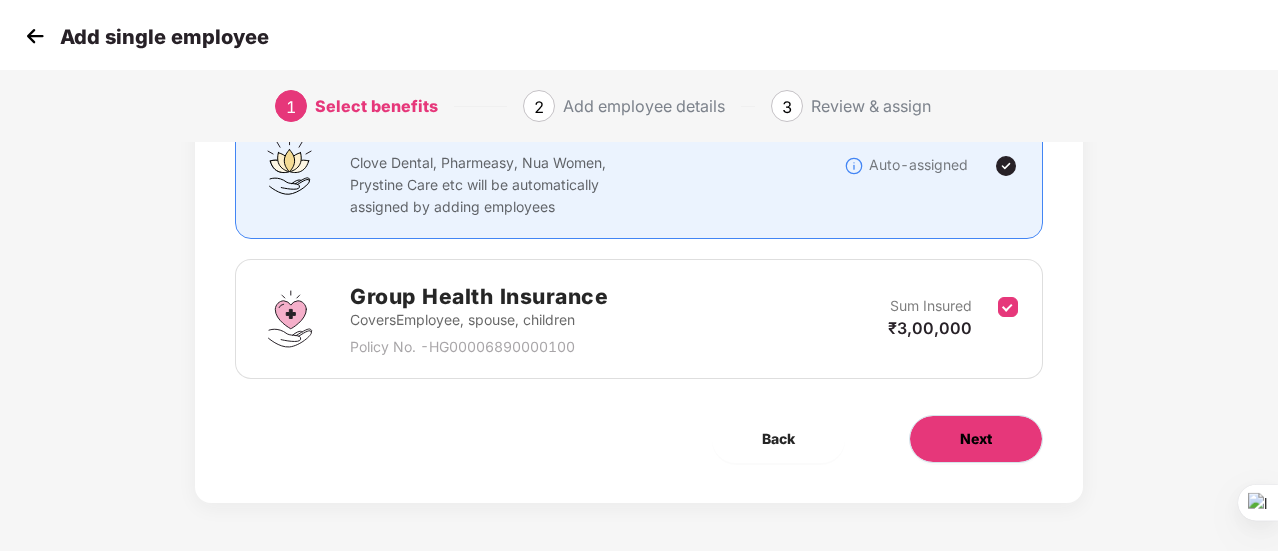 click on "Next" at bounding box center [976, 439] 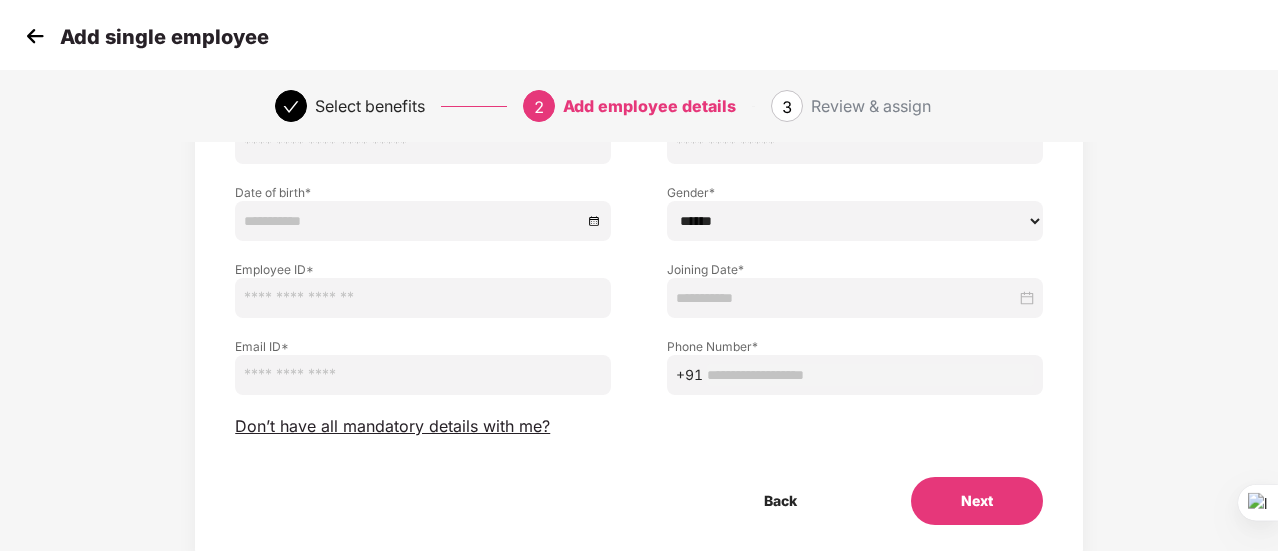 scroll, scrollTop: 0, scrollLeft: 0, axis: both 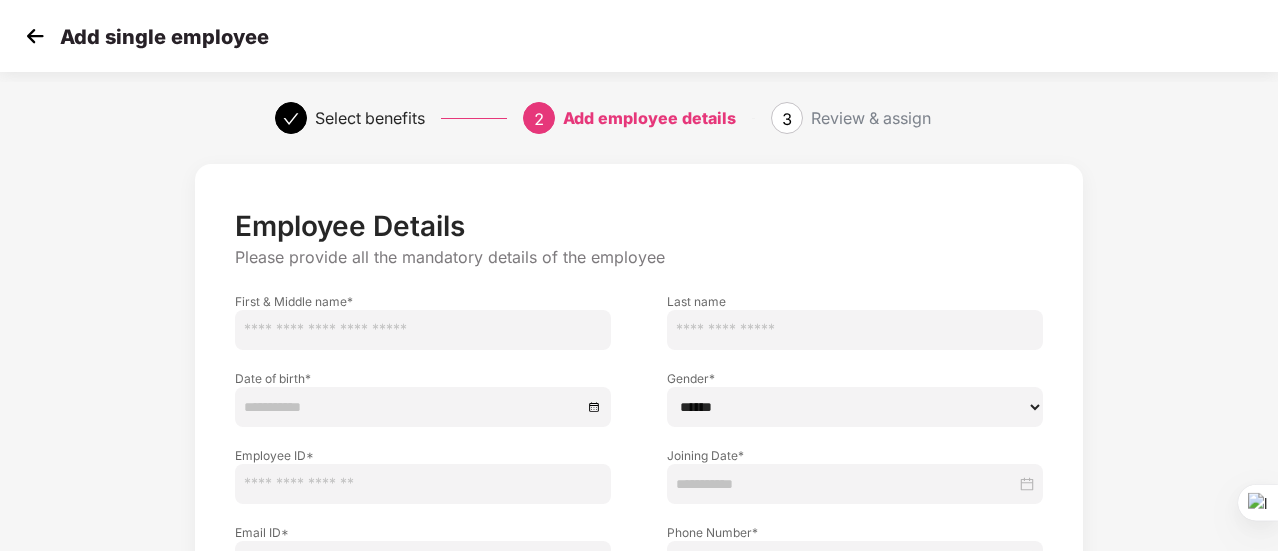 click at bounding box center (423, 330) 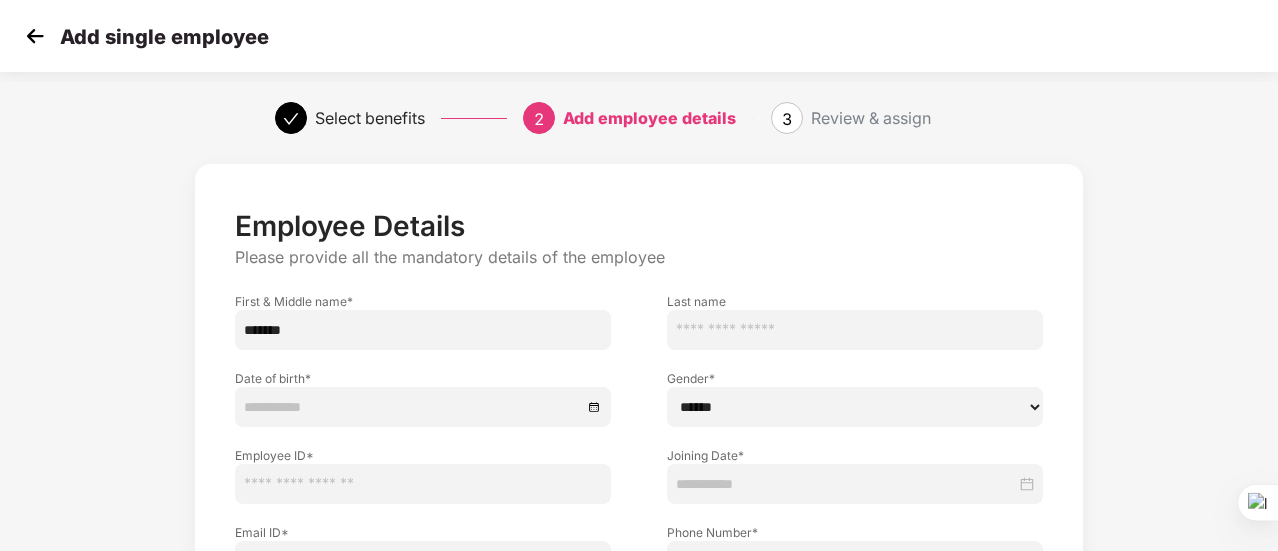 type on "*******" 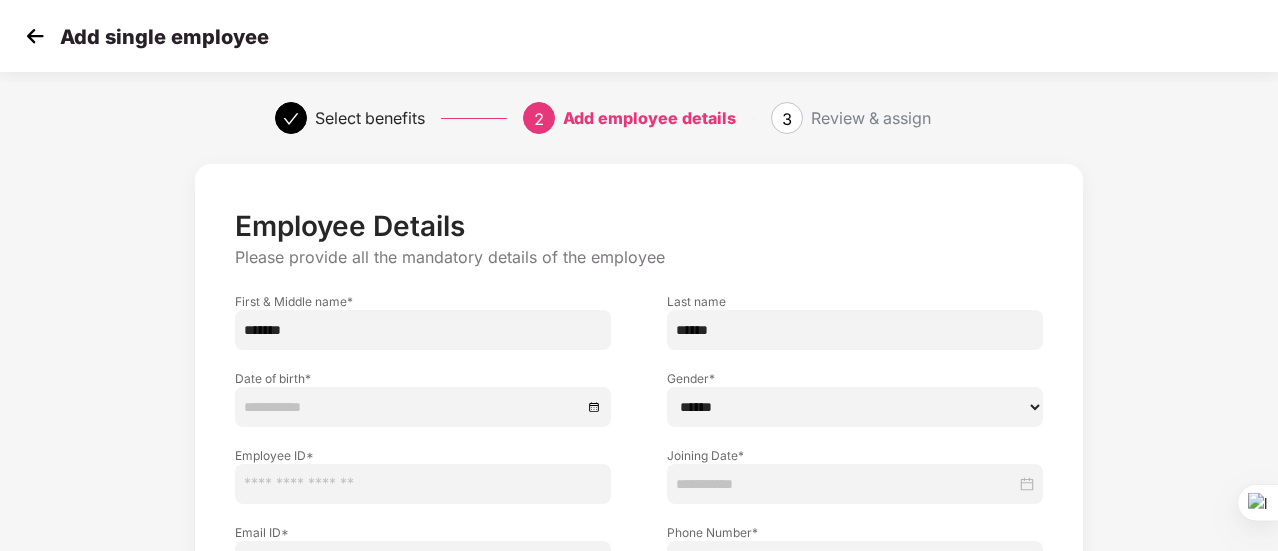 type on "******" 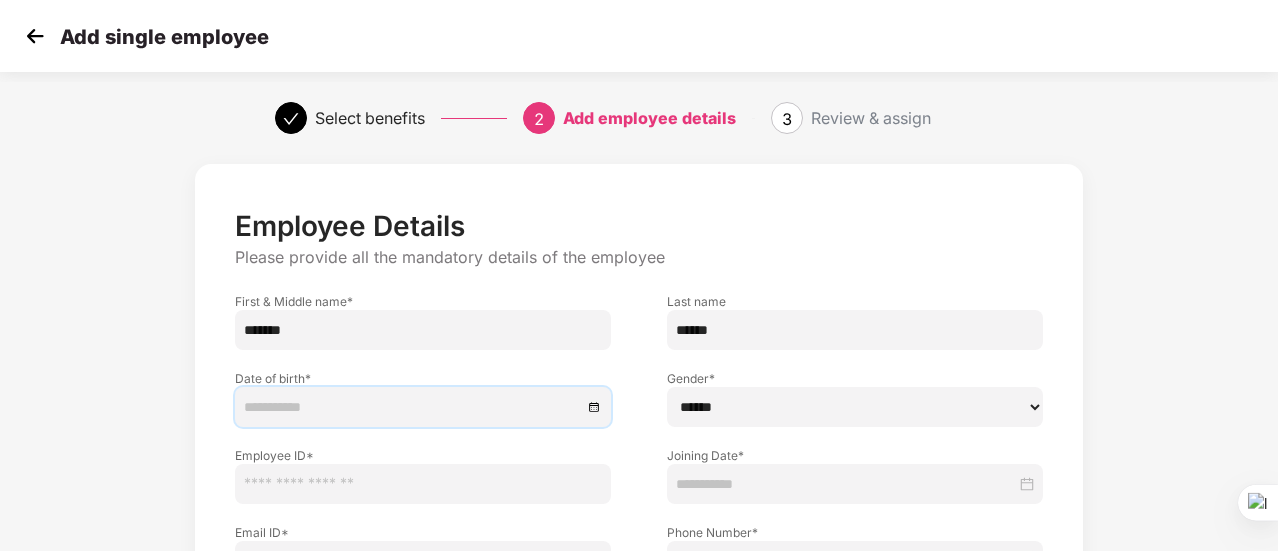 click on "First & Middle name  *" at bounding box center (423, 301) 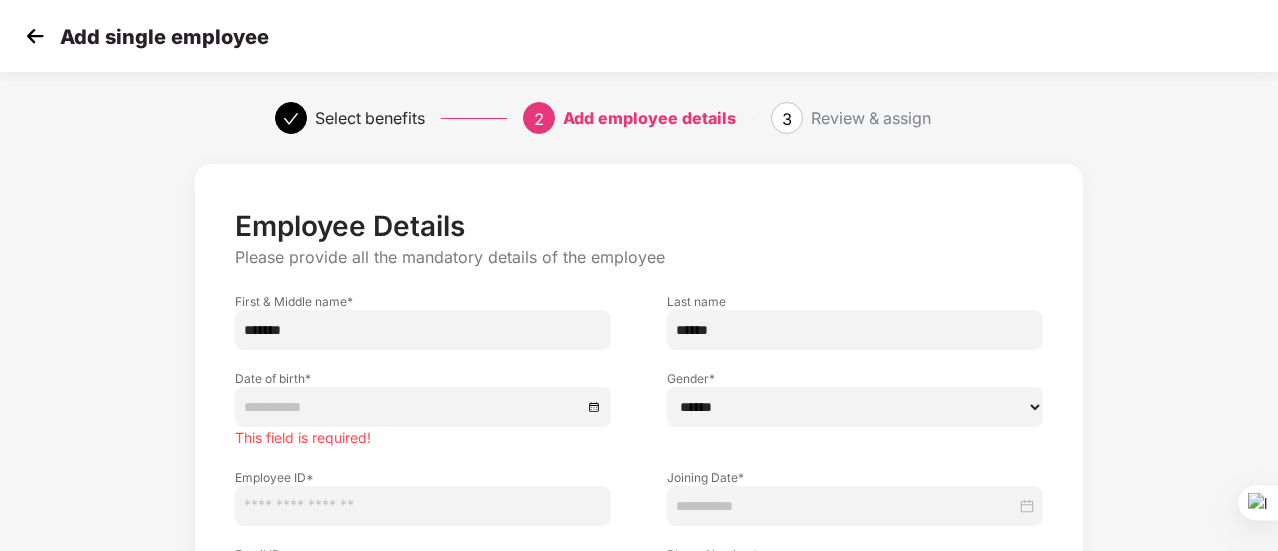 click on "*******" at bounding box center (423, 330) 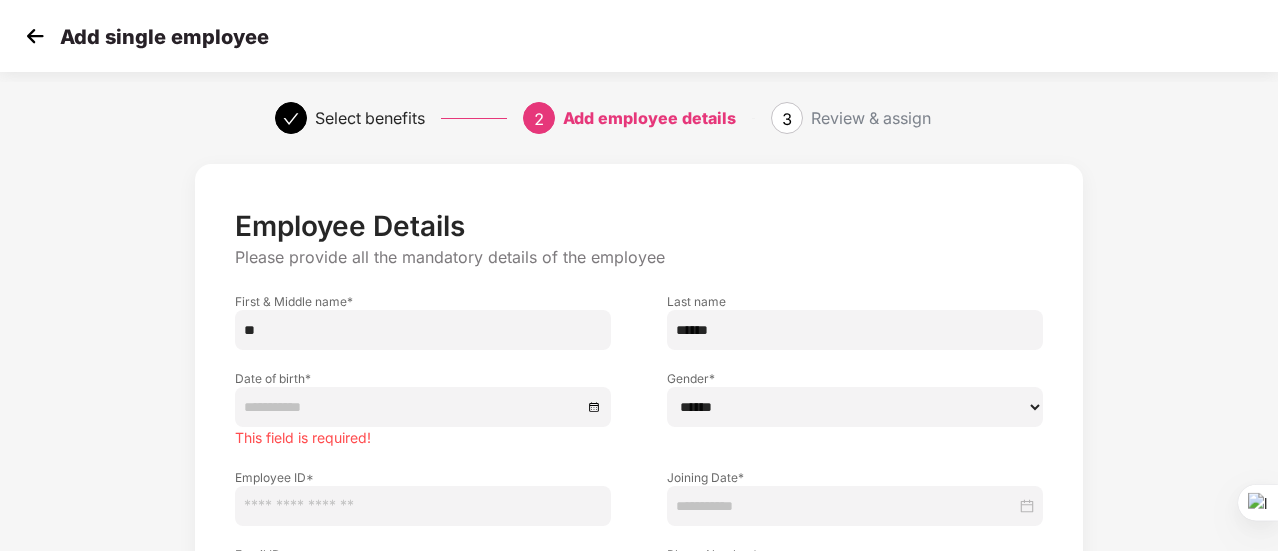 type on "*" 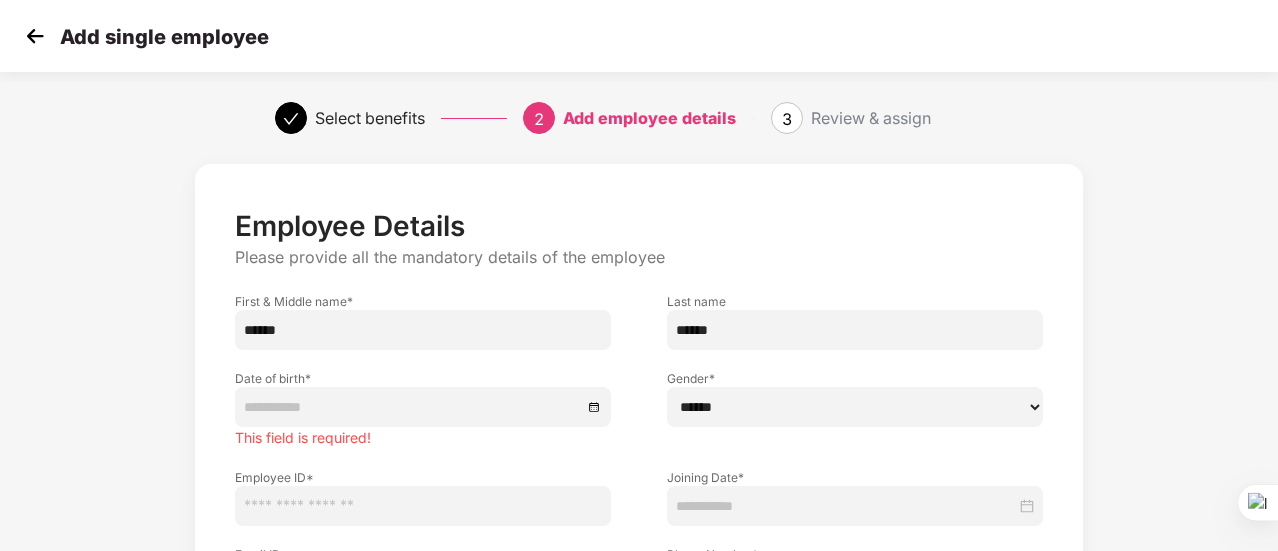 type on "******" 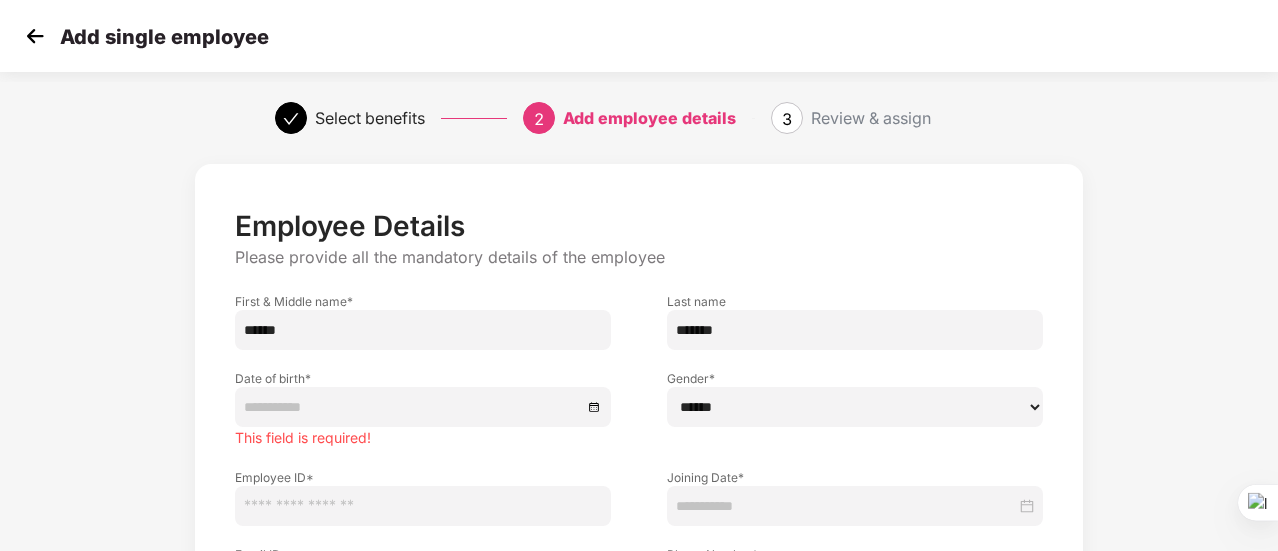 type on "*******" 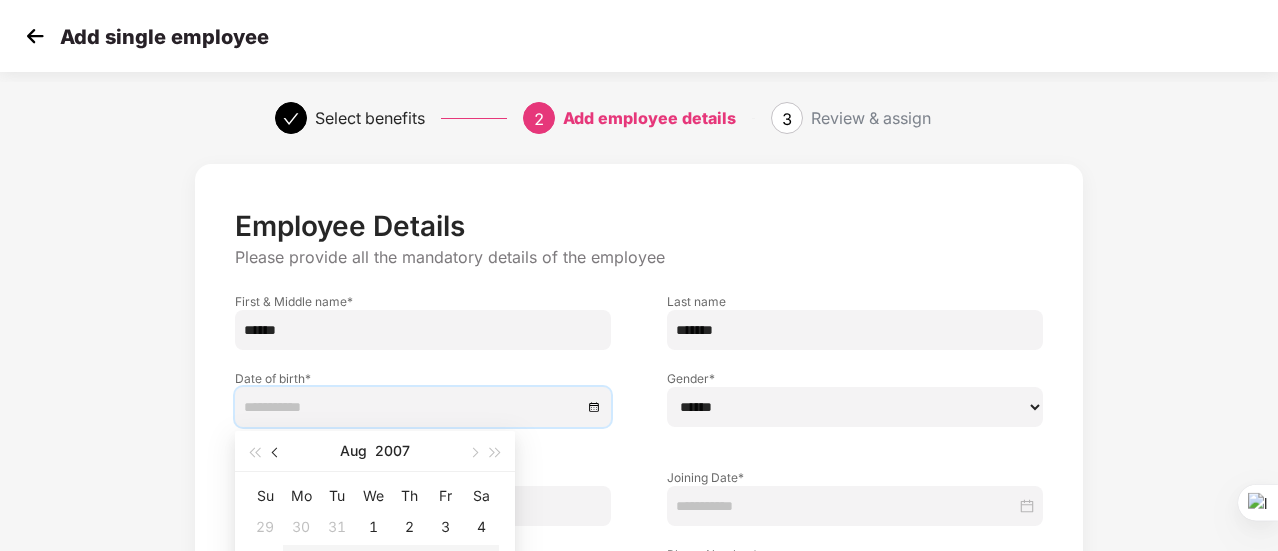 click at bounding box center (277, 453) 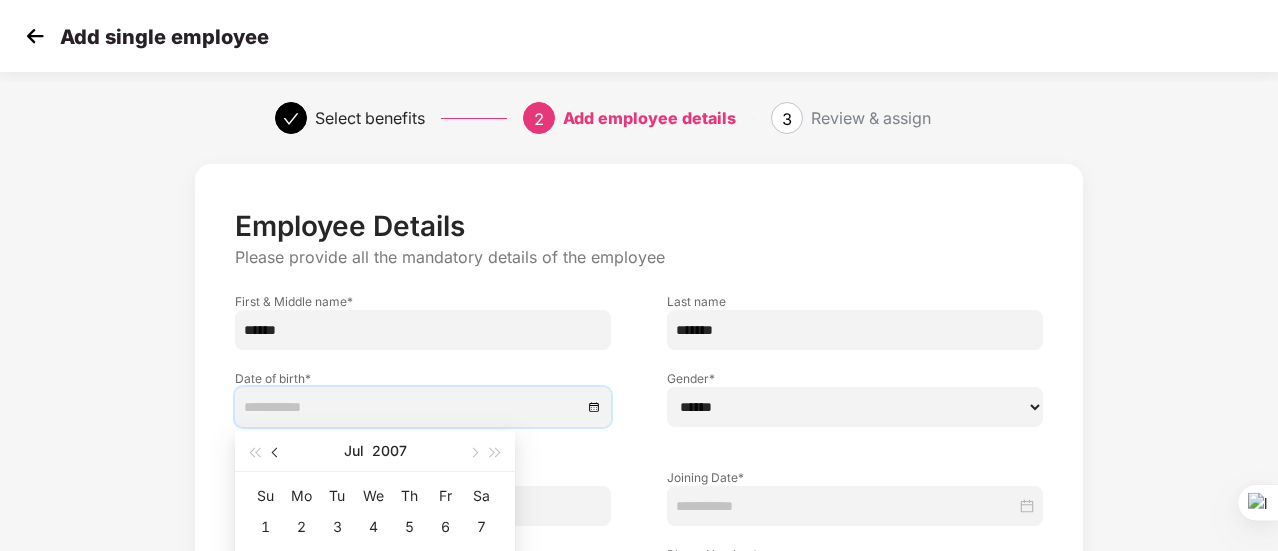 click at bounding box center (277, 453) 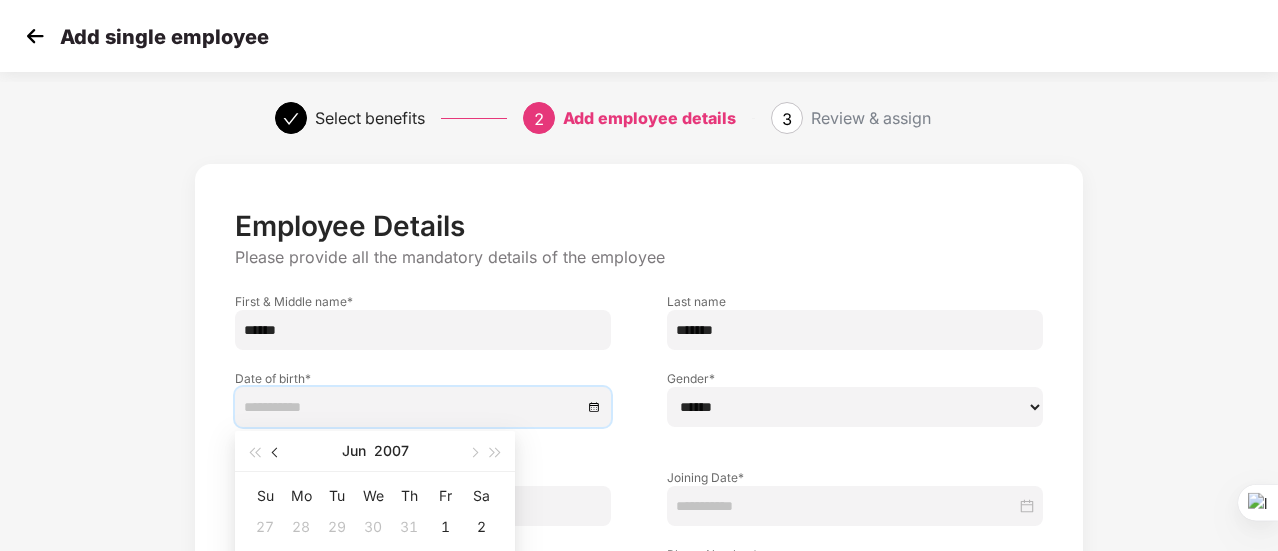 click at bounding box center [277, 453] 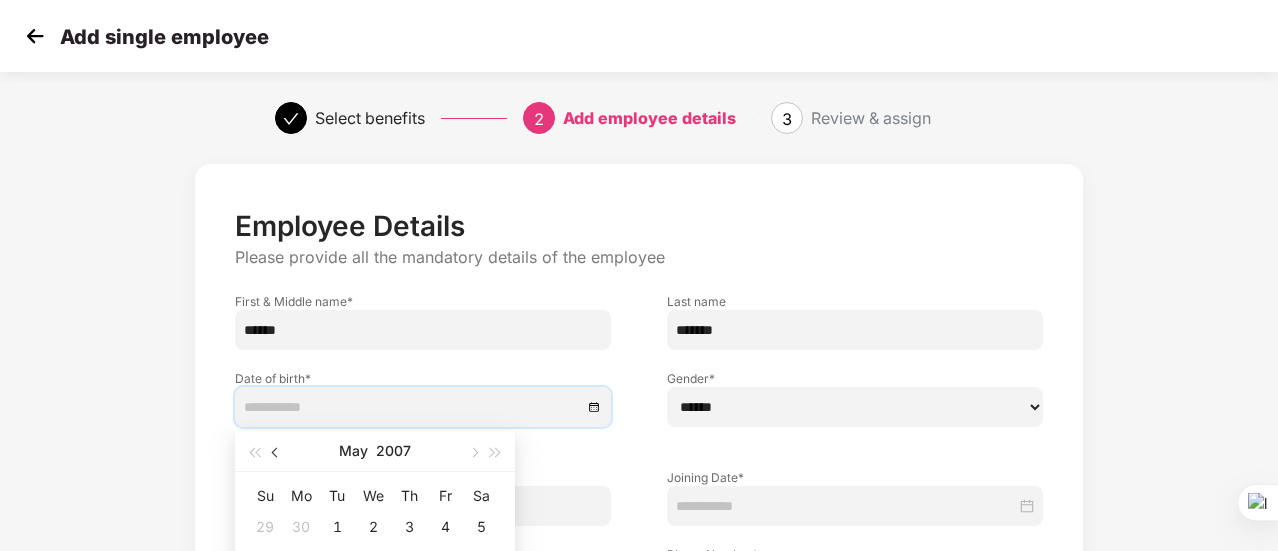 click at bounding box center (277, 453) 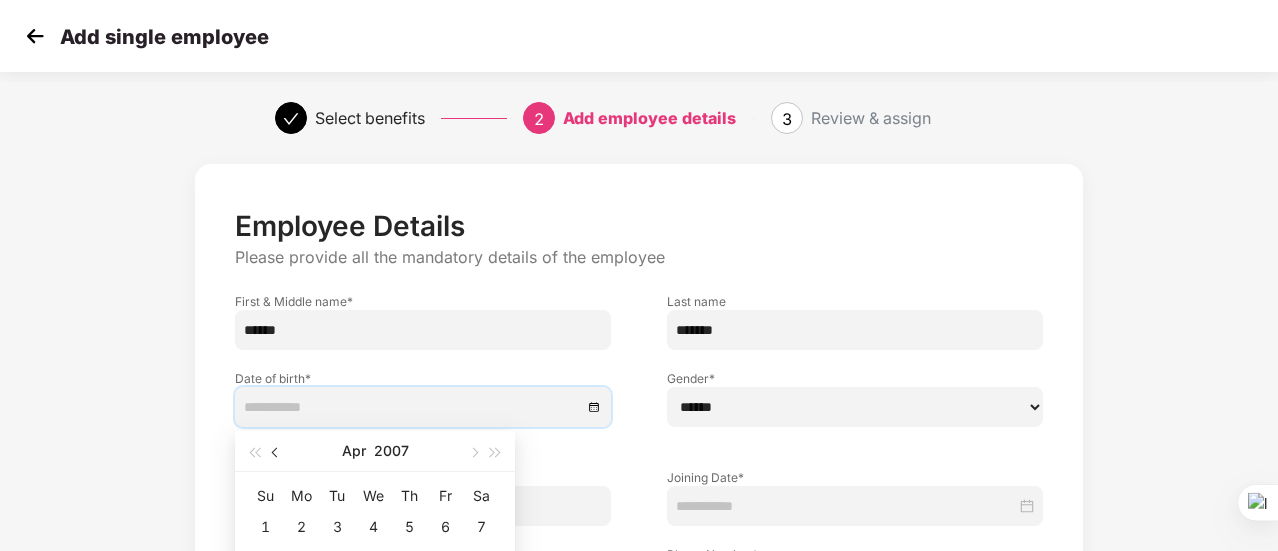 click at bounding box center [277, 453] 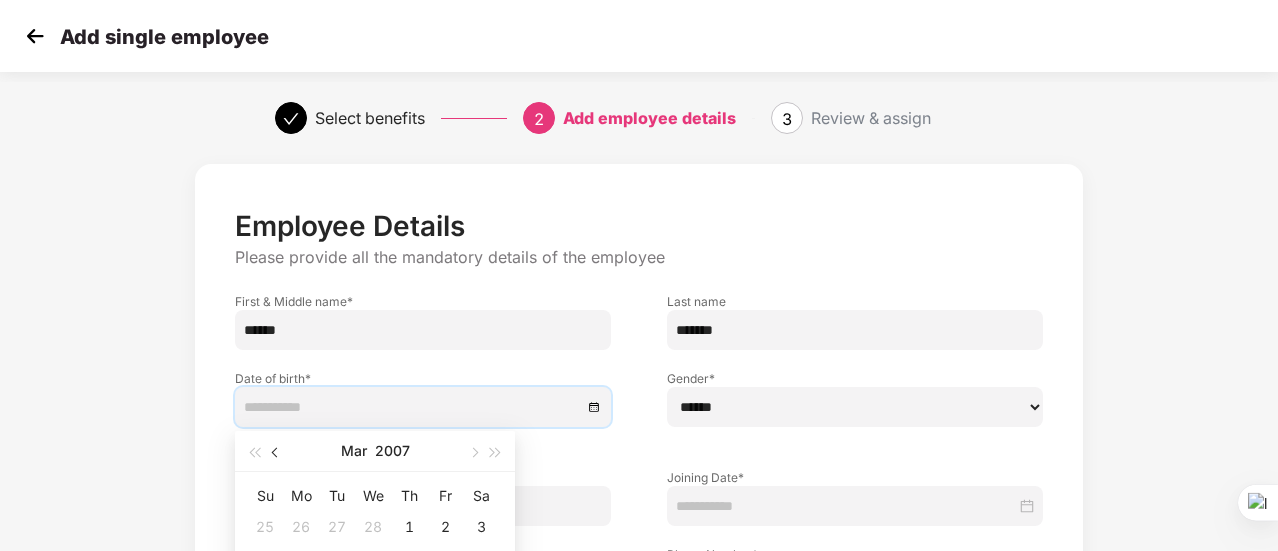 click at bounding box center (277, 453) 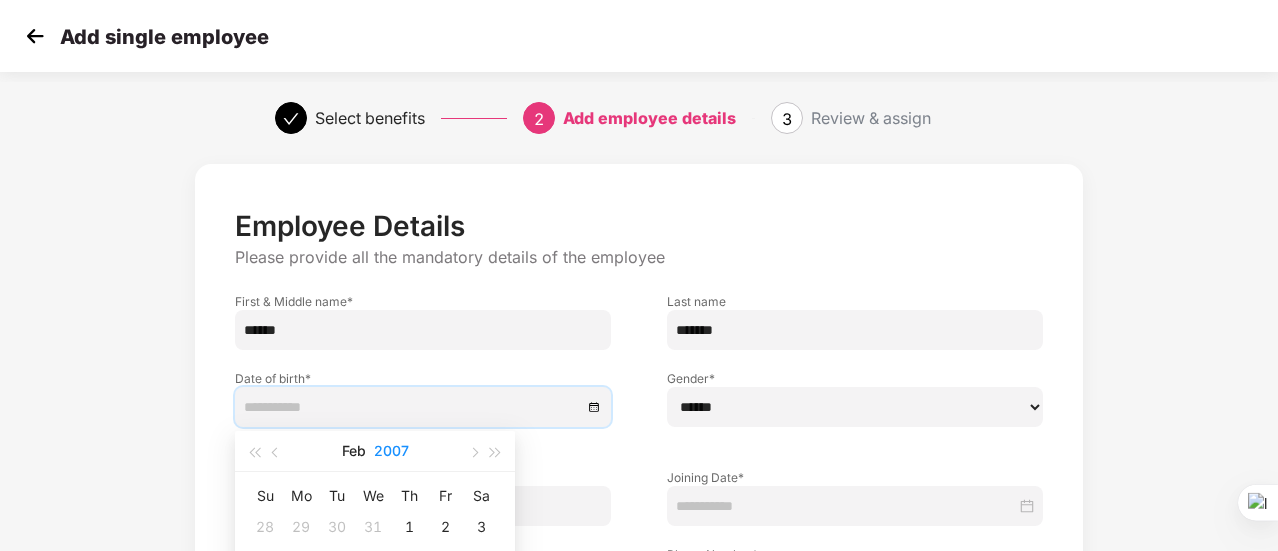 click on "2007" at bounding box center [391, 451] 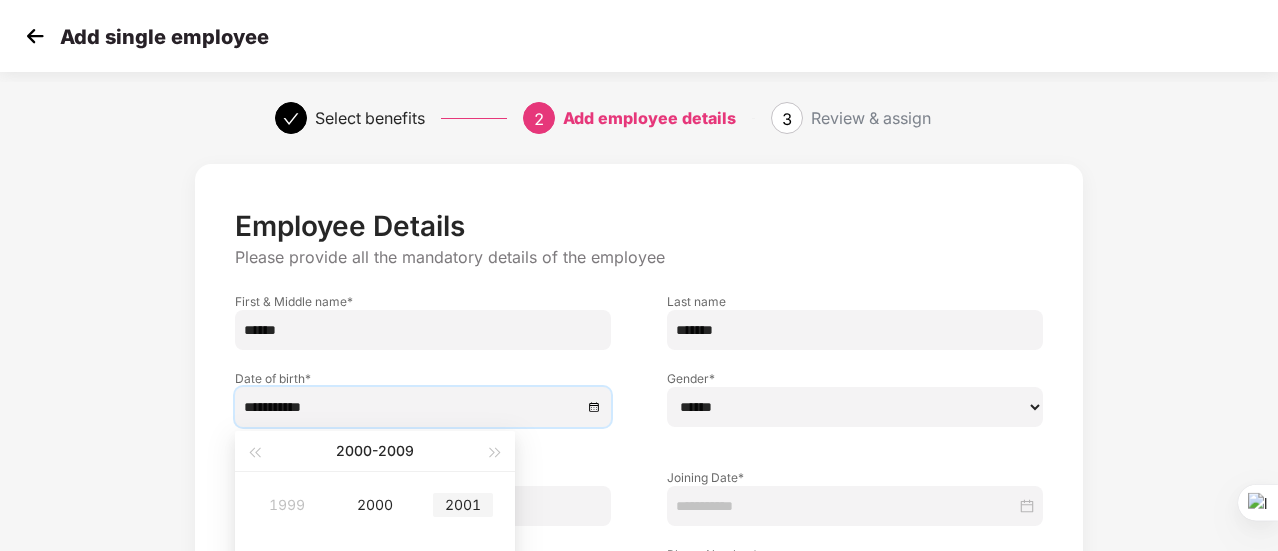 type on "**********" 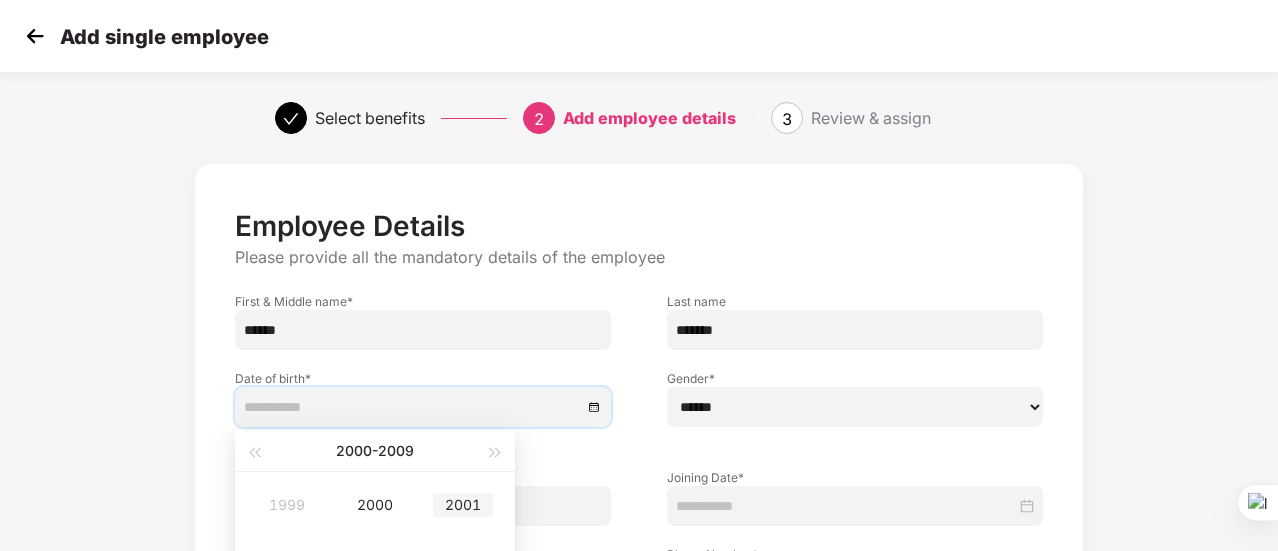click on "2001" at bounding box center [463, 505] 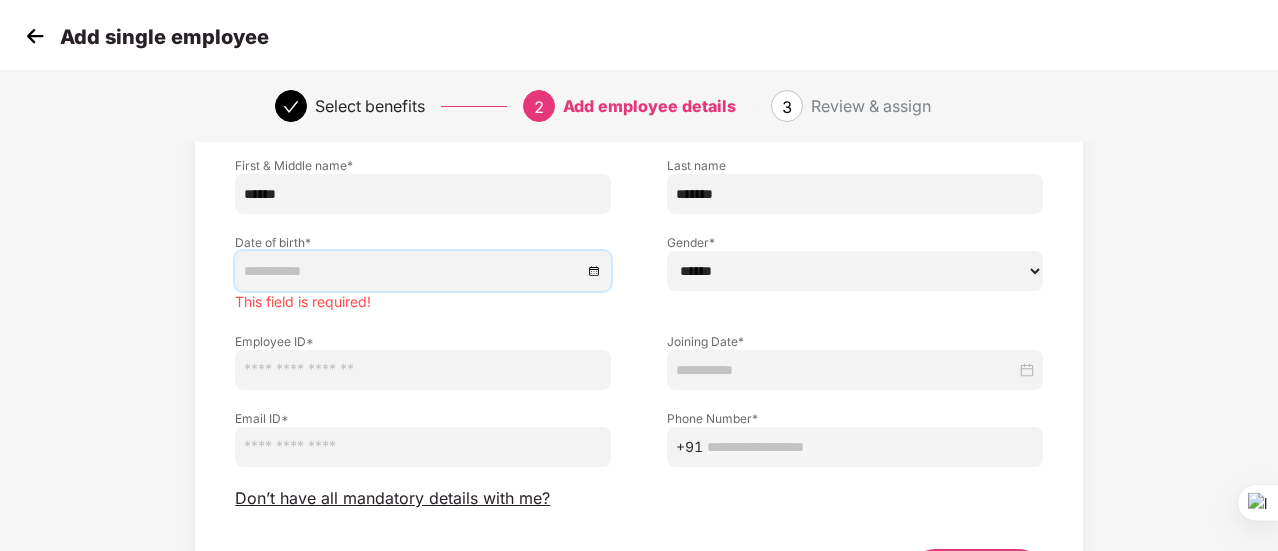 scroll, scrollTop: 151, scrollLeft: 0, axis: vertical 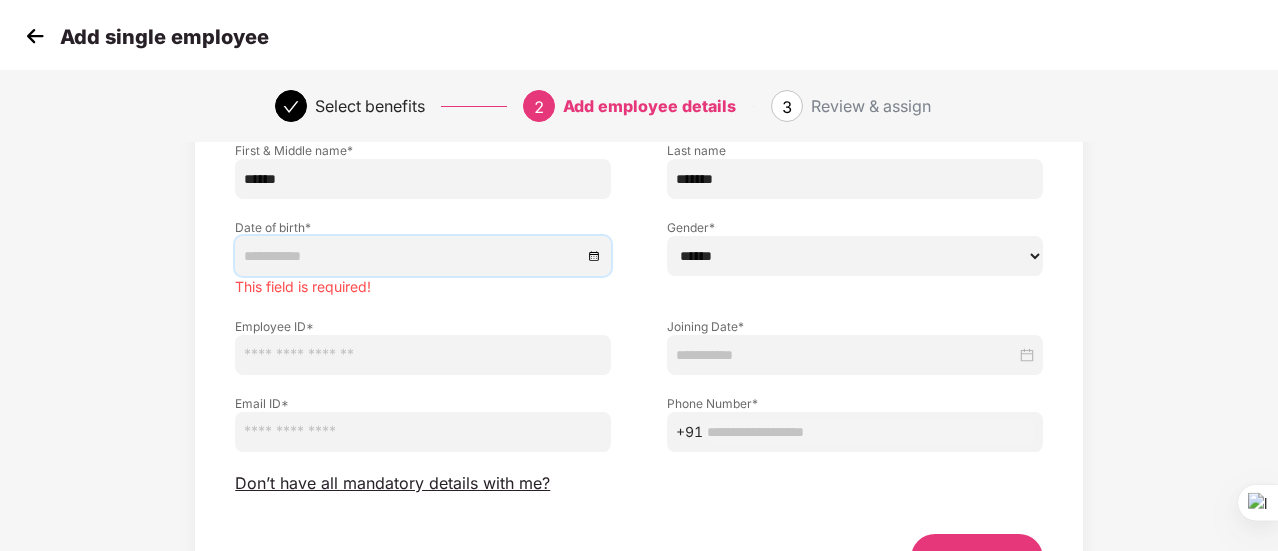 click at bounding box center [423, 256] 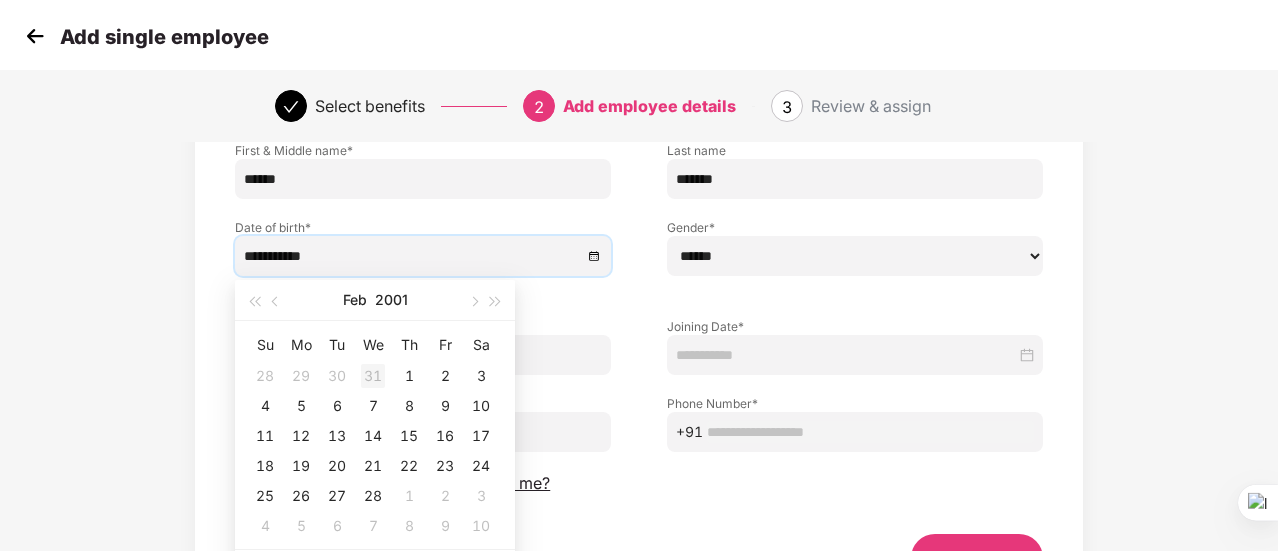 type on "**********" 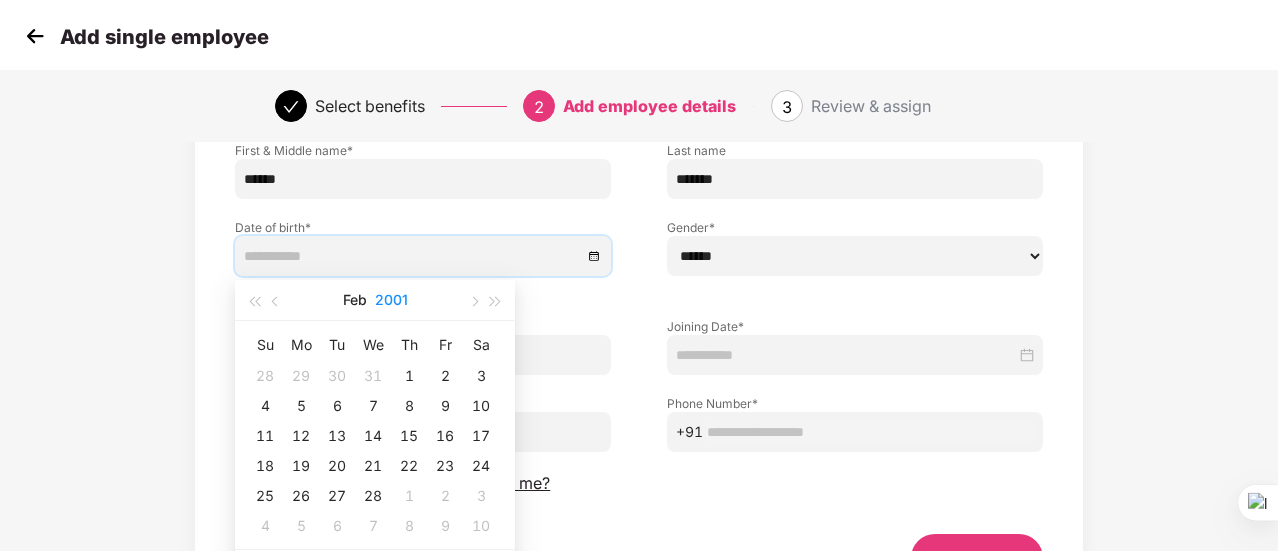 type on "**********" 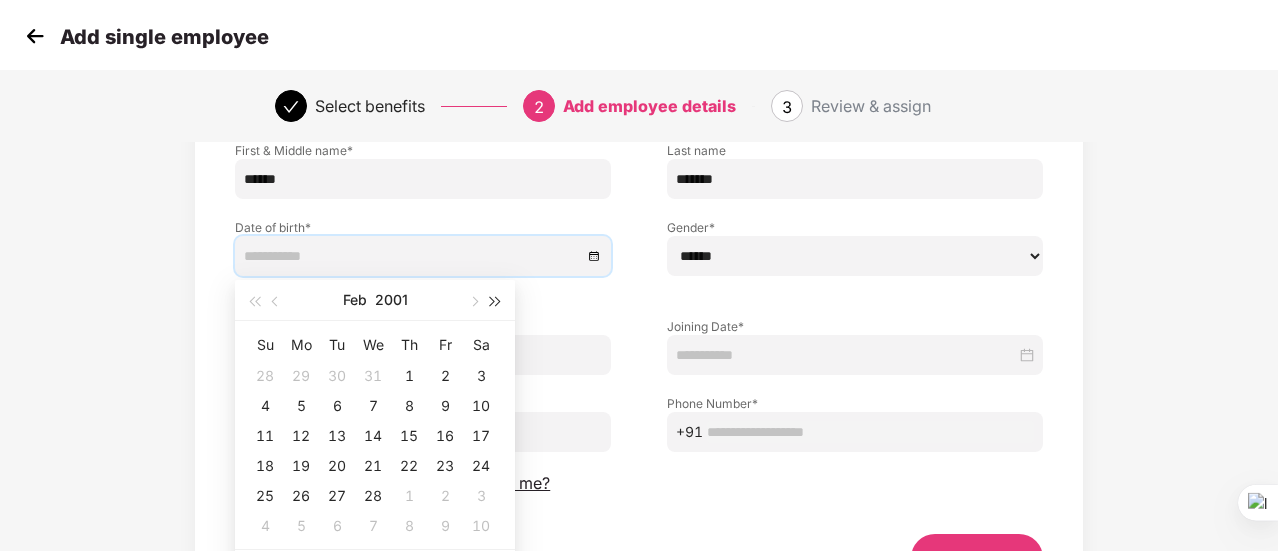 click at bounding box center (496, 300) 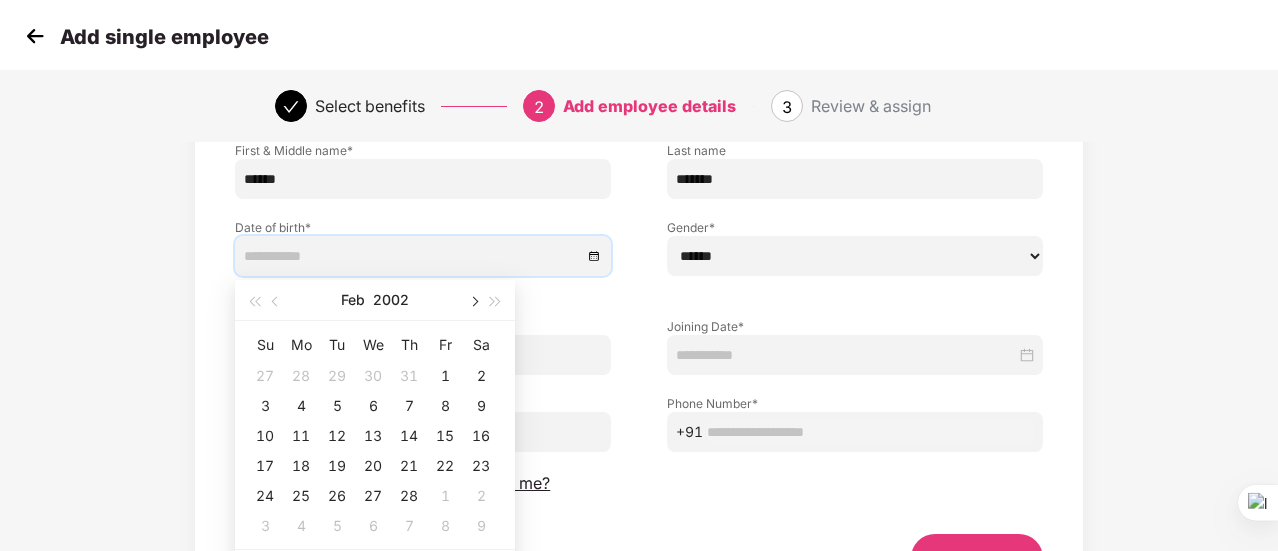 click at bounding box center [473, 301] 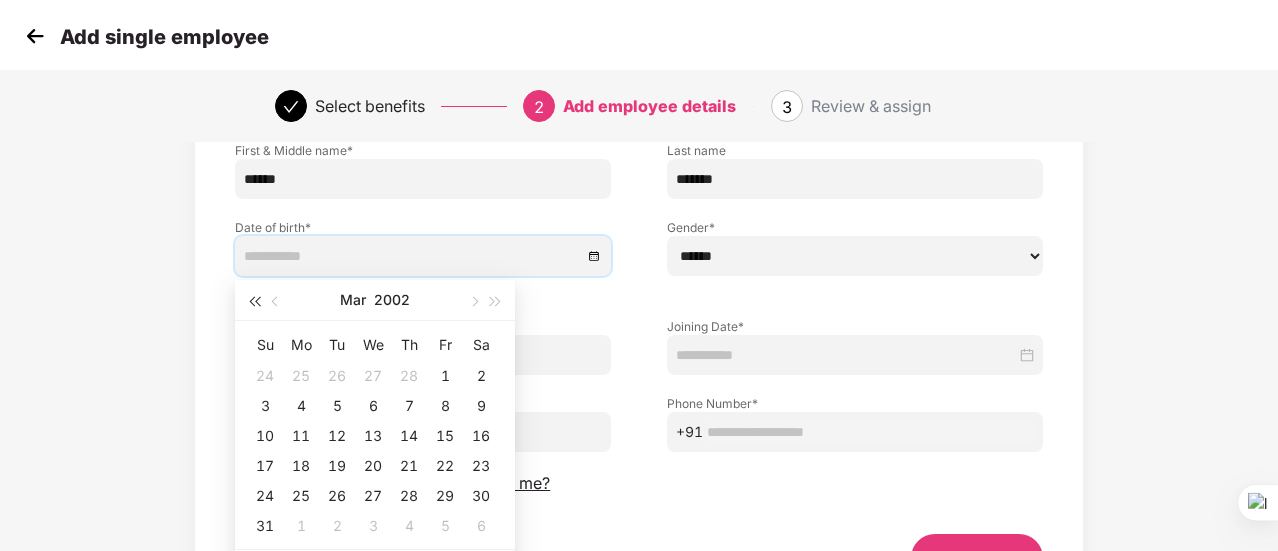 click at bounding box center [254, 300] 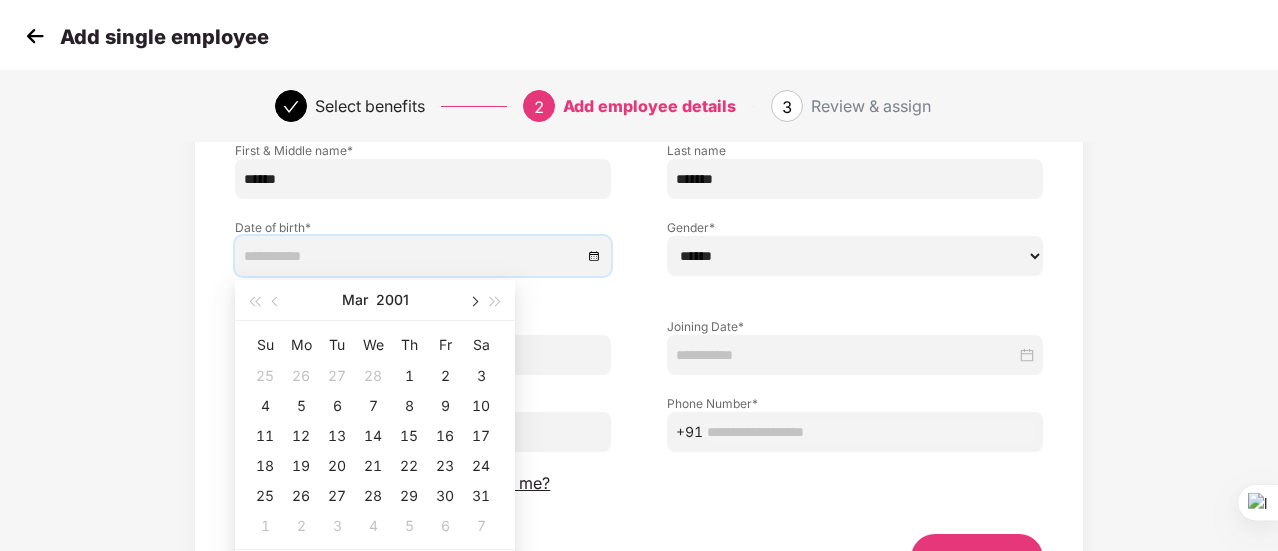 click at bounding box center (473, 300) 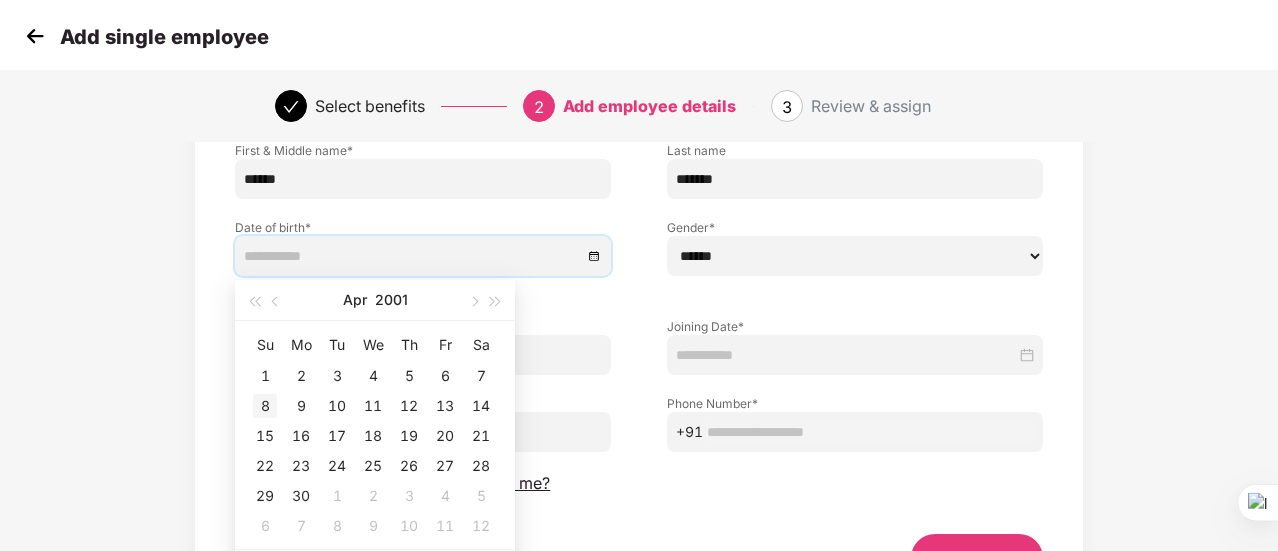 type on "**********" 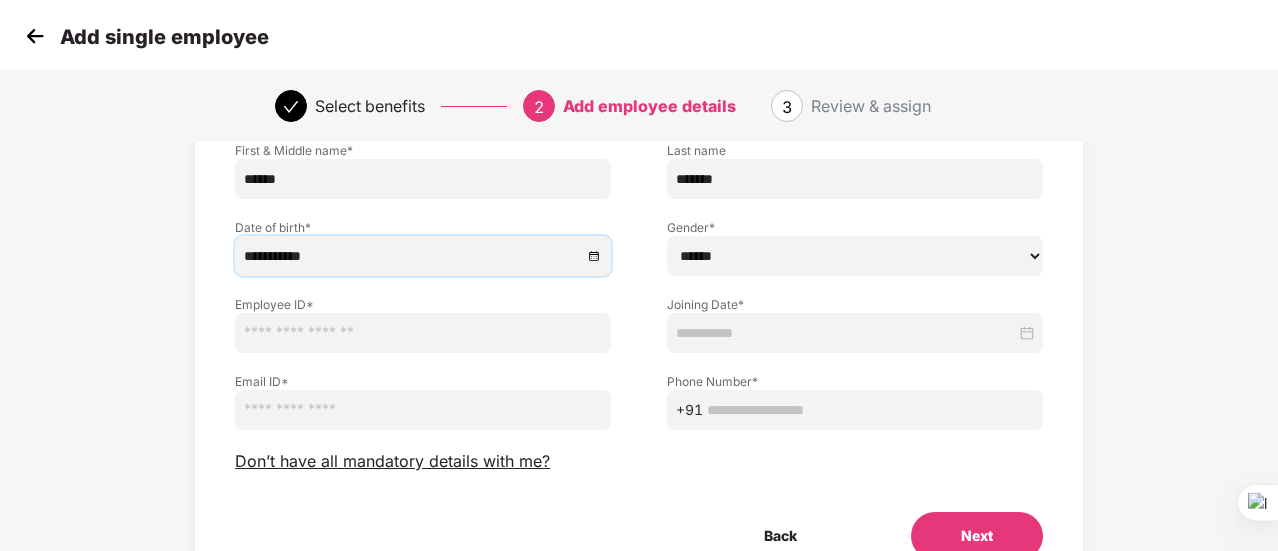 click on "****** **** ******" at bounding box center (855, 256) 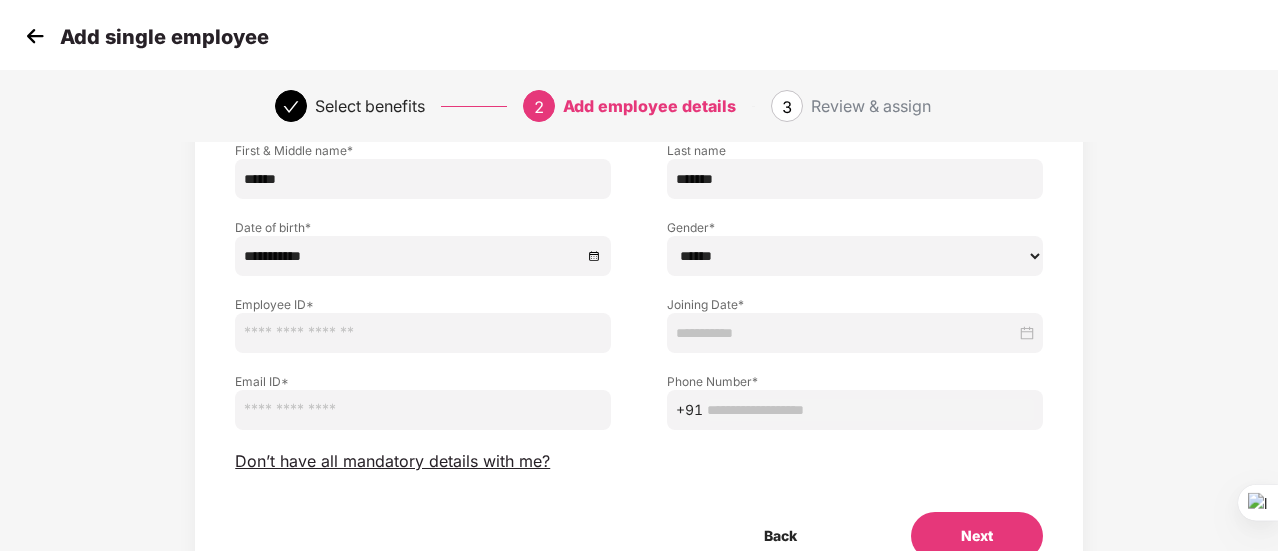 select on "****" 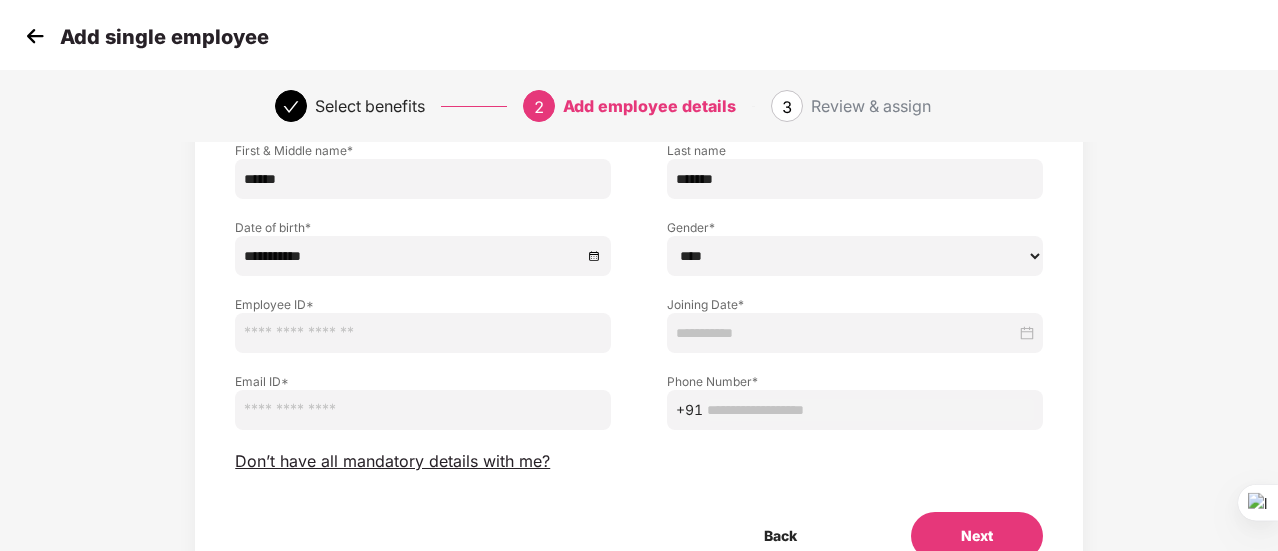 click on "****** **** ******" at bounding box center [855, 256] 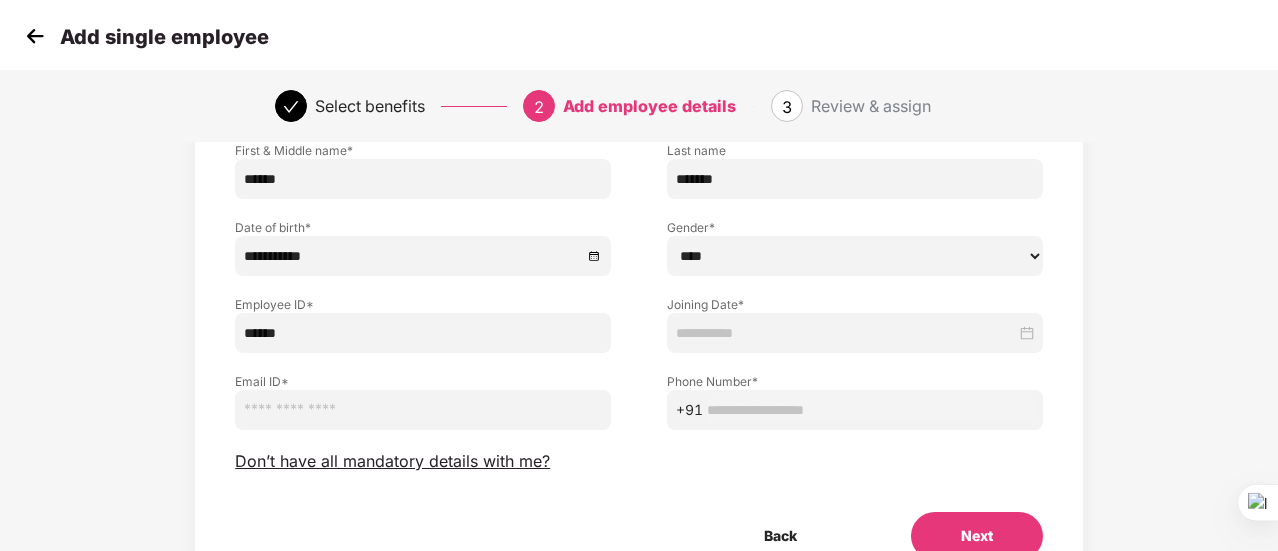type on "******" 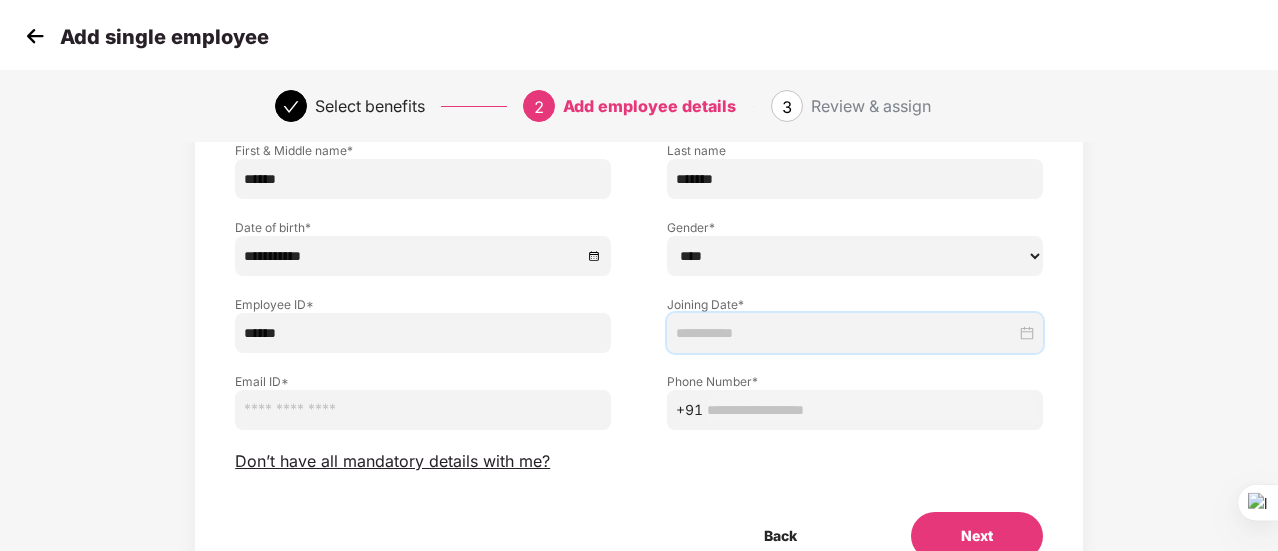 click at bounding box center [846, 333] 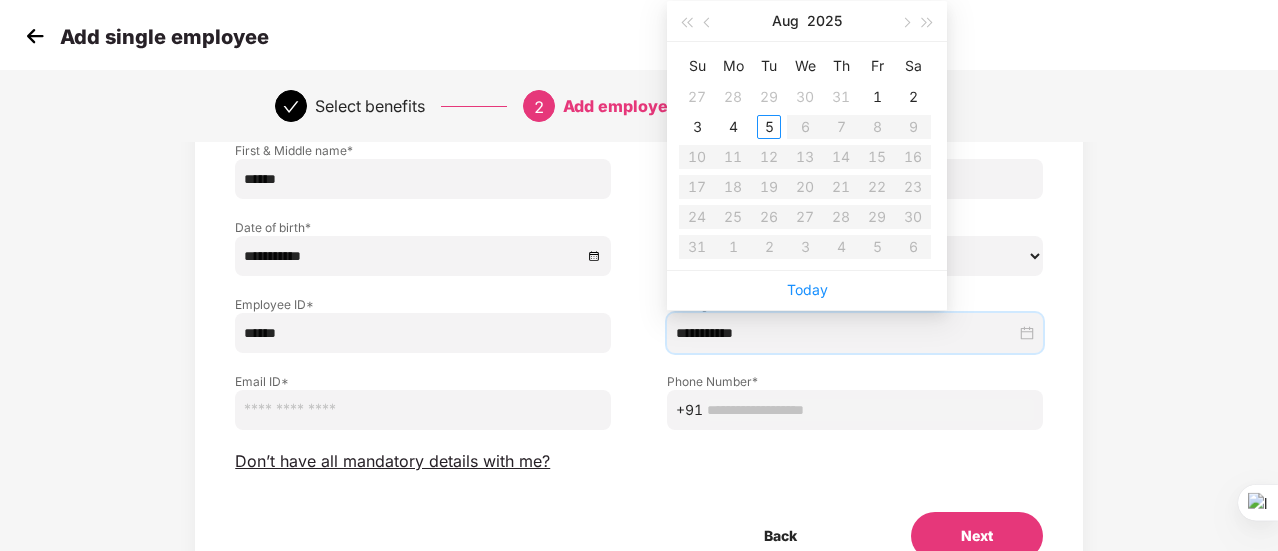 type on "**********" 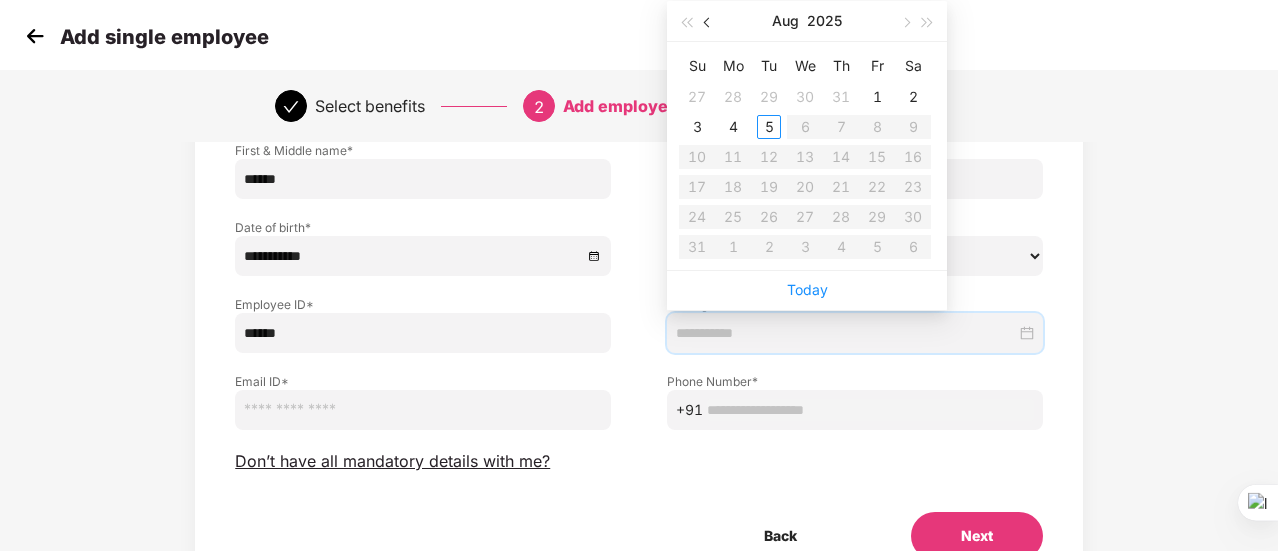 click at bounding box center [709, 22] 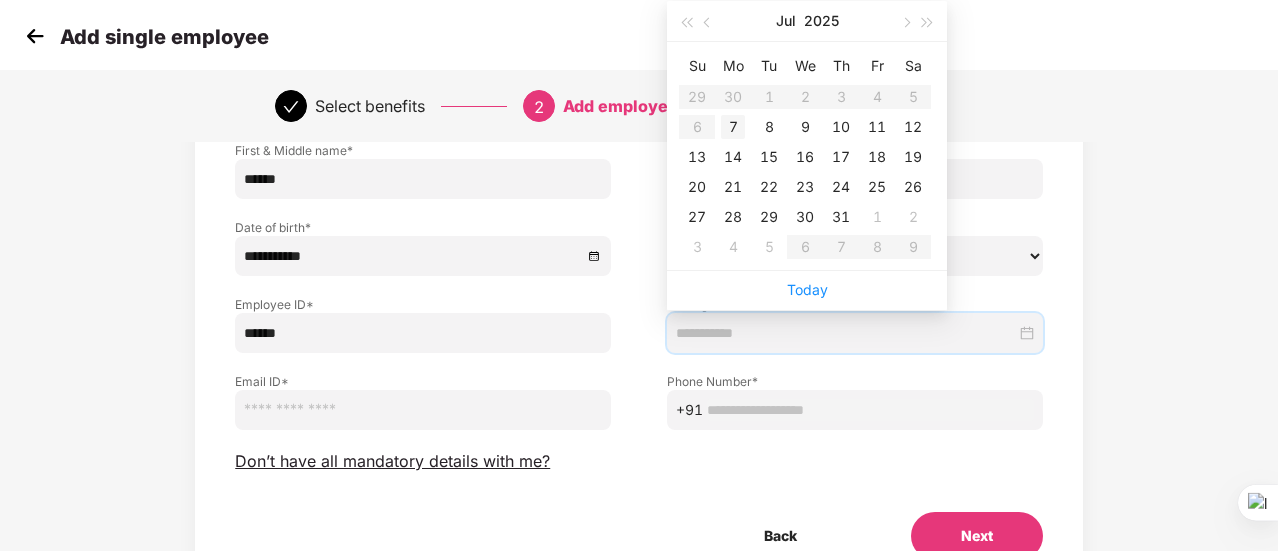 type on "**********" 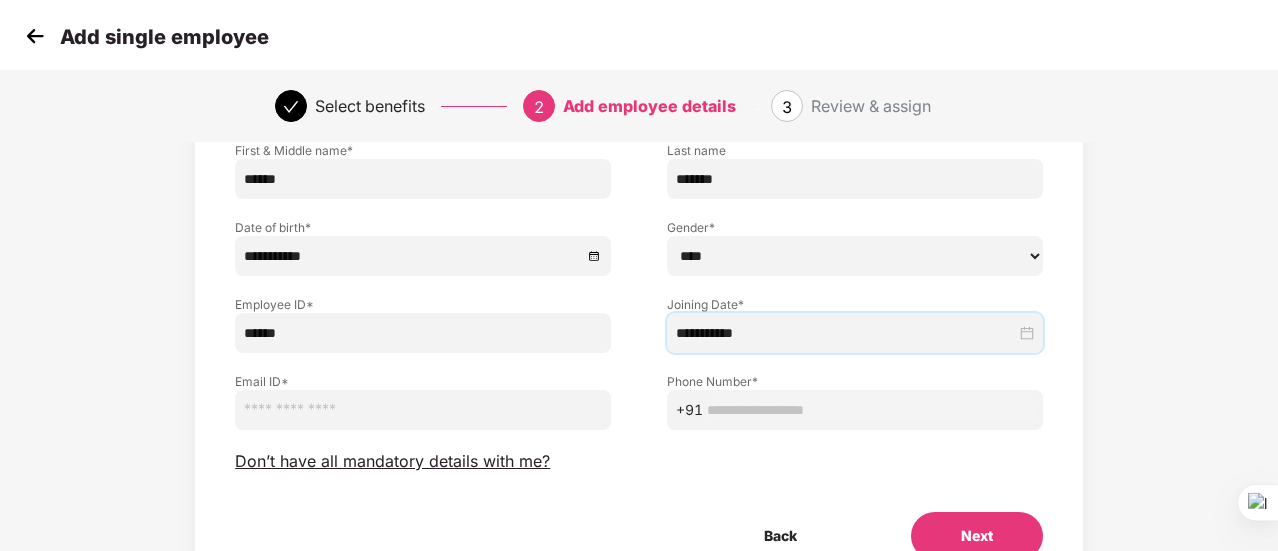 click at bounding box center (423, 410) 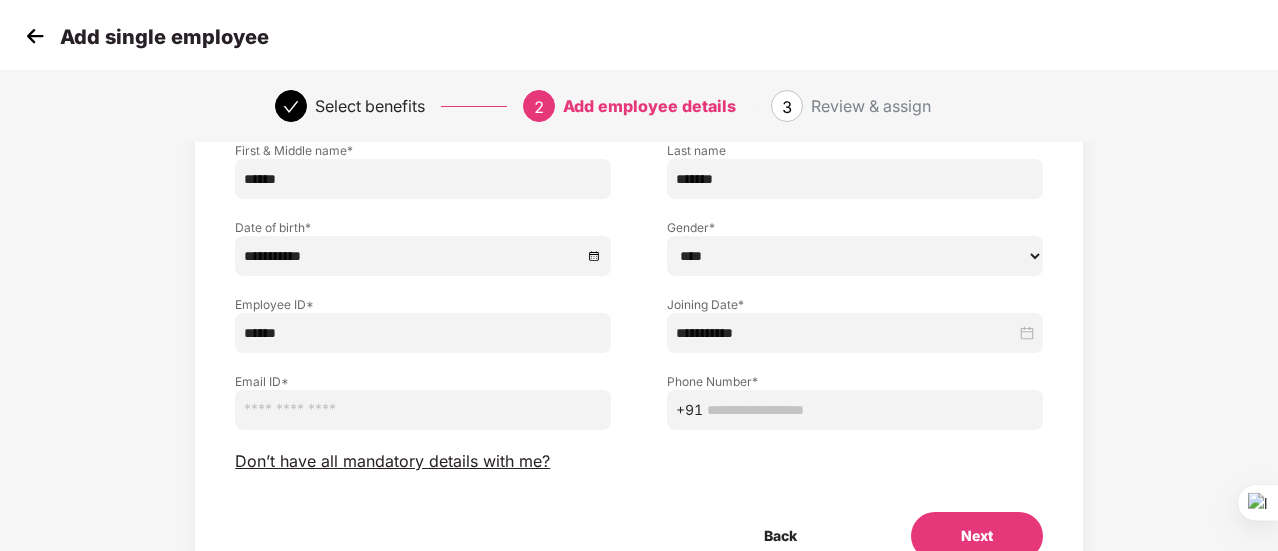 paste on "**********" 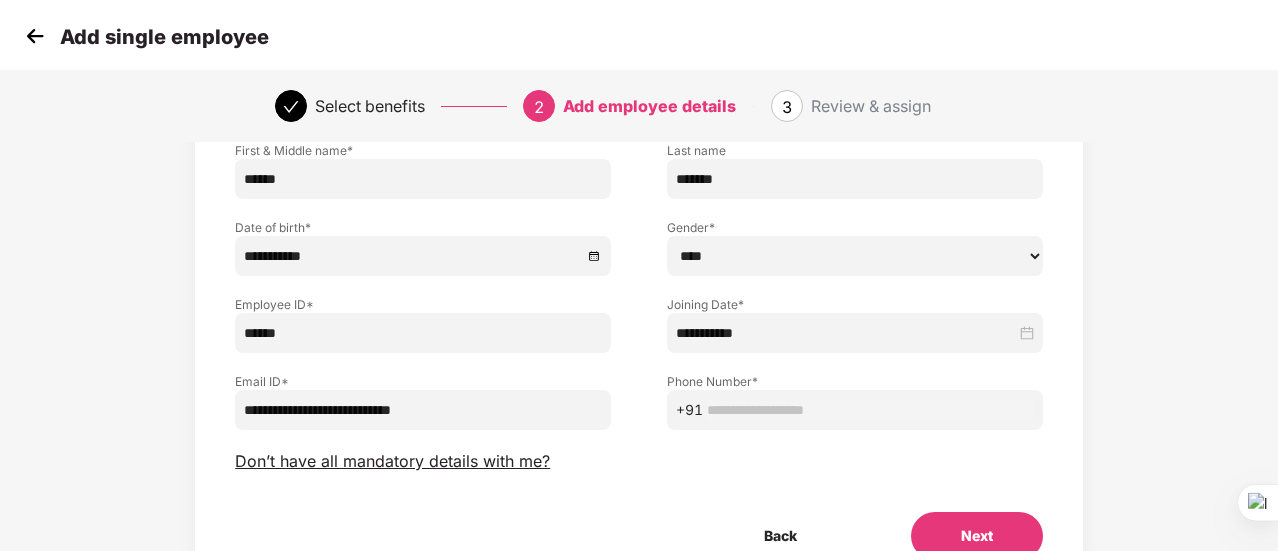 type on "**********" 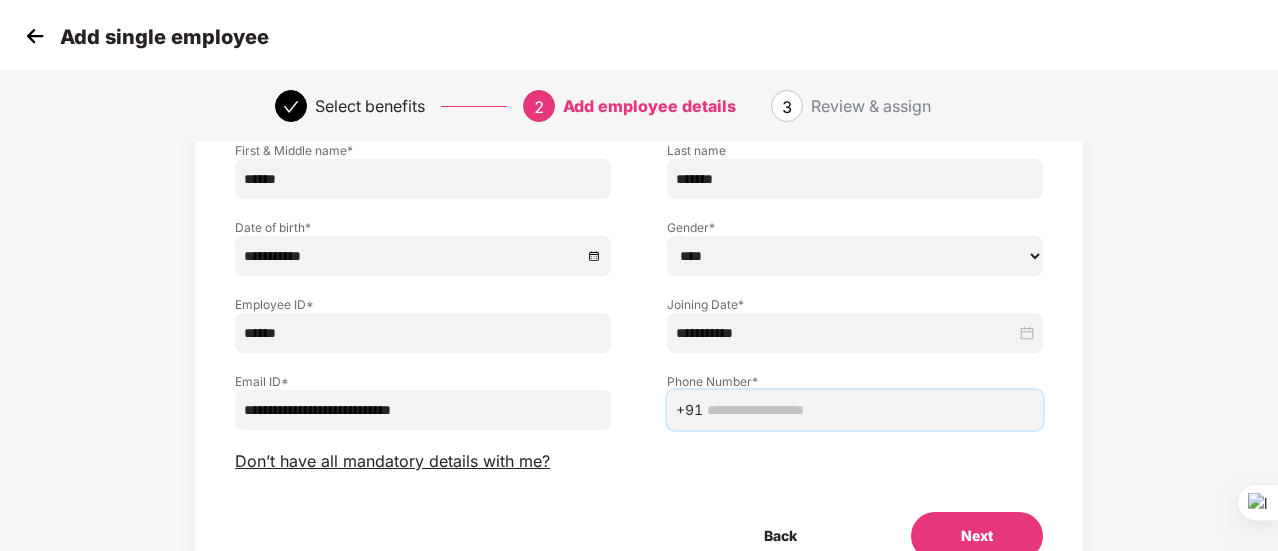 click at bounding box center (870, 410) 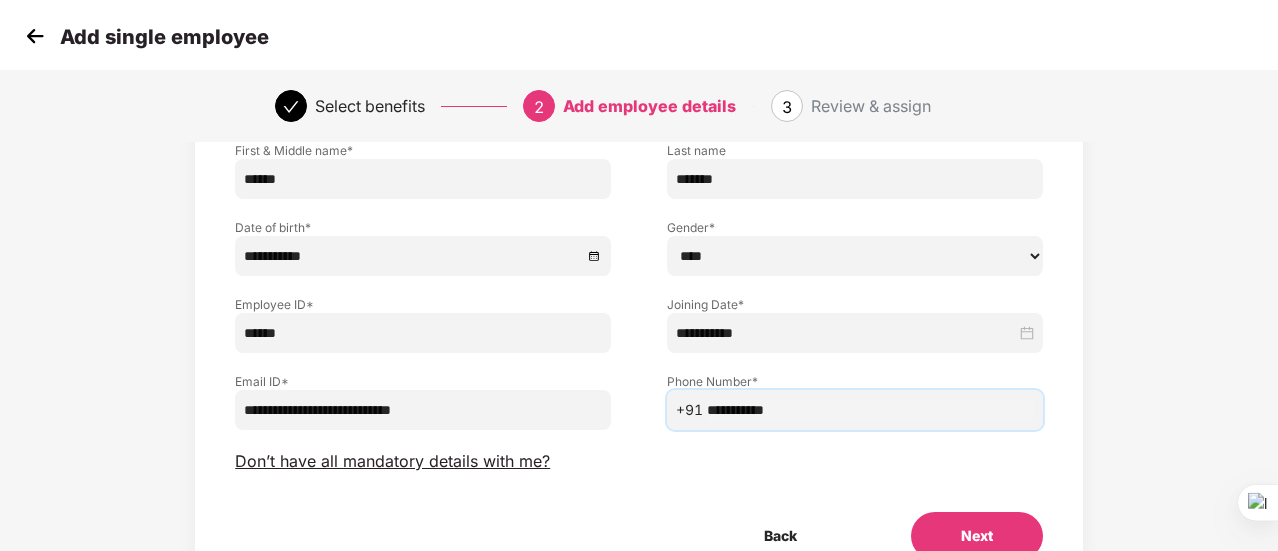 click on "**********" at bounding box center (870, 410) 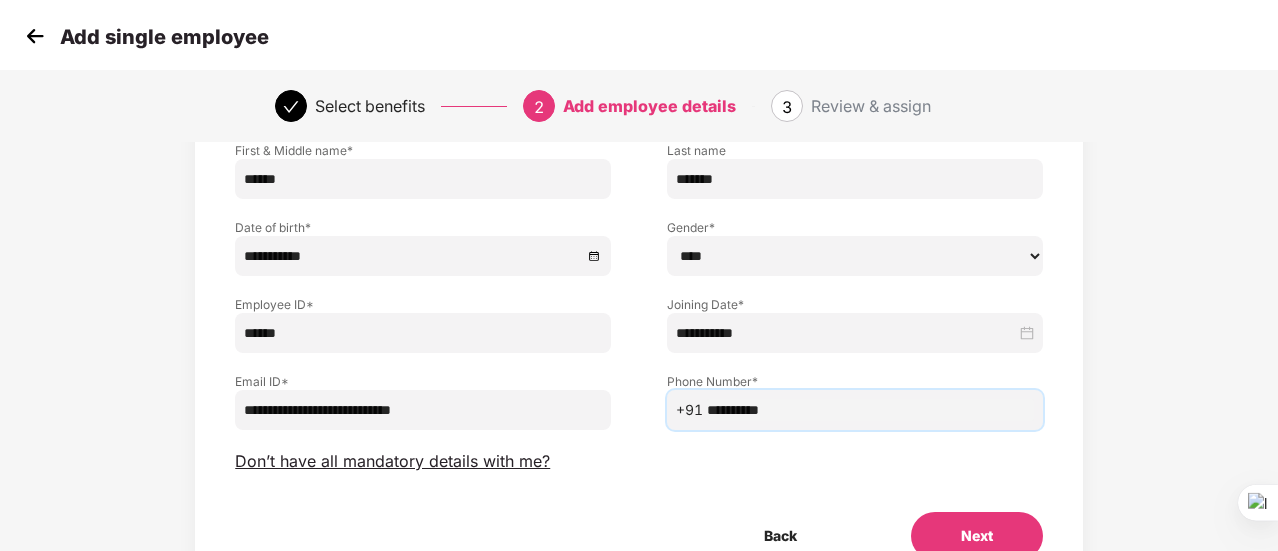 type on "**********" 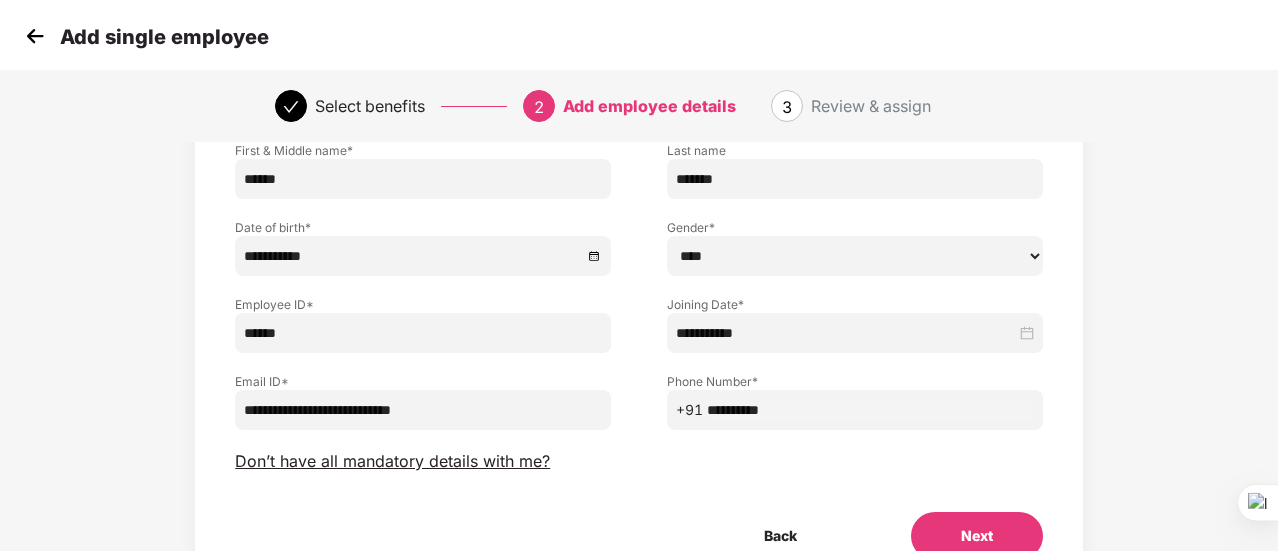 click on "**********" at bounding box center (639, 326) 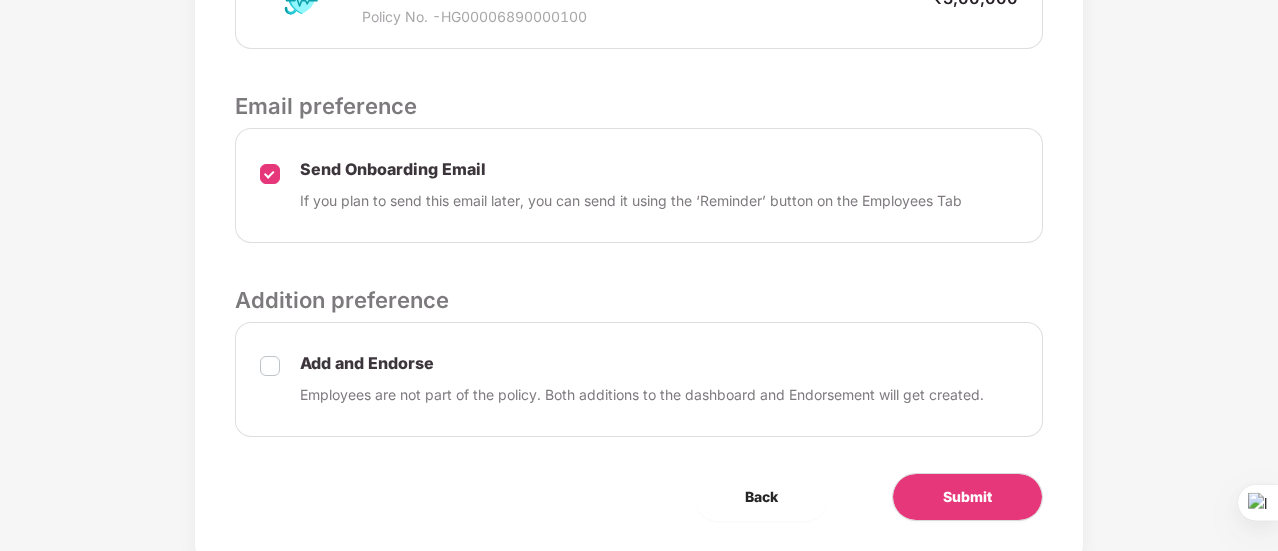 scroll, scrollTop: 840, scrollLeft: 0, axis: vertical 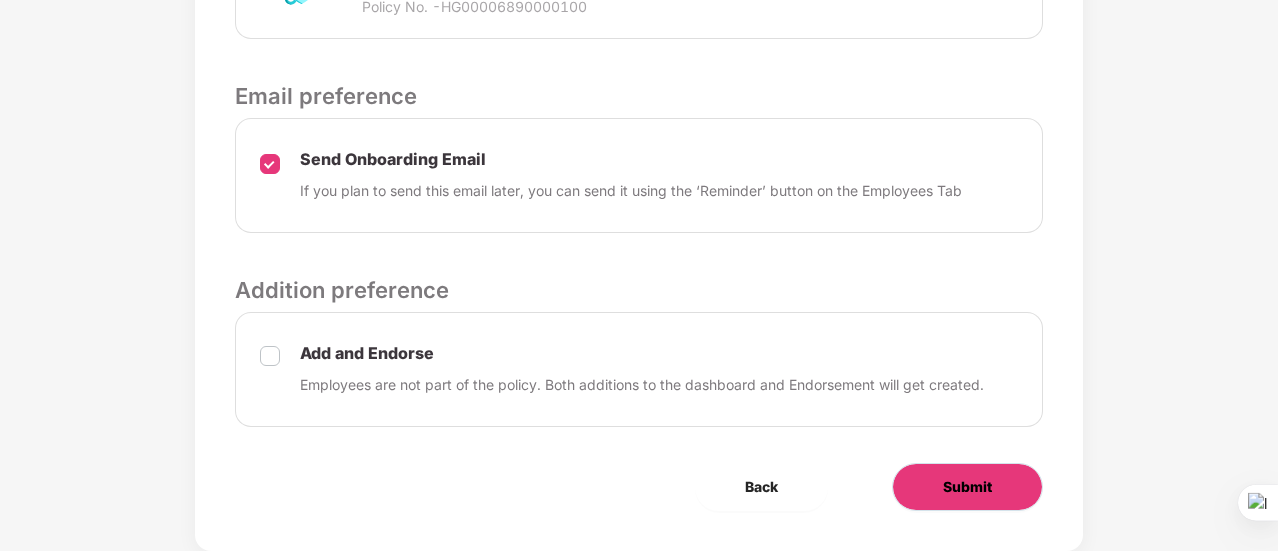 drag, startPoint x: 977, startPoint y: 509, endPoint x: 298, endPoint y: 449, distance: 681.6458 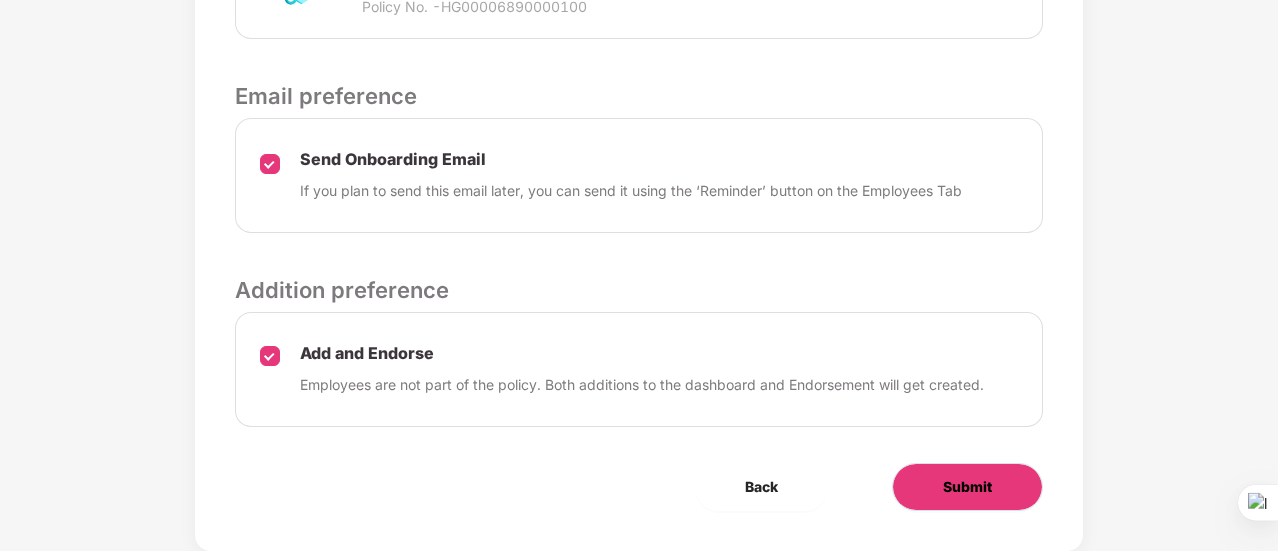 click on "Submit" at bounding box center [967, 487] 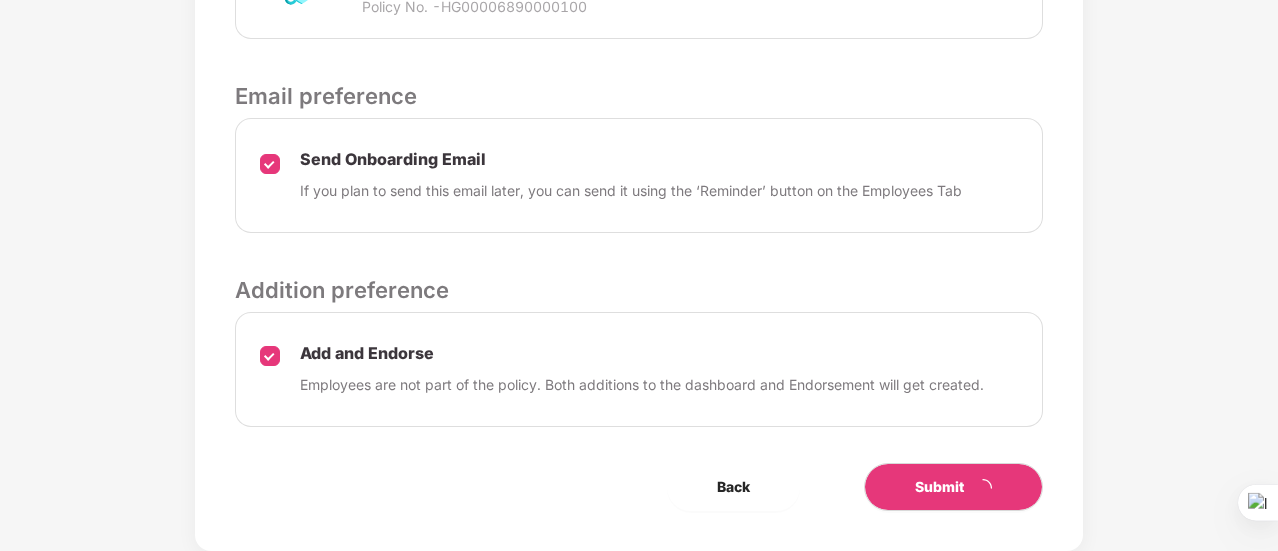 scroll, scrollTop: 0, scrollLeft: 0, axis: both 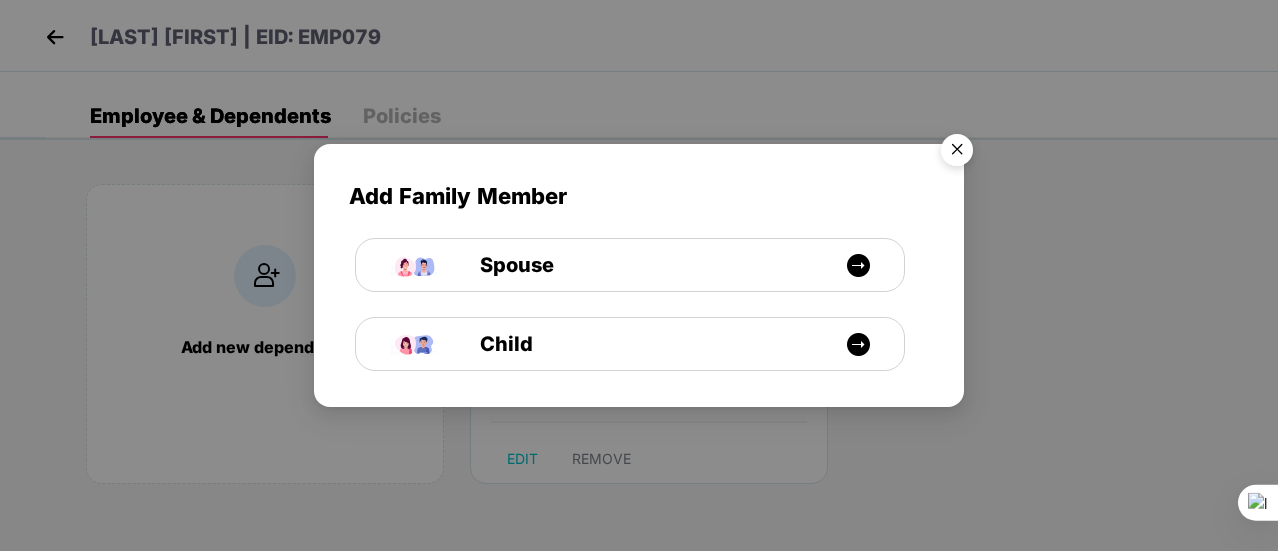 click at bounding box center (957, 153) 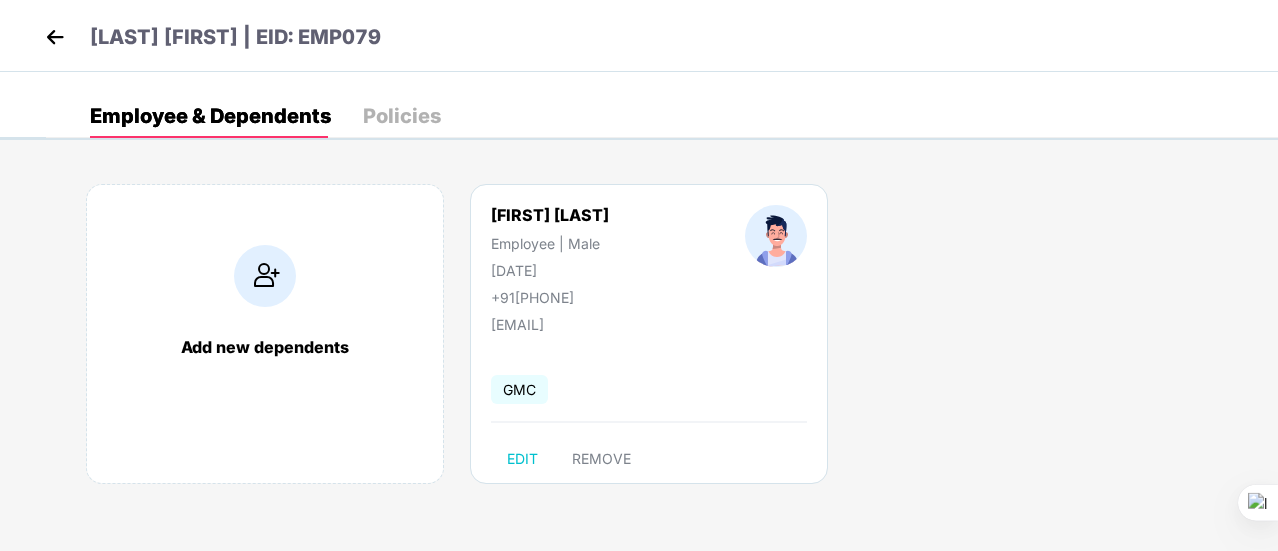 click on "Policies" at bounding box center (402, 116) 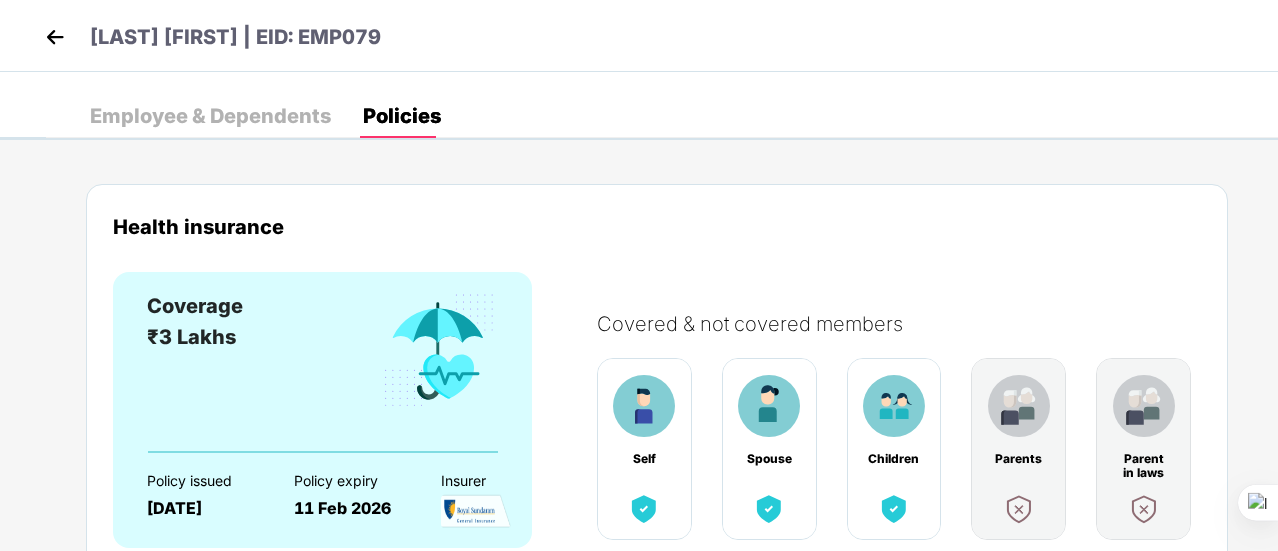 click on "Employee & Dependents" at bounding box center (210, 116) 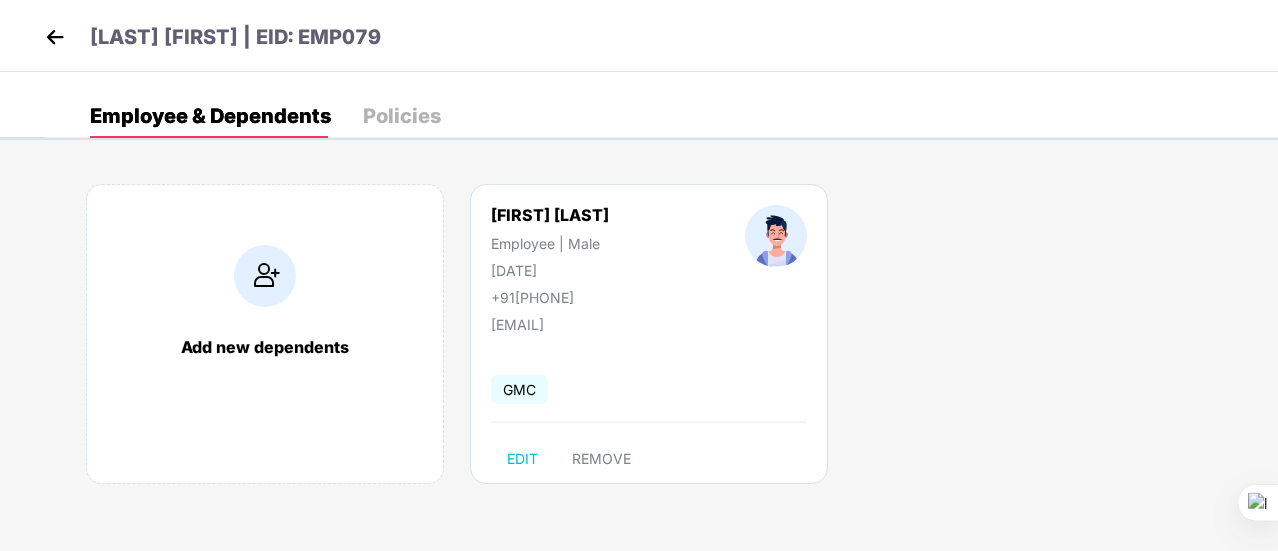 click at bounding box center (55, 37) 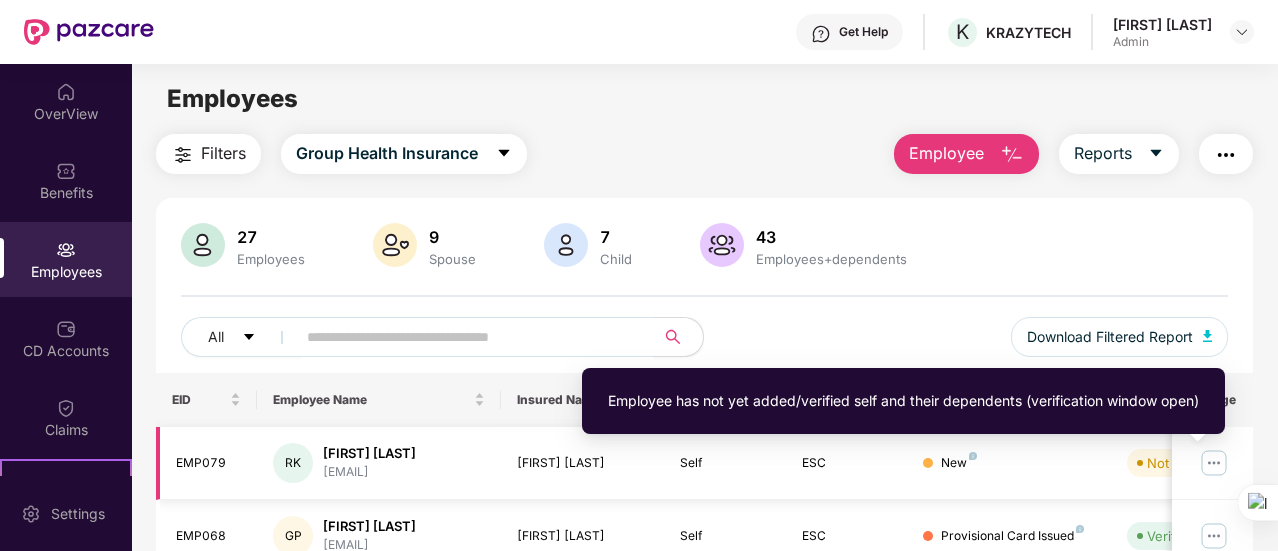 click on "Not Verified" at bounding box center (1183, 463) 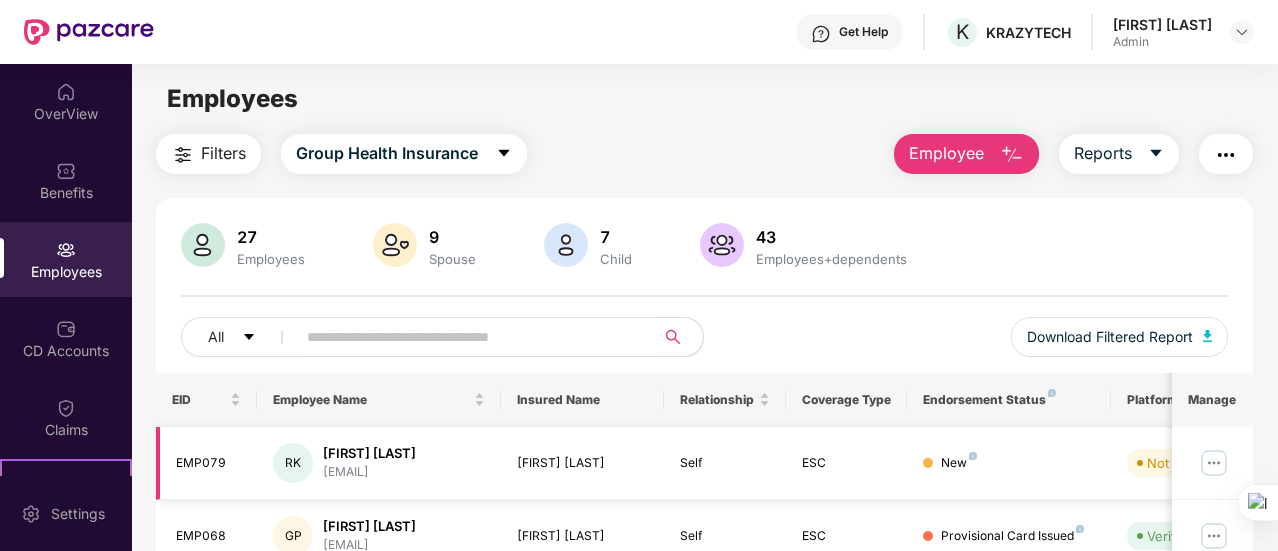 click at bounding box center (1214, 463) 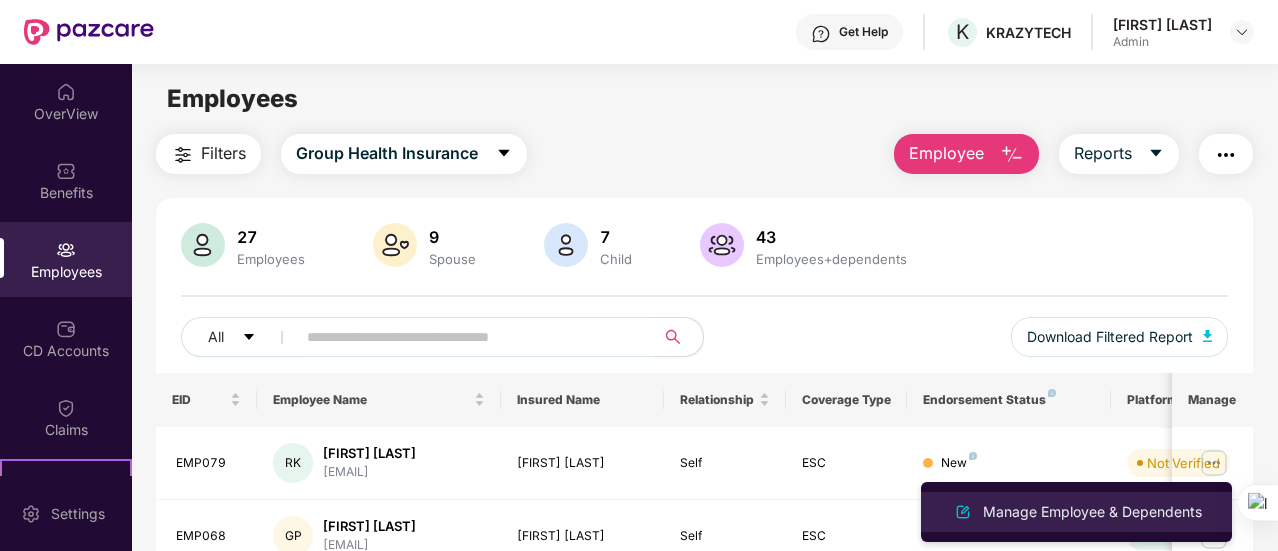 click on "Manage Employee & Dependents" at bounding box center (1092, 512) 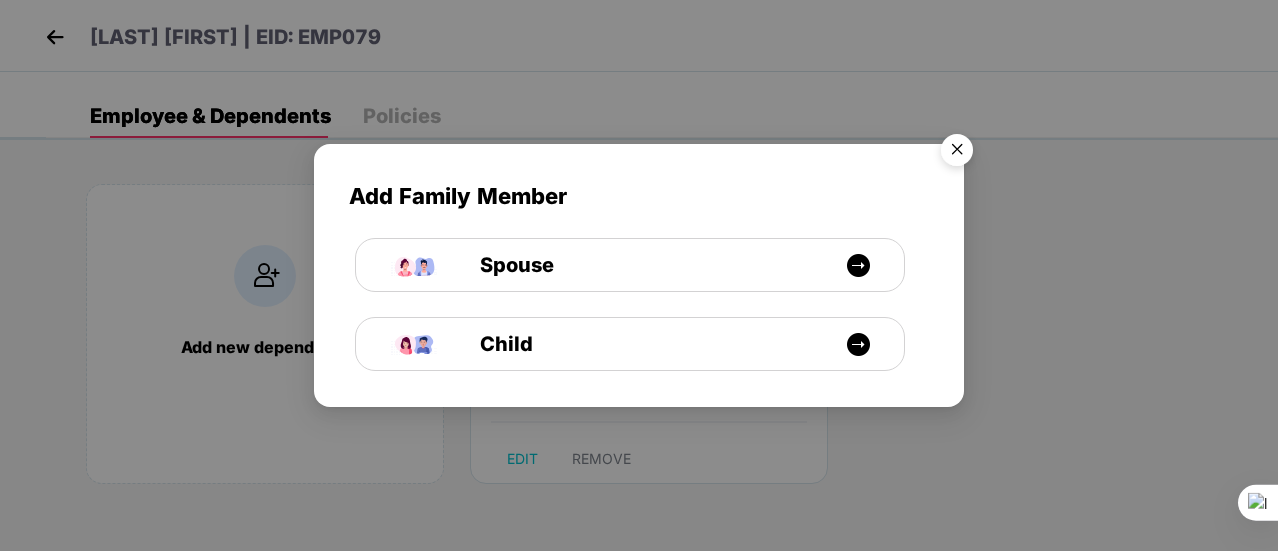 click at bounding box center (957, 153) 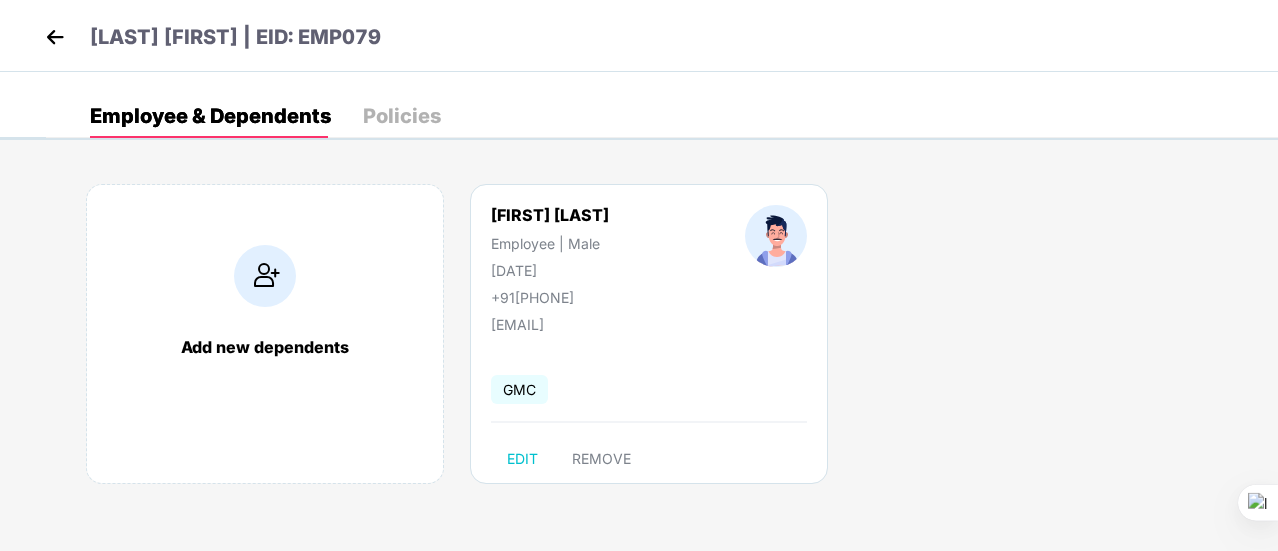 click on "GMC" at bounding box center [519, 389] 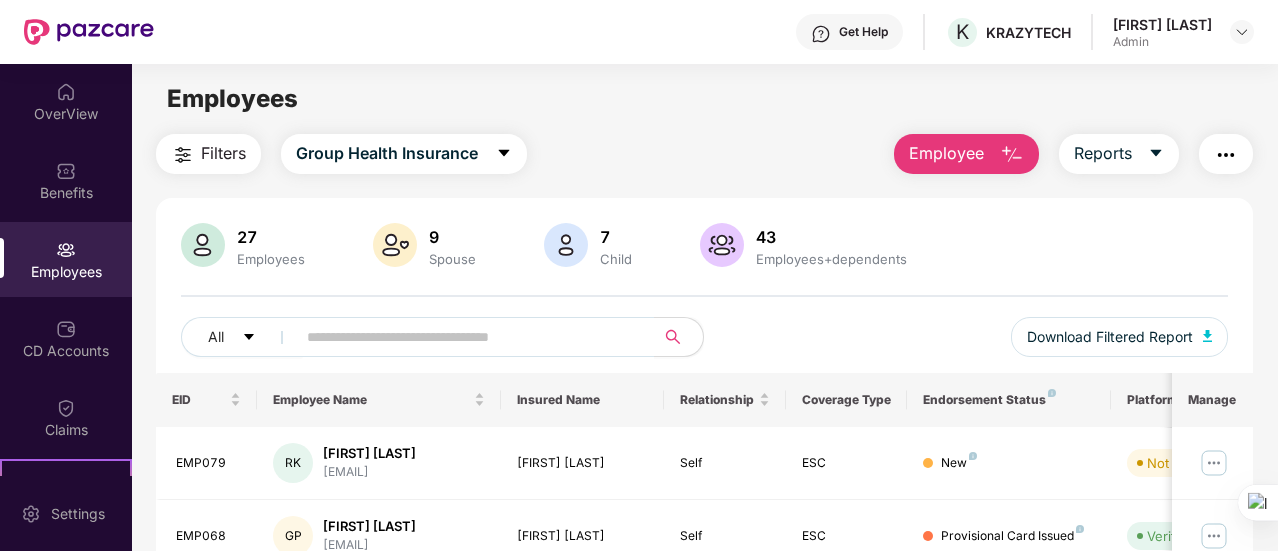 click at bounding box center (1012, 155) 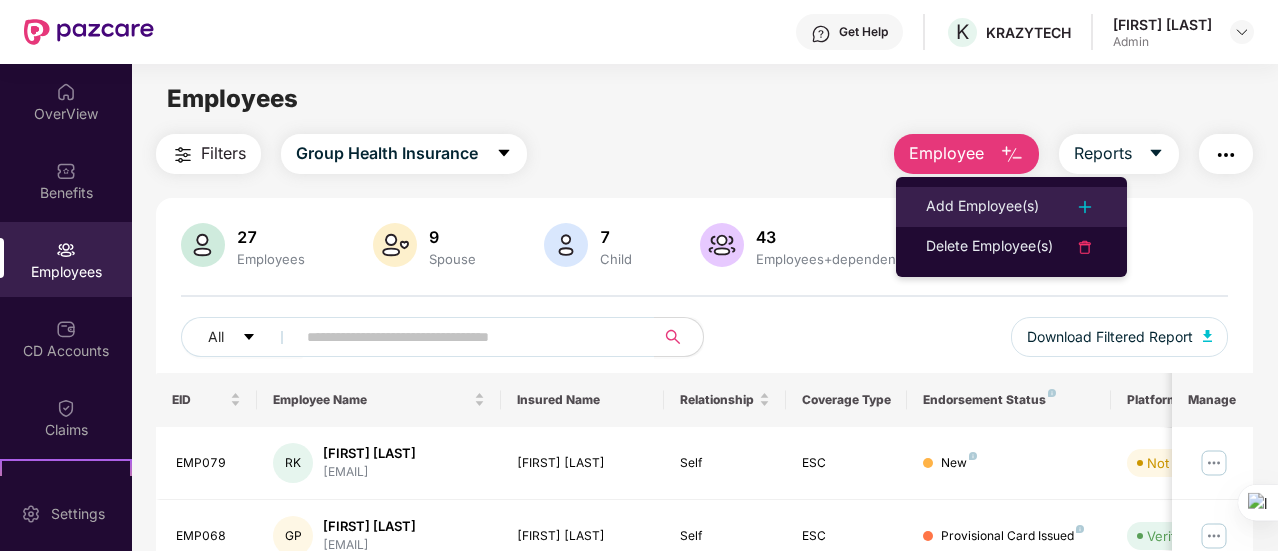 click on "Add Employee(s)" at bounding box center (982, 207) 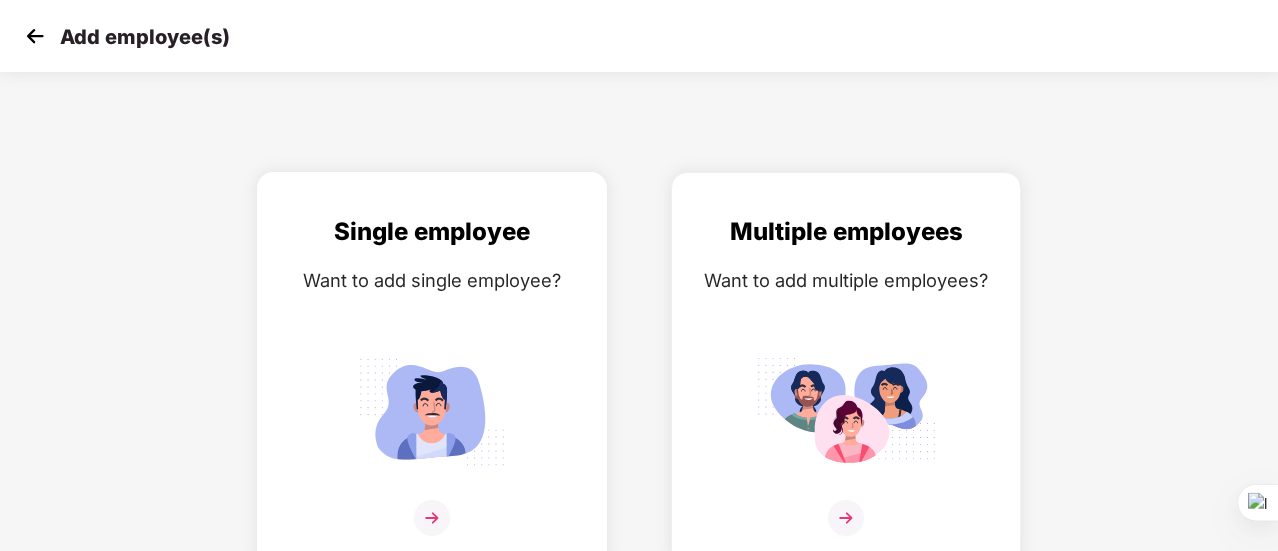 click at bounding box center [432, 518] 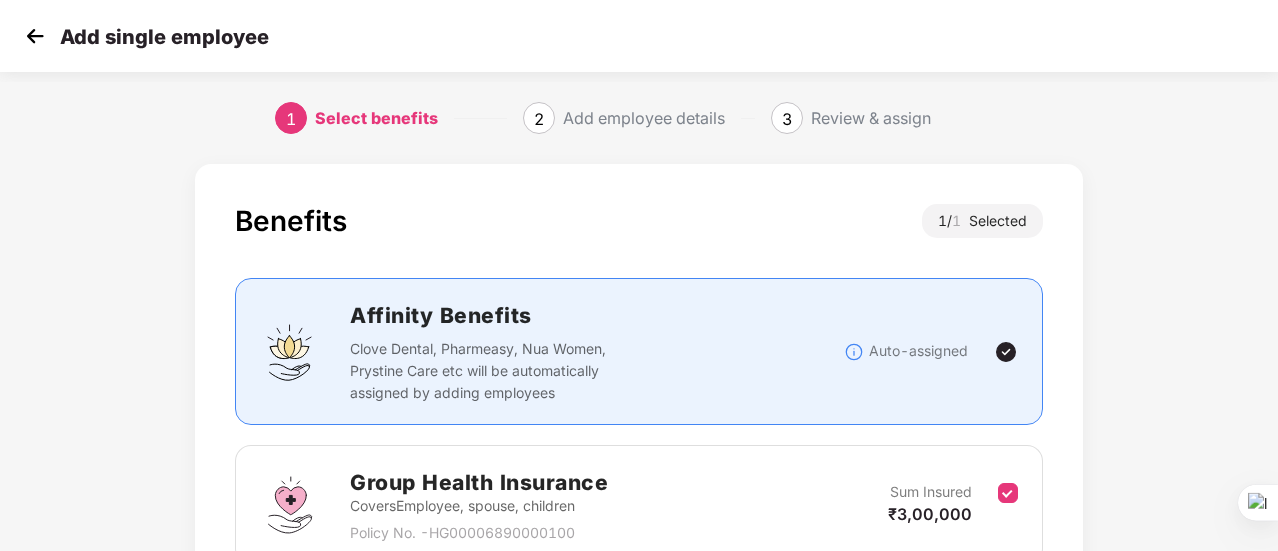 click on "Benefits 1 / 1     Selected Affinity Benefits Clove Dental, Pharmeasy, Nua Women, Prystine Care etc will be automatically assigned by adding employees Auto-assigned Group Health Insurance Covers  Employee, spouse, children Policy No. -  HG00006890000100 Sum Insured   ₹3,00,000 Back Next" at bounding box center [639, 446] 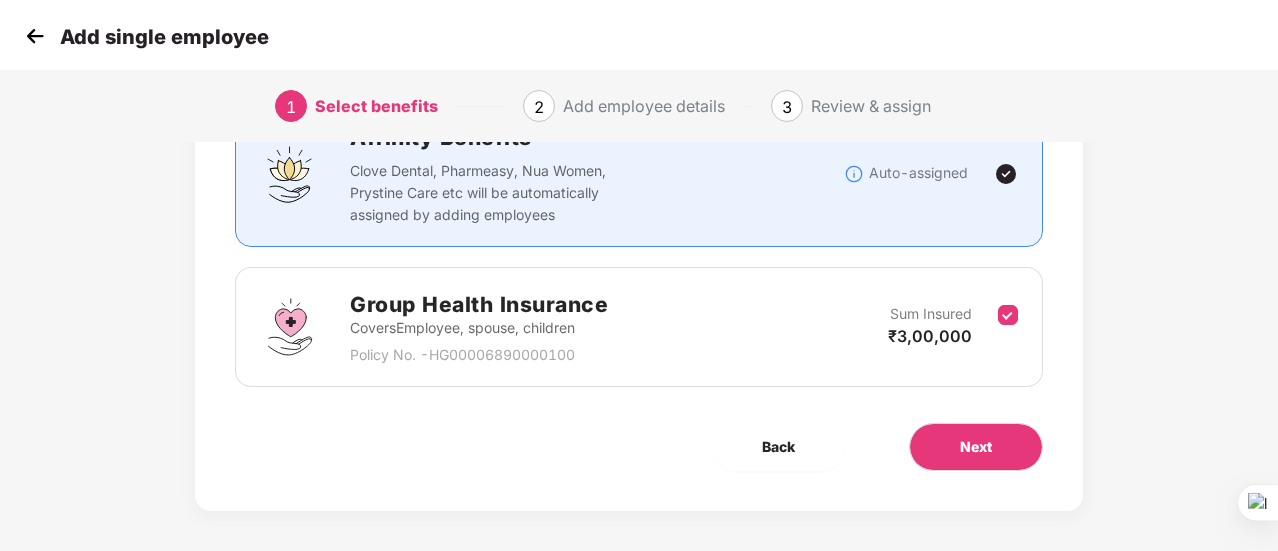 scroll, scrollTop: 186, scrollLeft: 0, axis: vertical 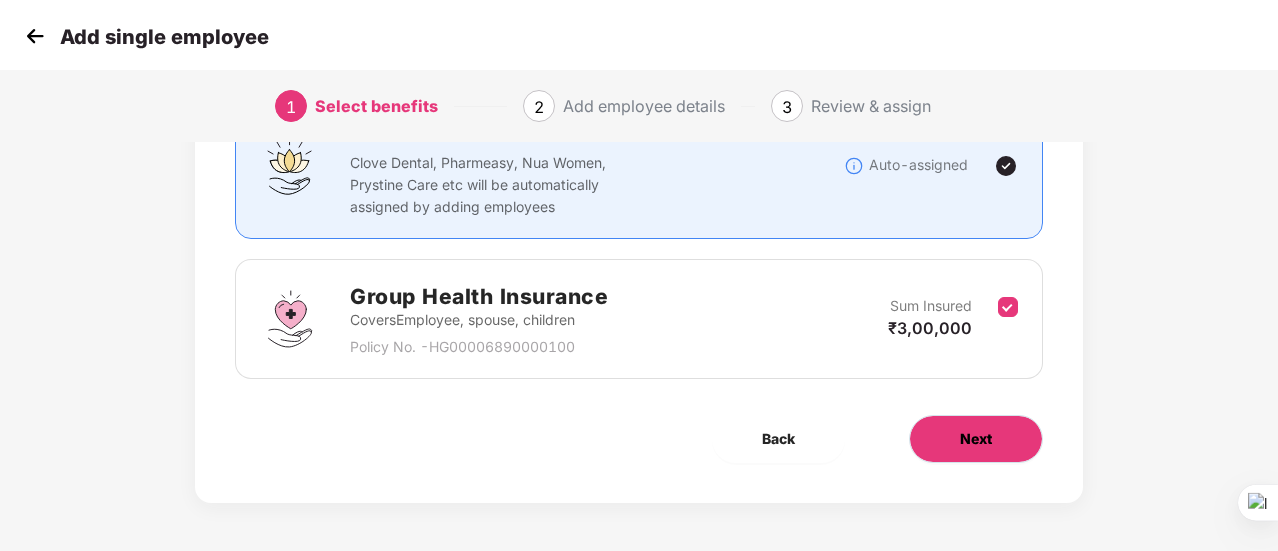 click on "Next" at bounding box center (976, 439) 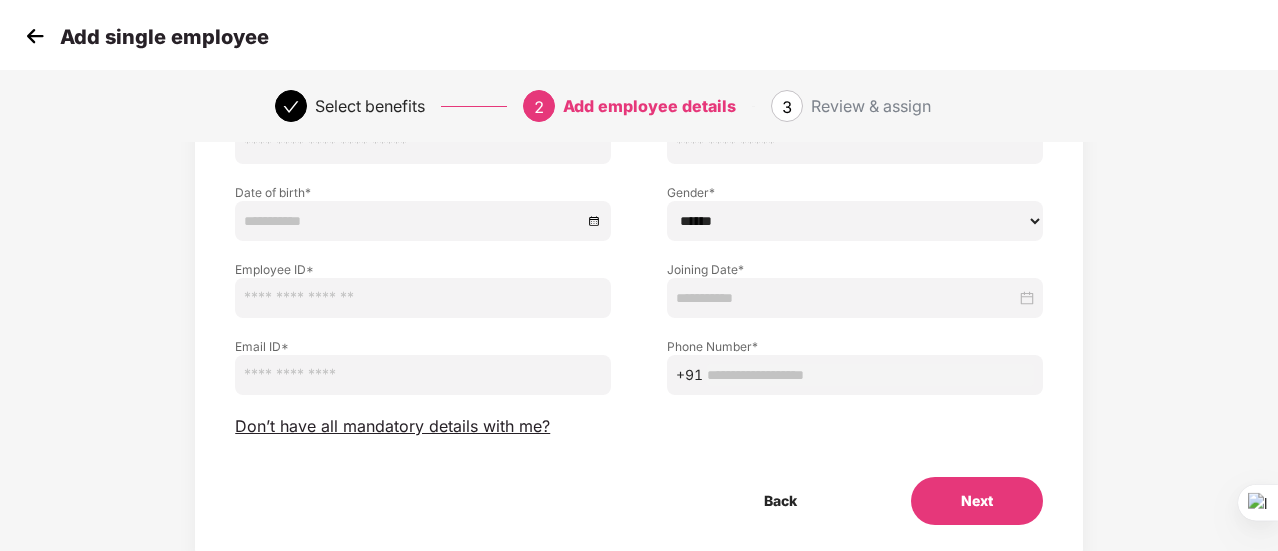 scroll, scrollTop: 0, scrollLeft: 0, axis: both 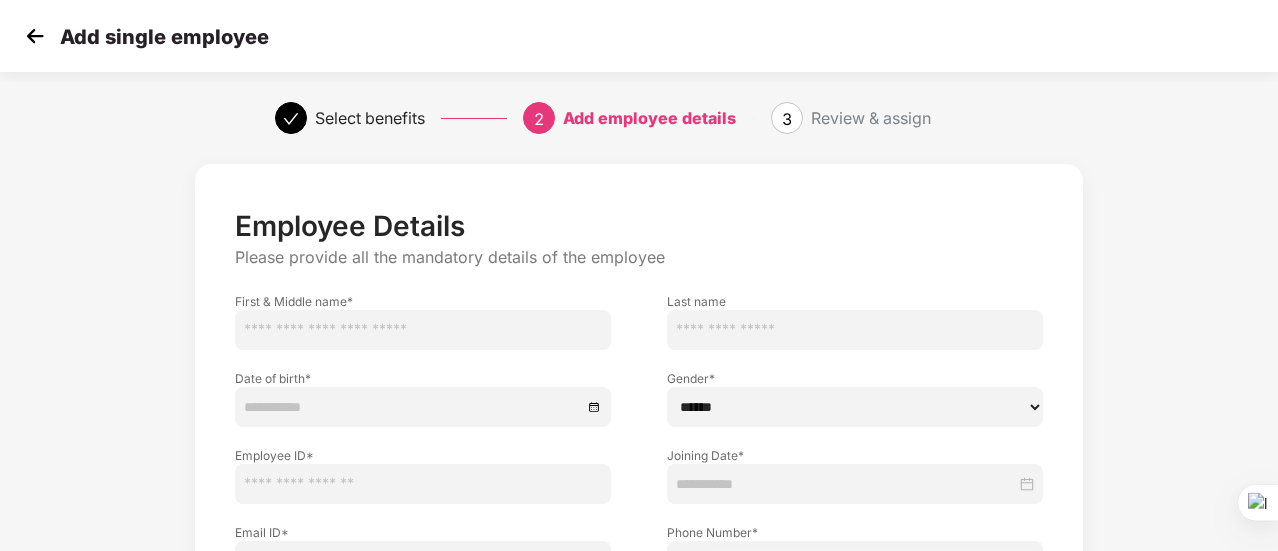 click at bounding box center [423, 330] 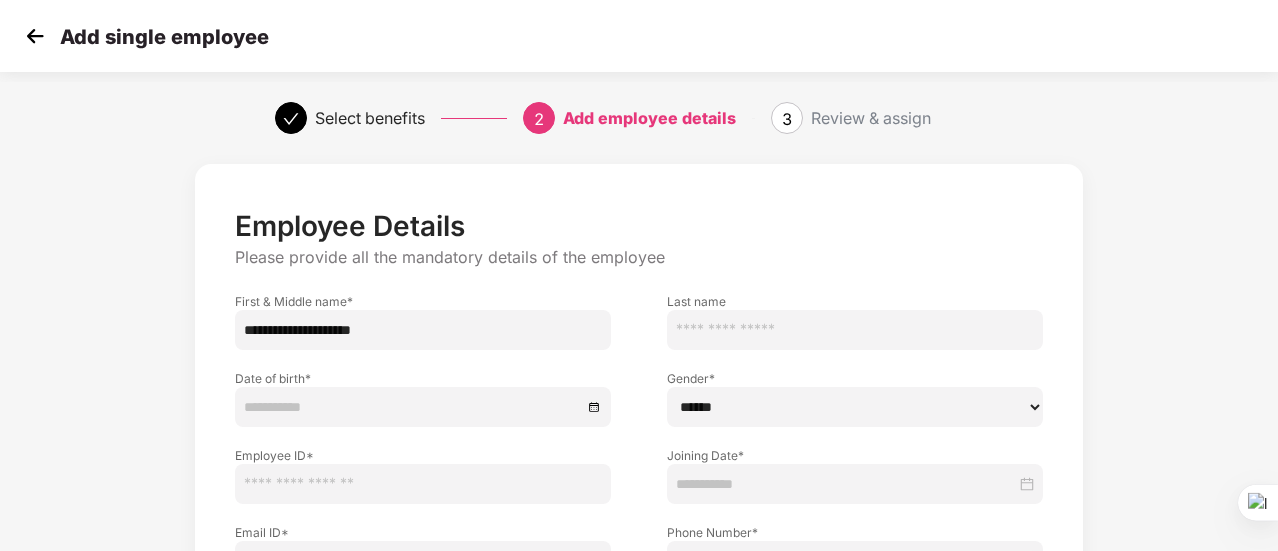 drag, startPoint x: 430, startPoint y: 335, endPoint x: 352, endPoint y: 335, distance: 78 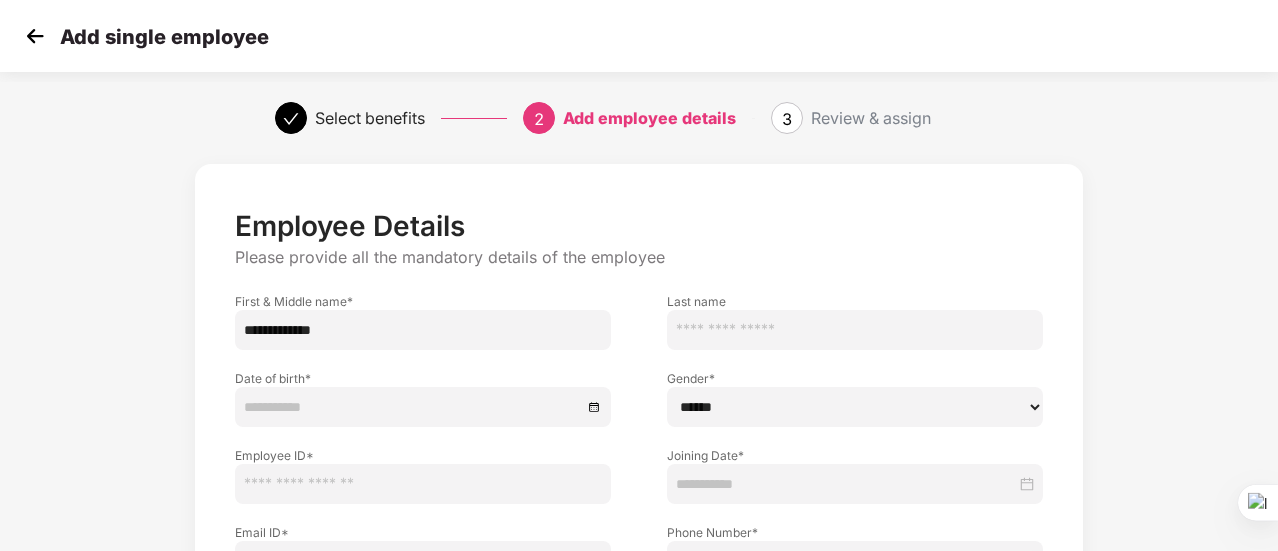 type on "**********" 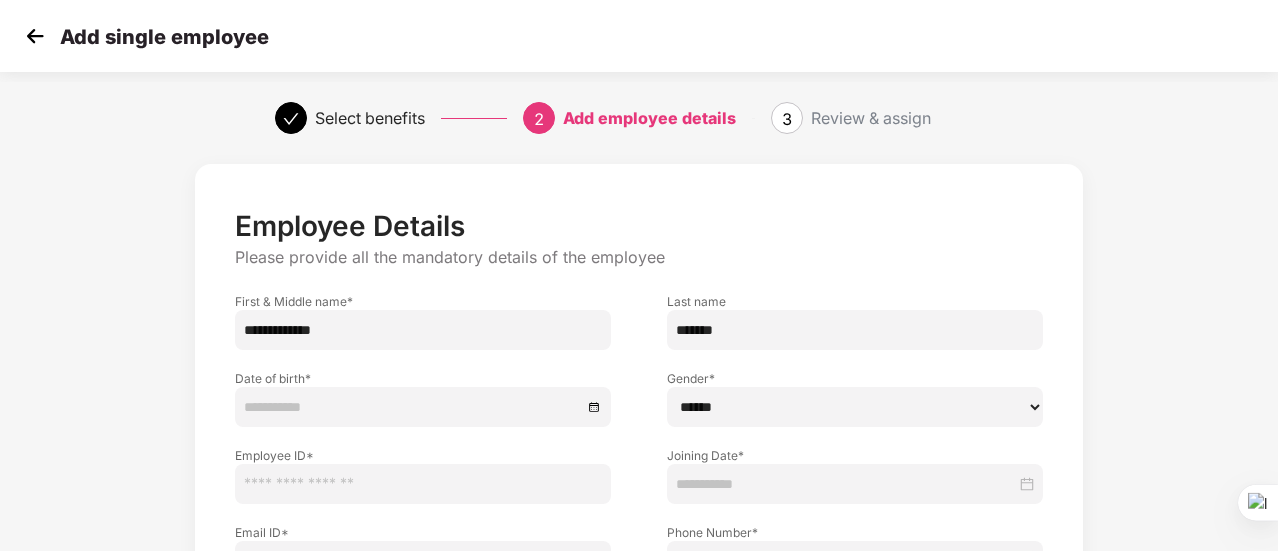 type on "*******" 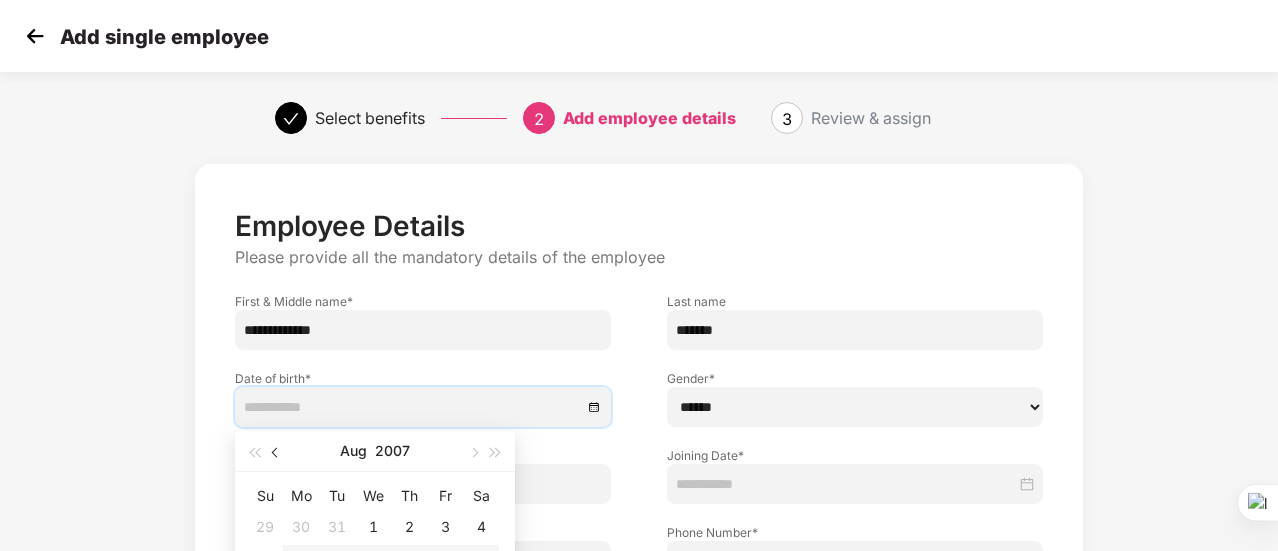 click at bounding box center [276, 451] 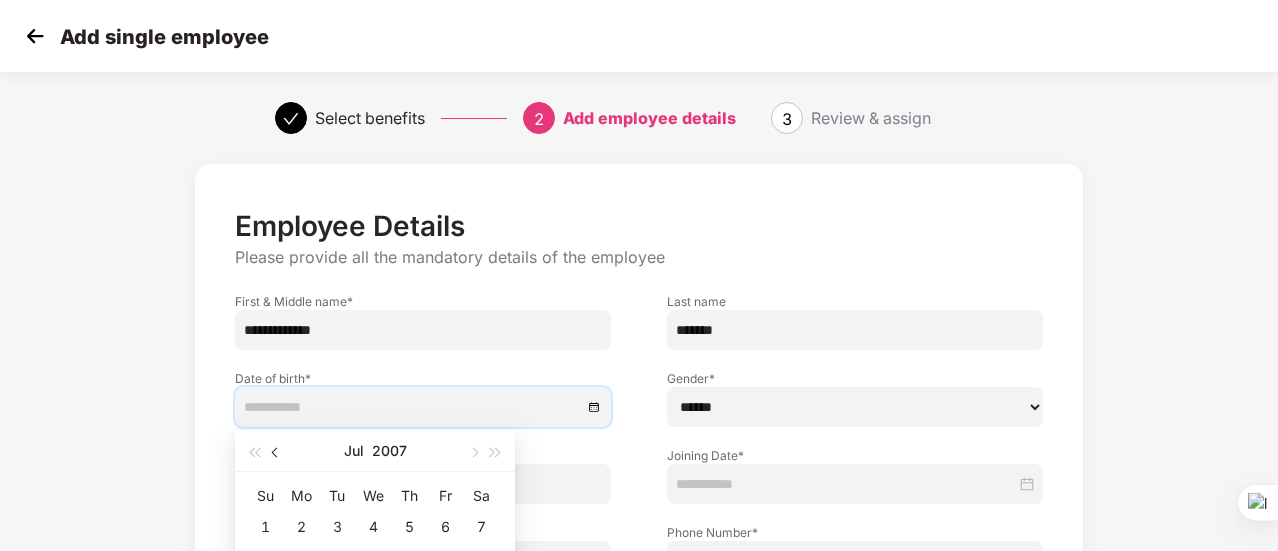 click at bounding box center [276, 451] 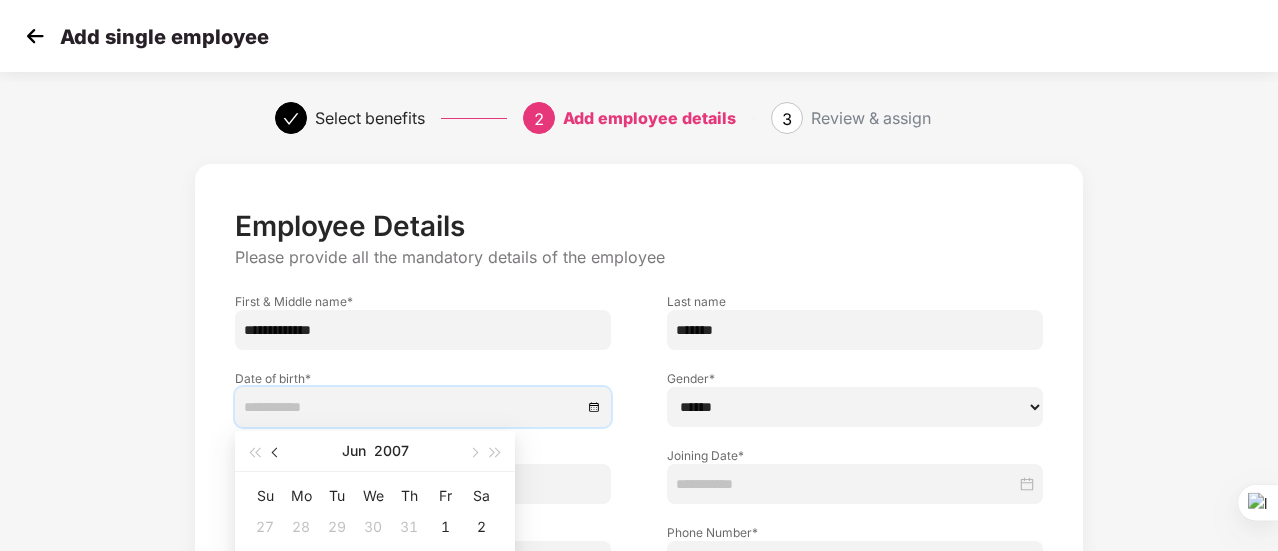 click at bounding box center (276, 451) 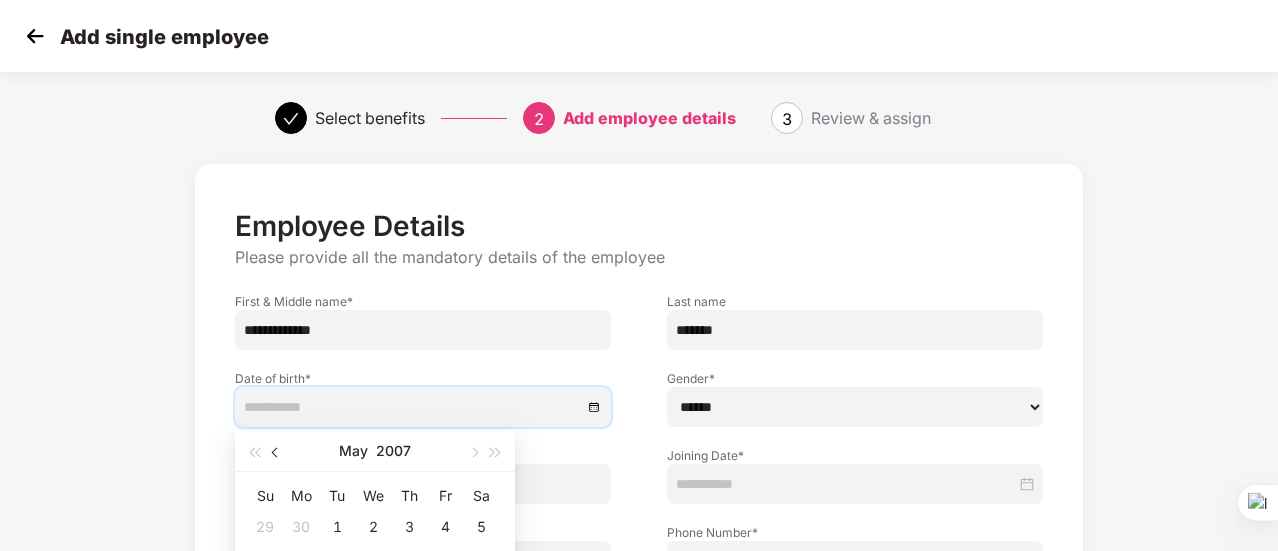 click at bounding box center [276, 451] 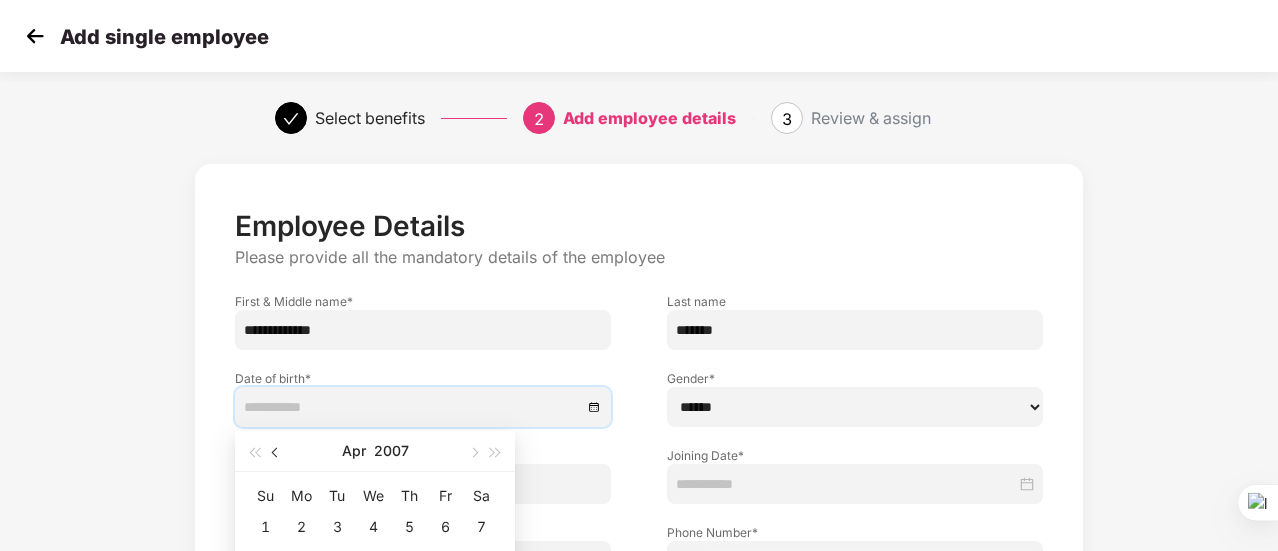 click at bounding box center [276, 451] 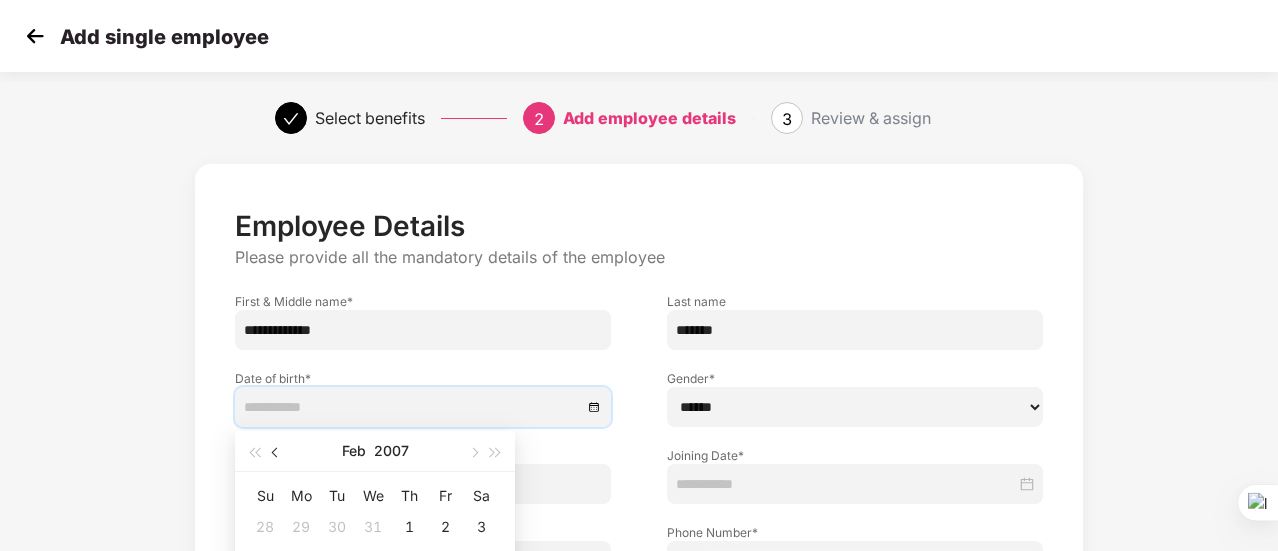 click at bounding box center (276, 451) 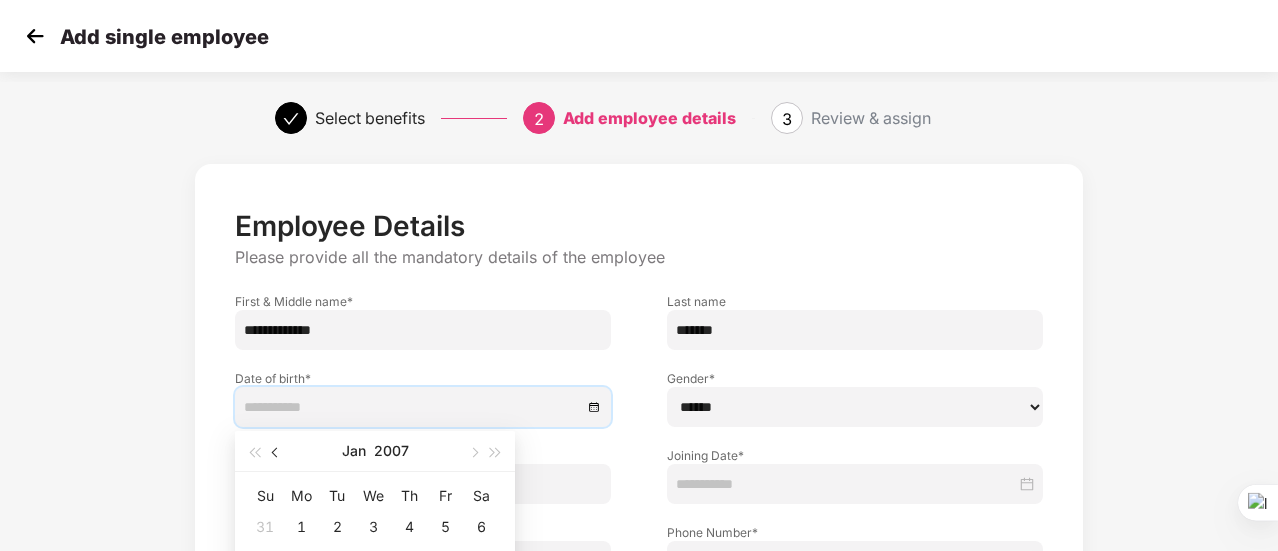 click at bounding box center (276, 451) 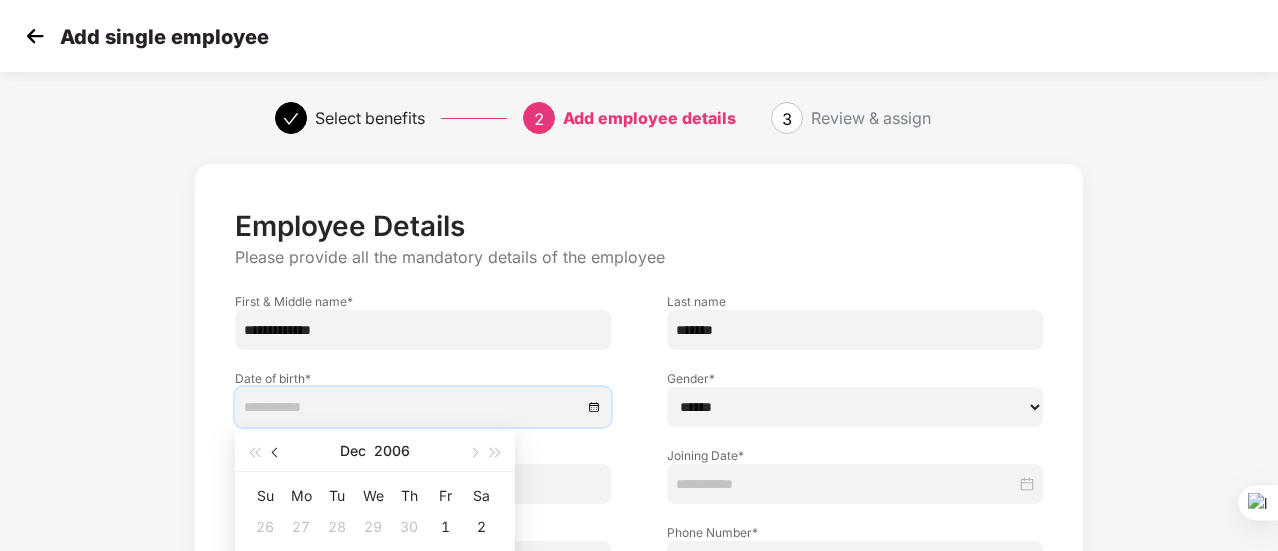 click at bounding box center [276, 451] 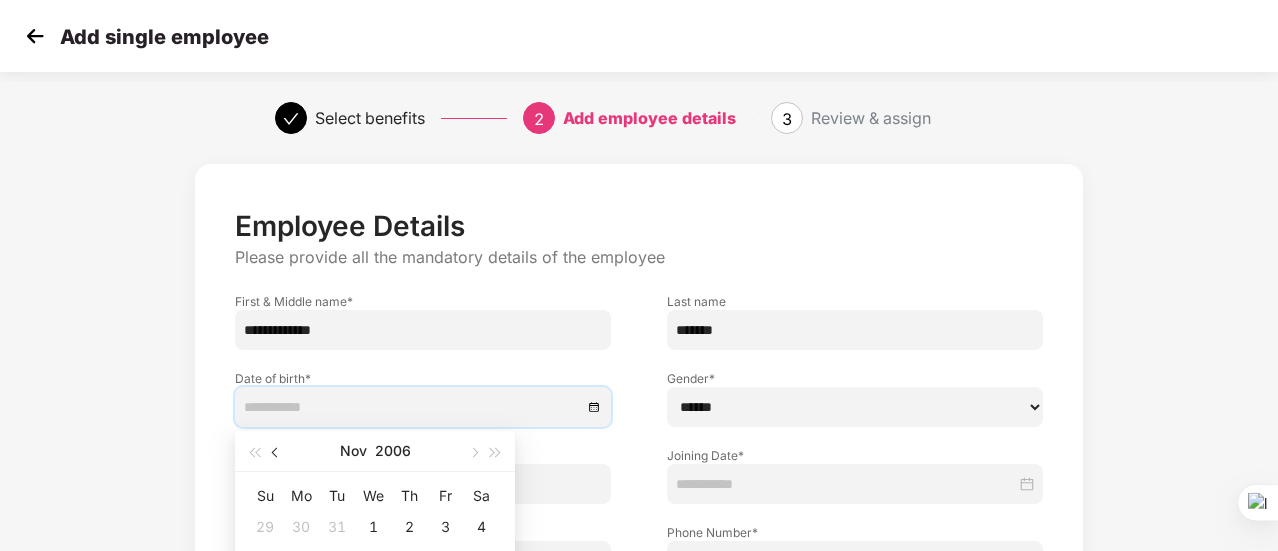 click at bounding box center (276, 451) 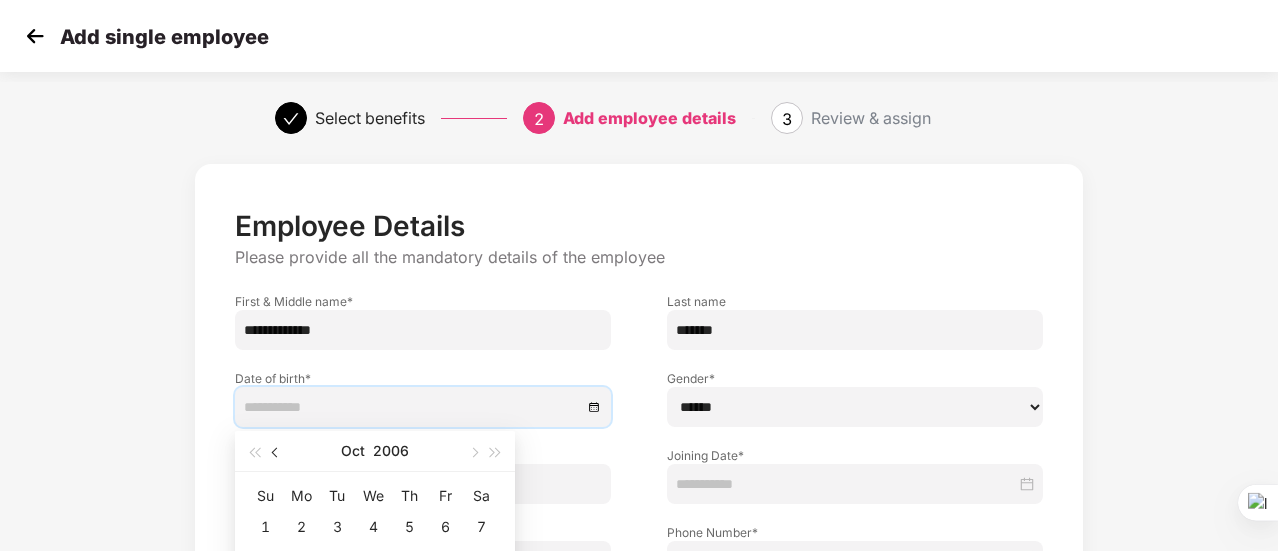 click at bounding box center (276, 451) 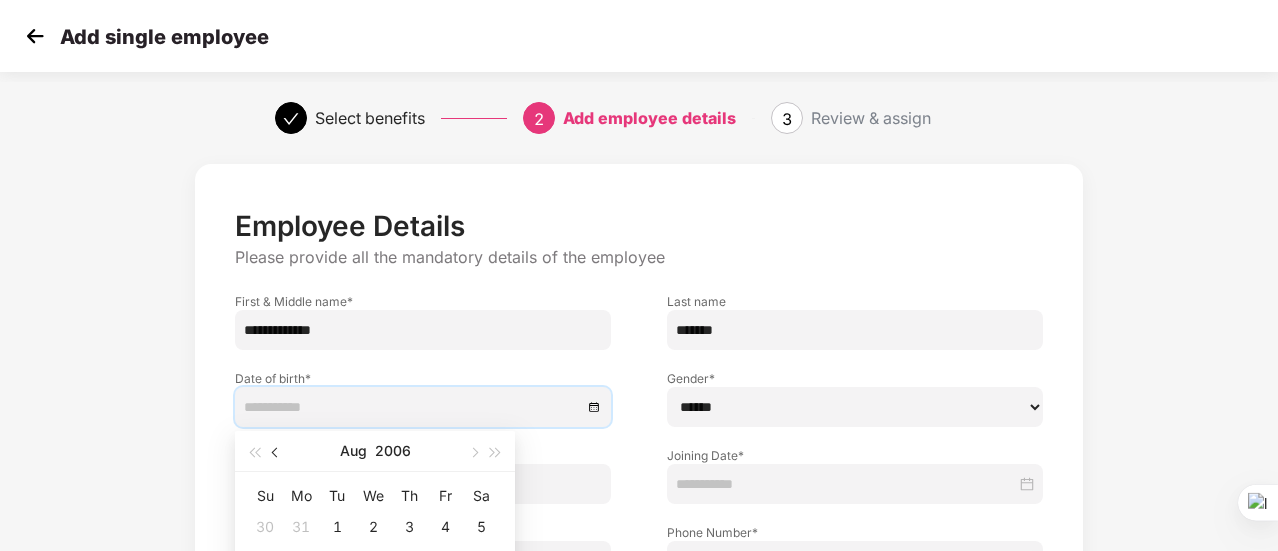 click at bounding box center [276, 451] 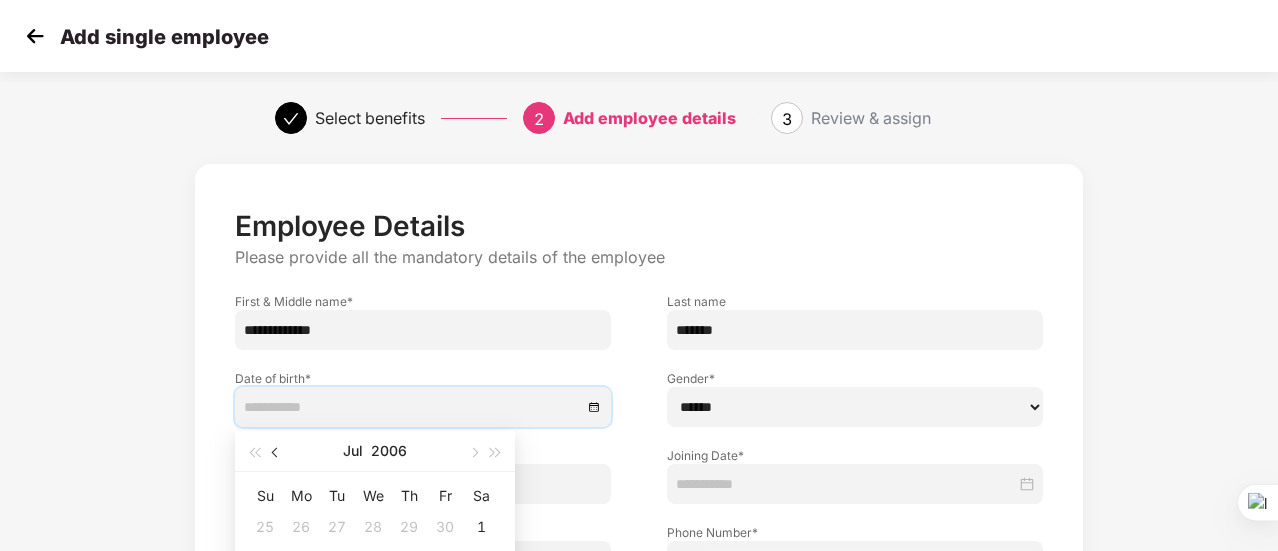 click at bounding box center (276, 451) 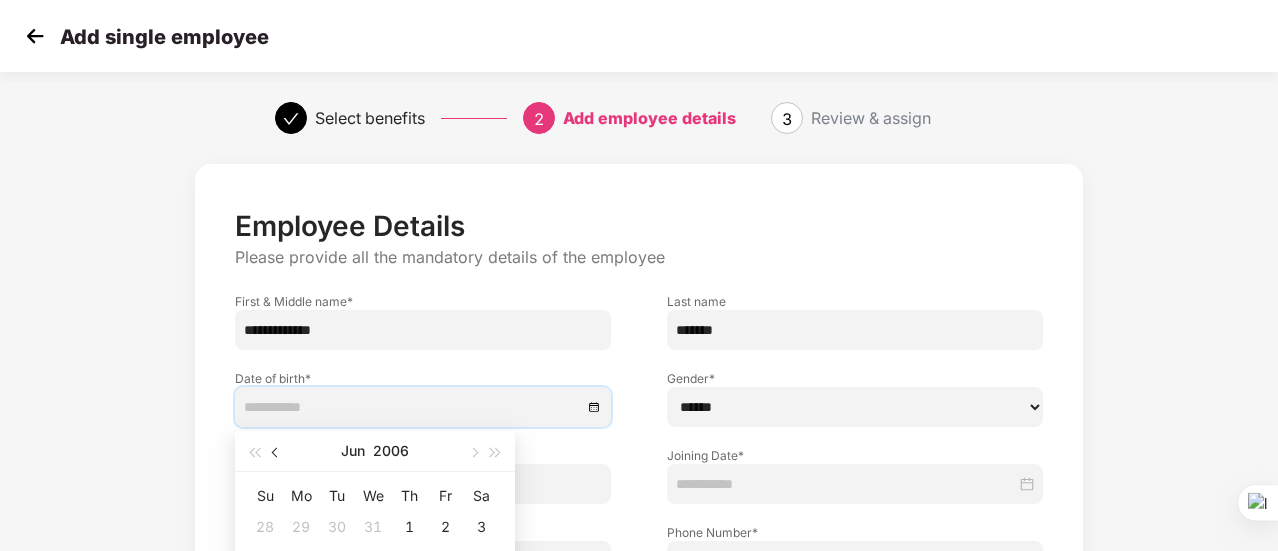 click at bounding box center (276, 451) 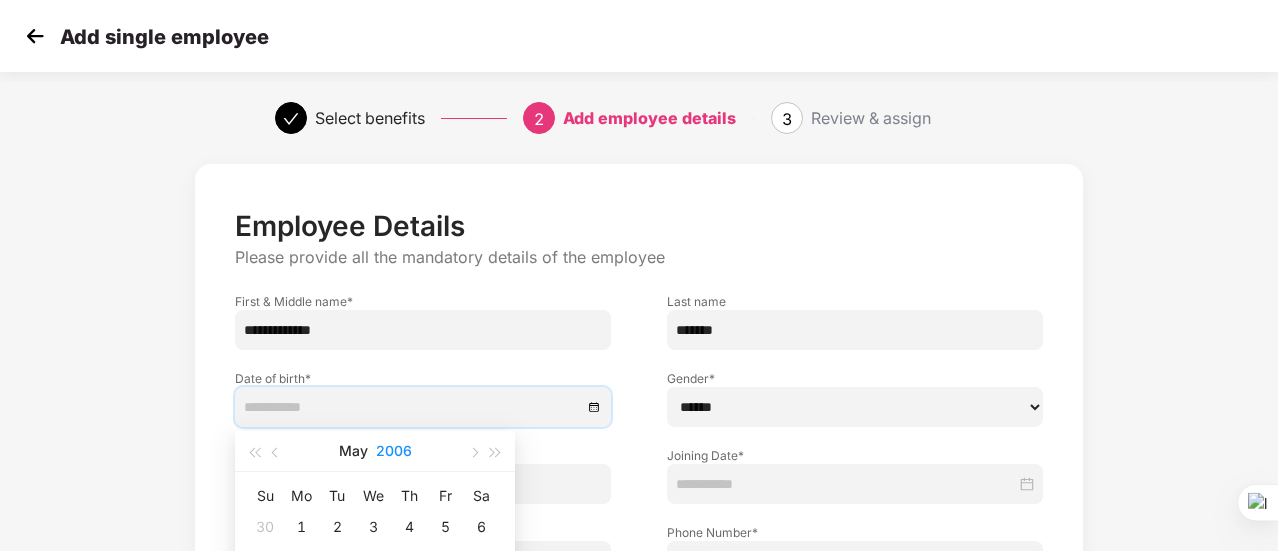 click on "2006" at bounding box center [394, 451] 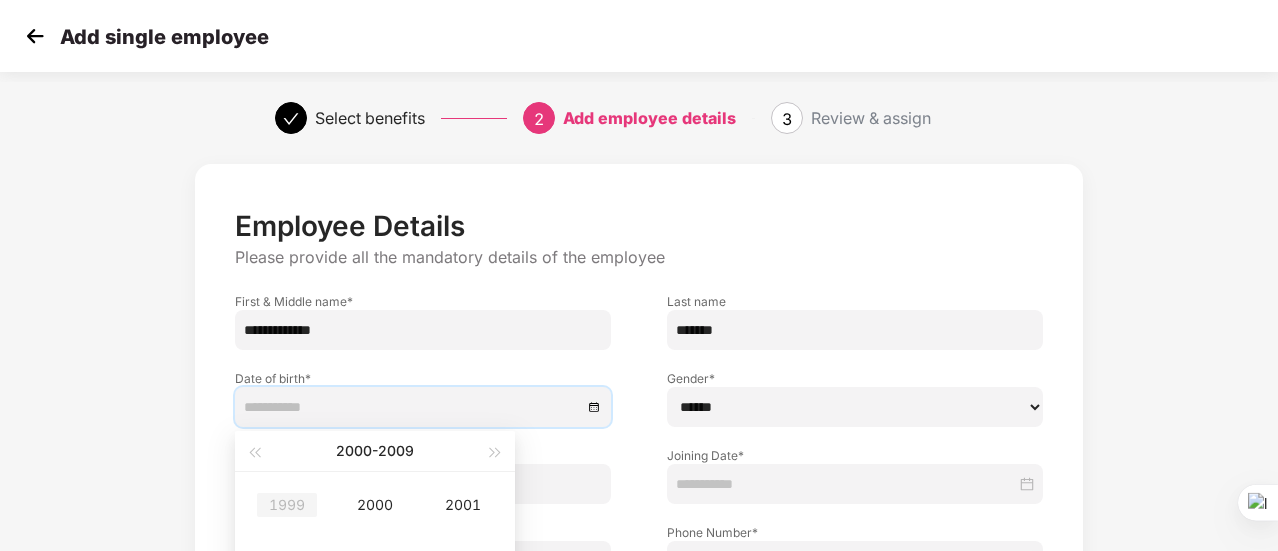 type on "**********" 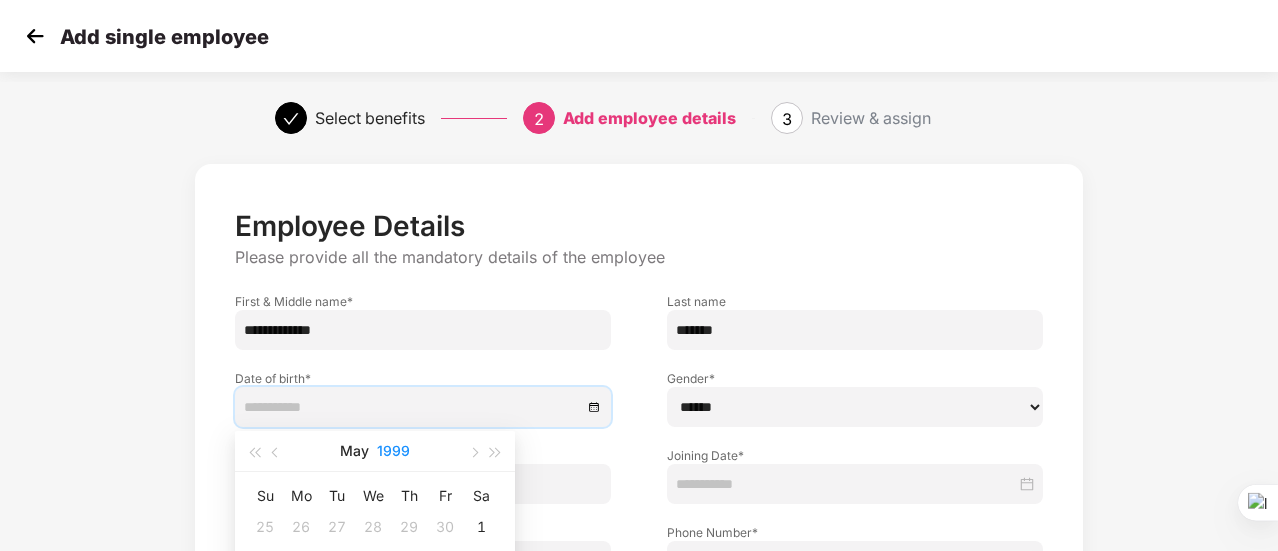 click on "1999" at bounding box center [393, 451] 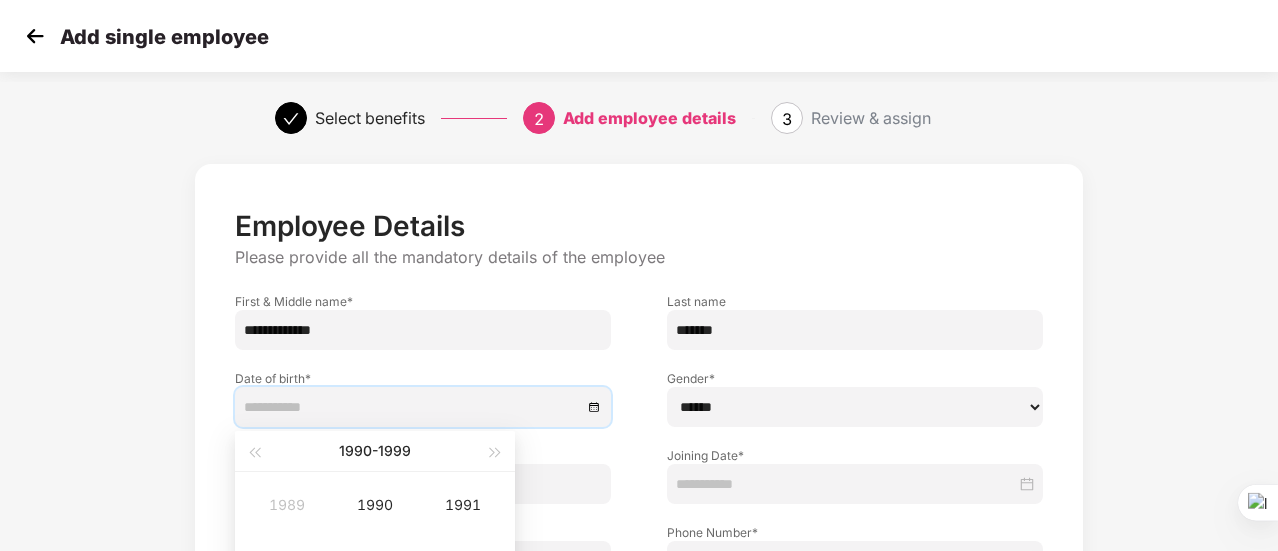 type on "**********" 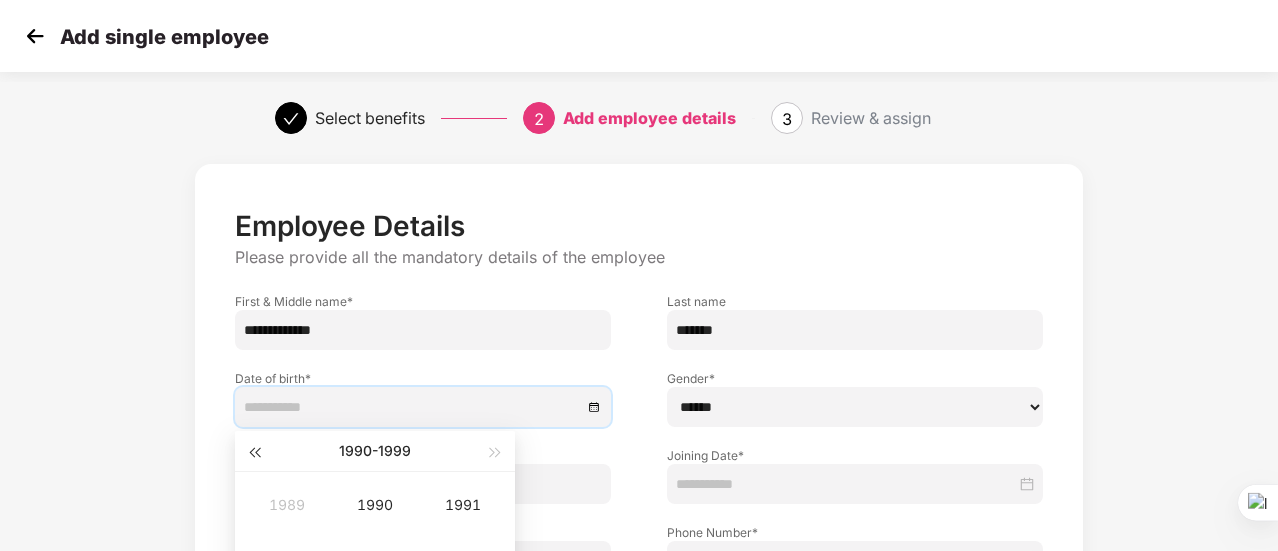click at bounding box center [254, 451] 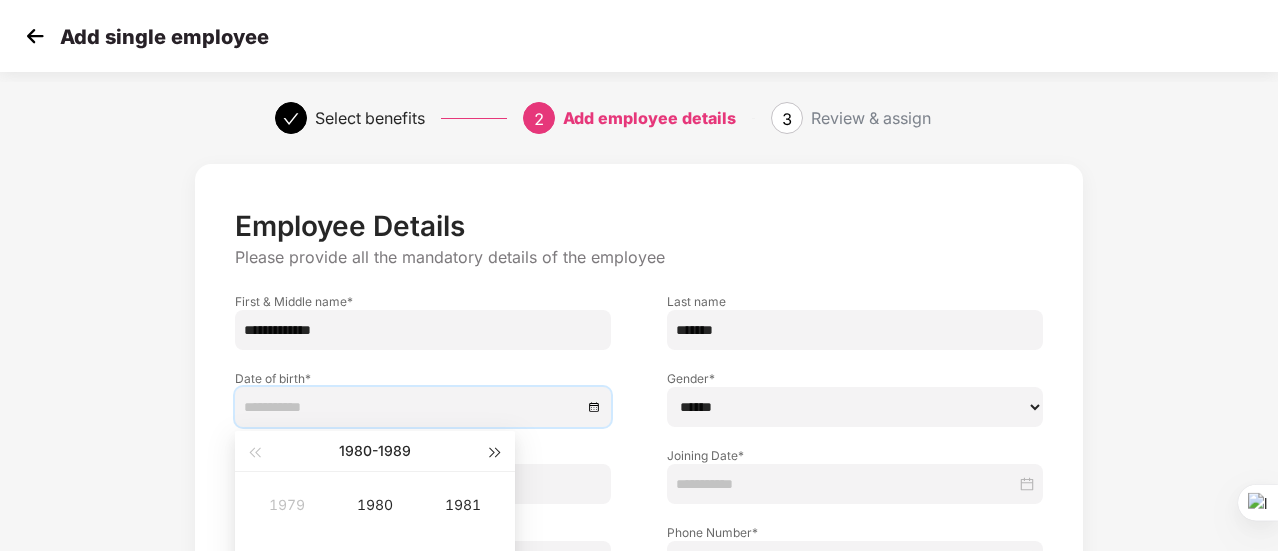 click at bounding box center (496, 453) 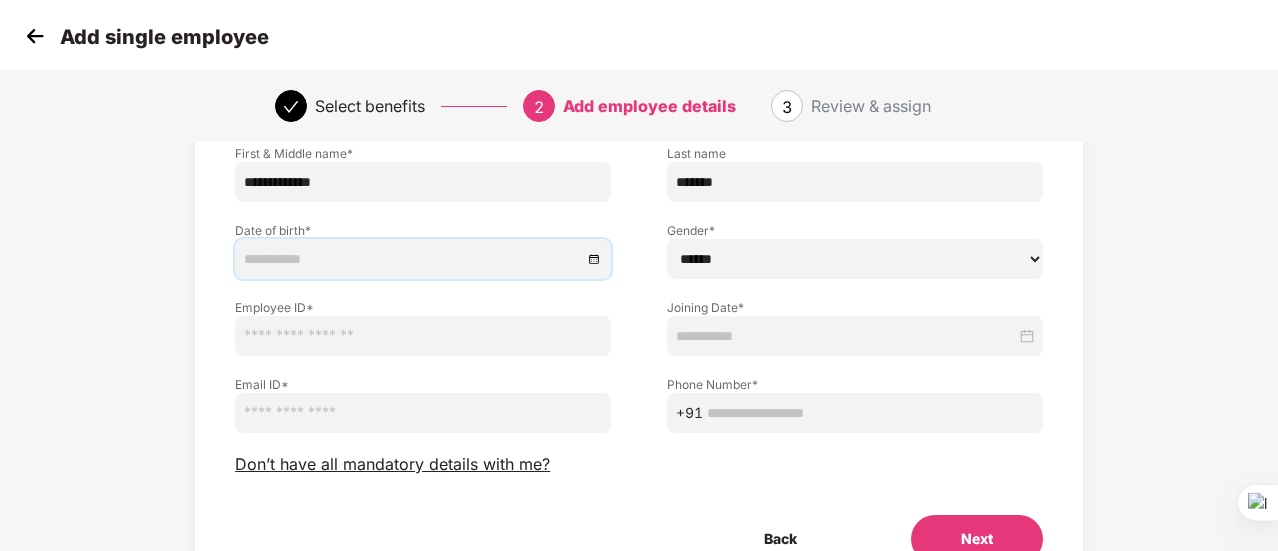 scroll, scrollTop: 150, scrollLeft: 0, axis: vertical 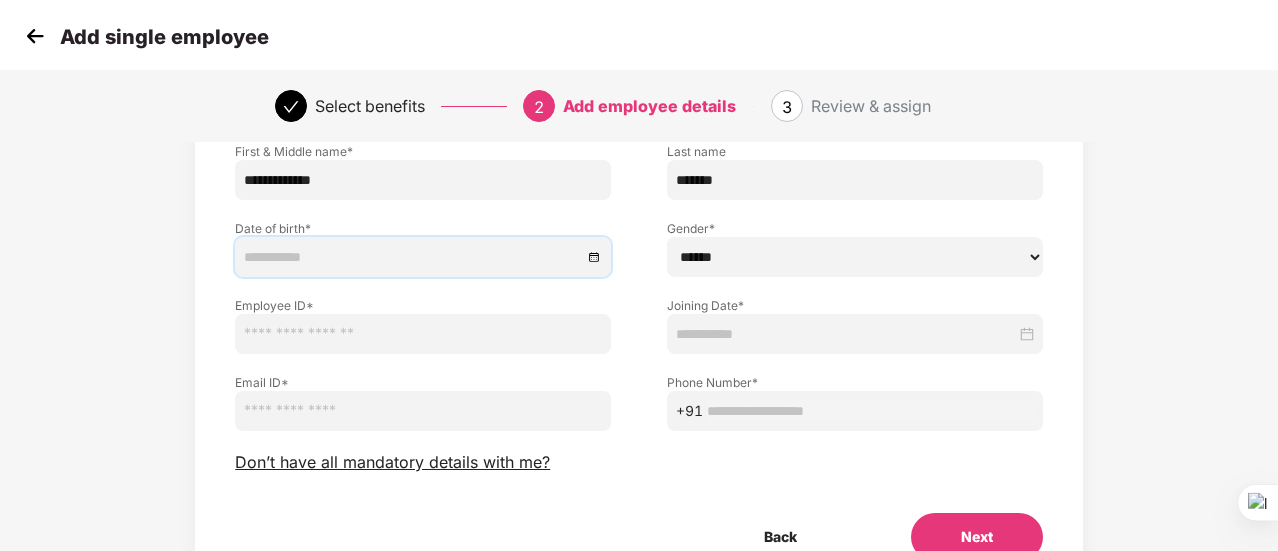click at bounding box center [423, 257] 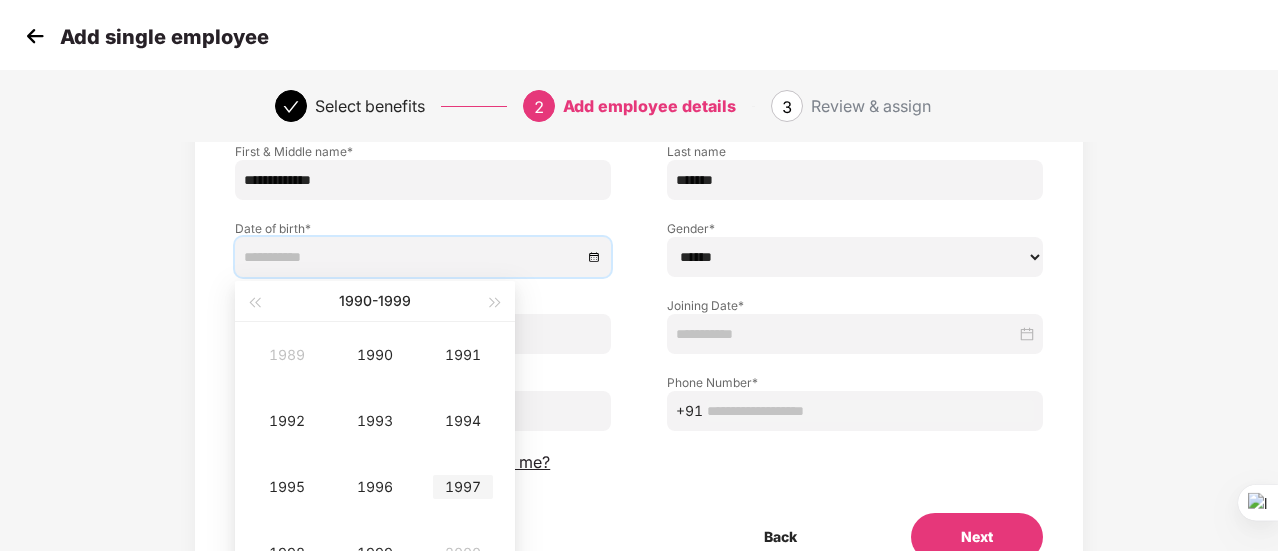 type on "**********" 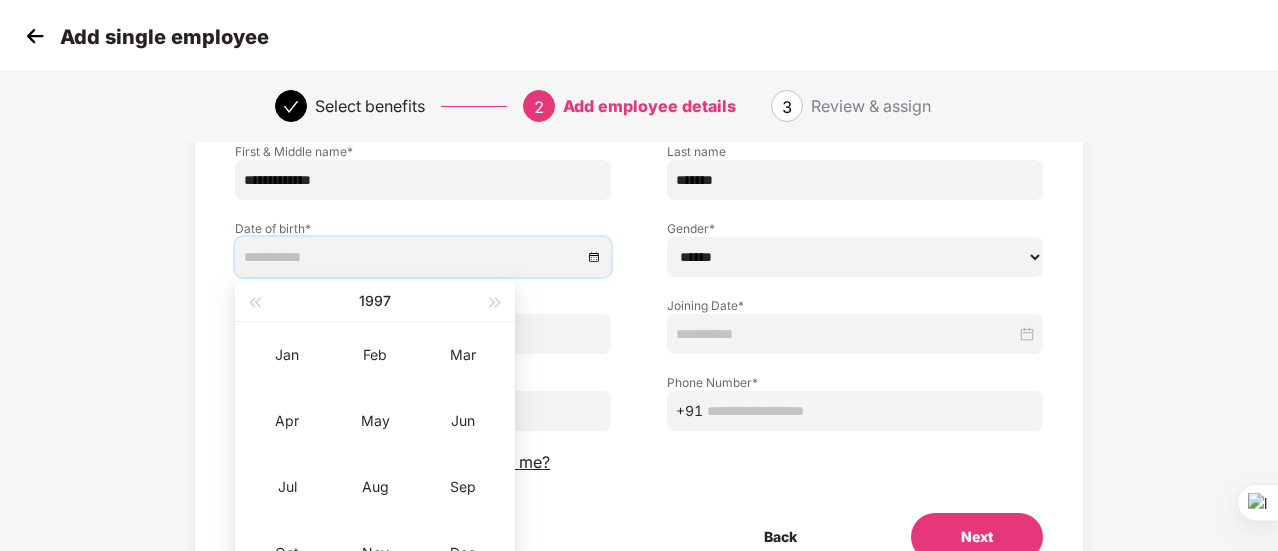 type on "**********" 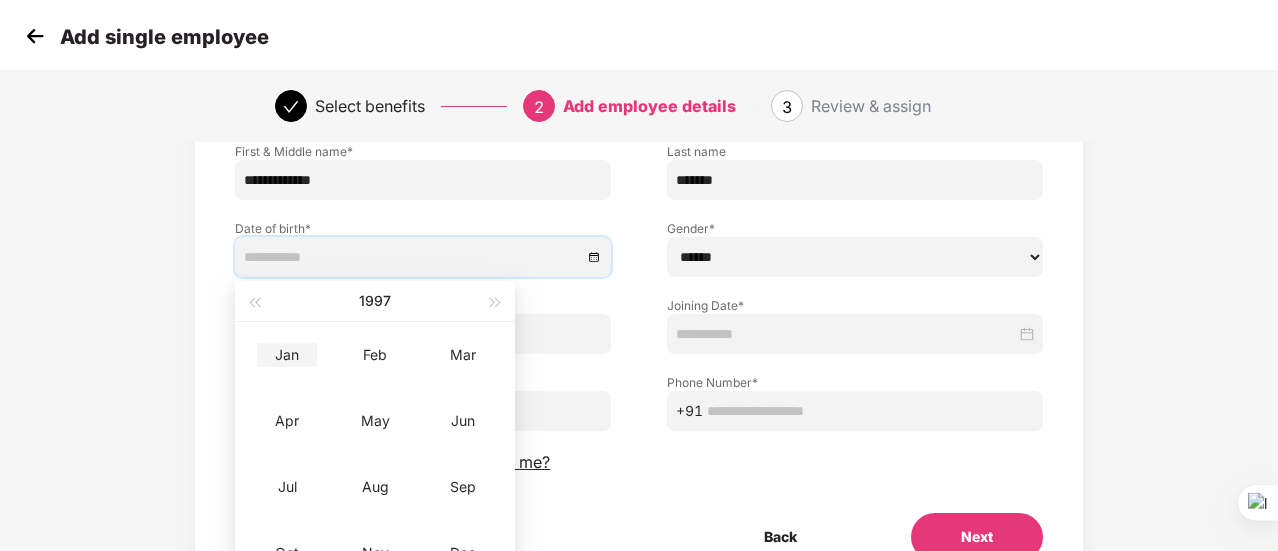 type on "**********" 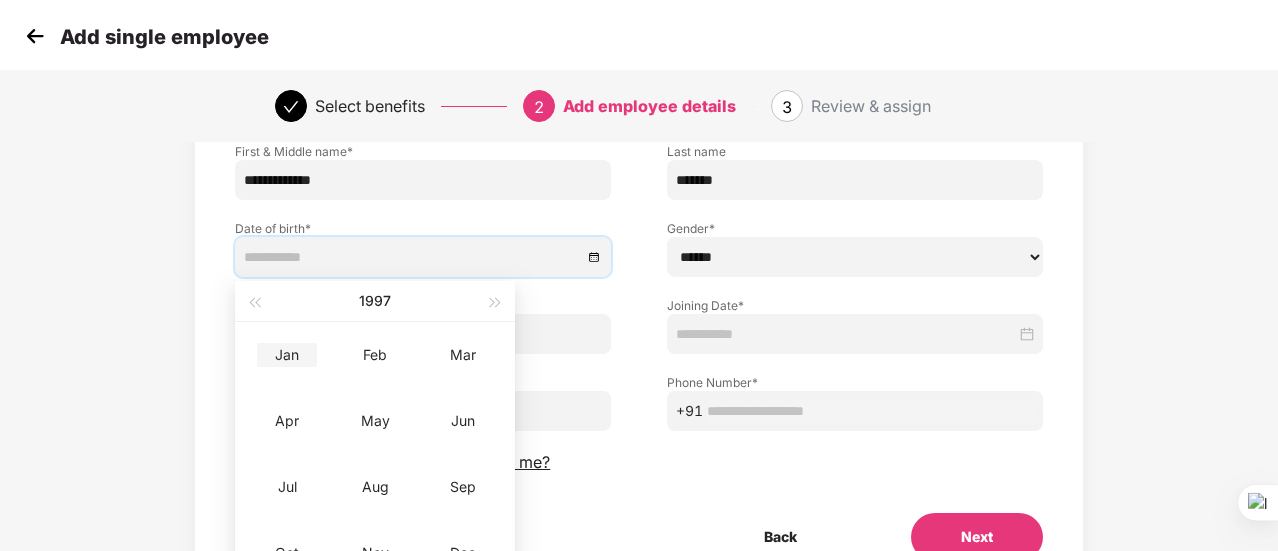 click on "Jan" at bounding box center (287, 355) 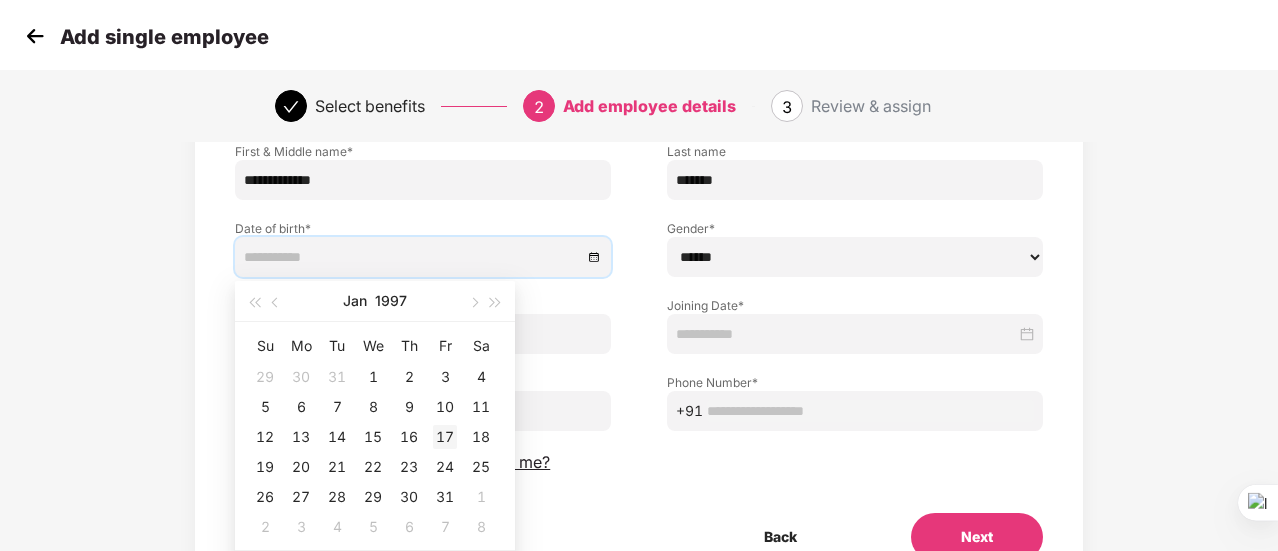 type on "**********" 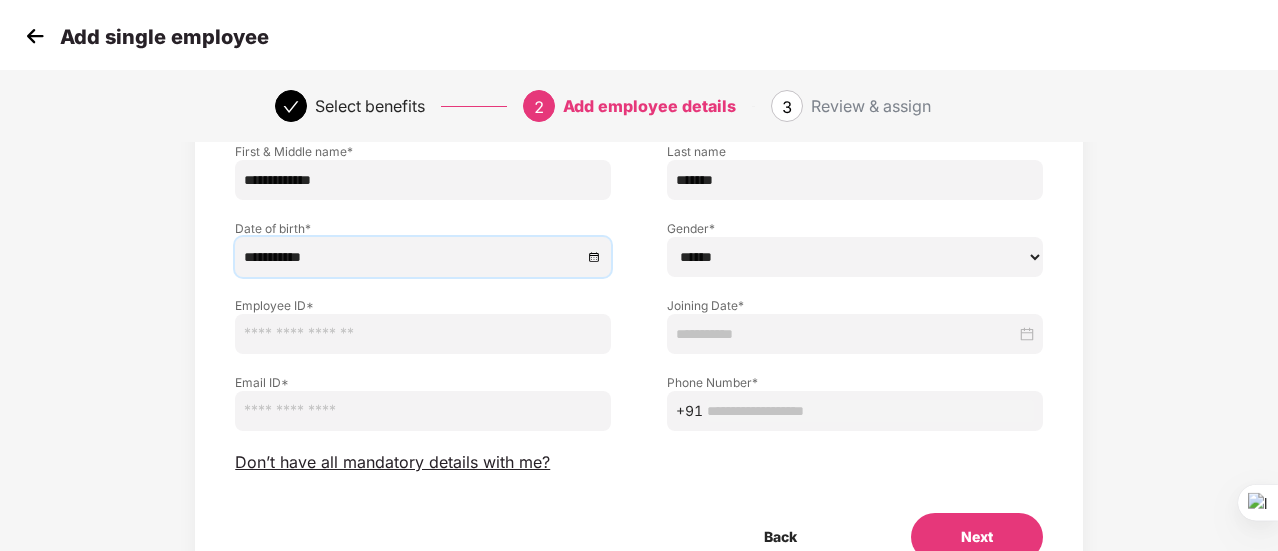 click at bounding box center (423, 334) 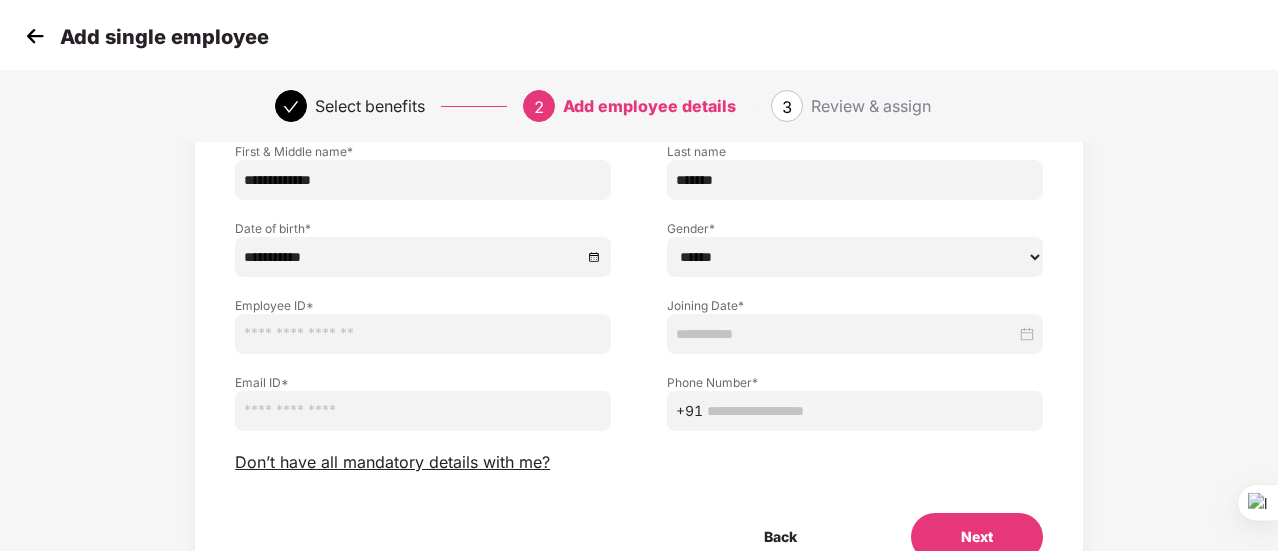 click on "****** **** ******" at bounding box center [855, 257] 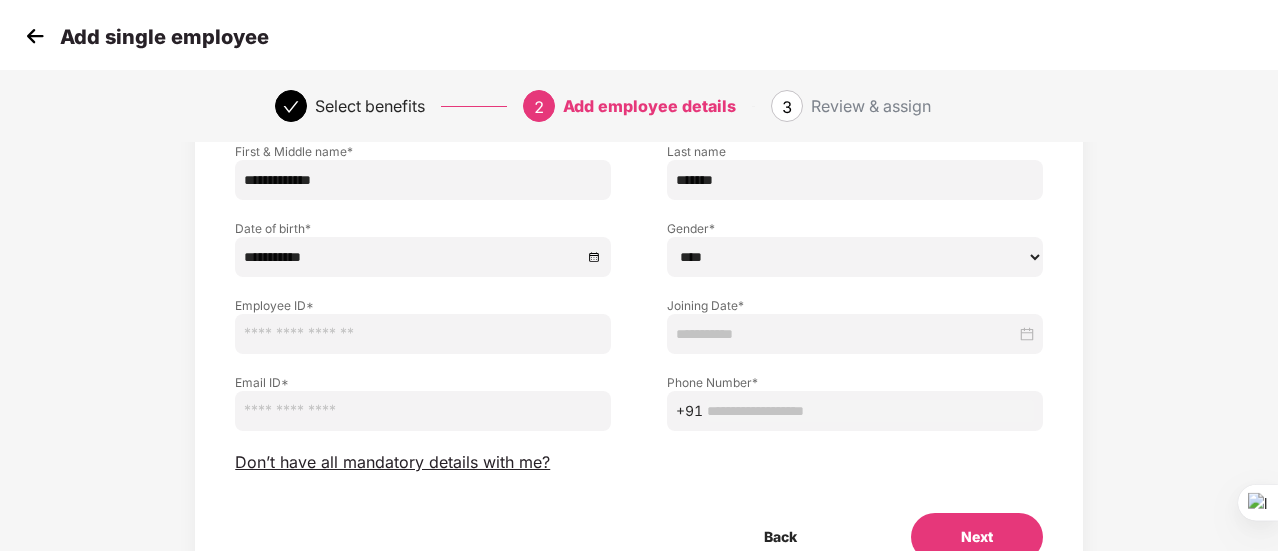 click on "****** **** ******" at bounding box center [855, 257] 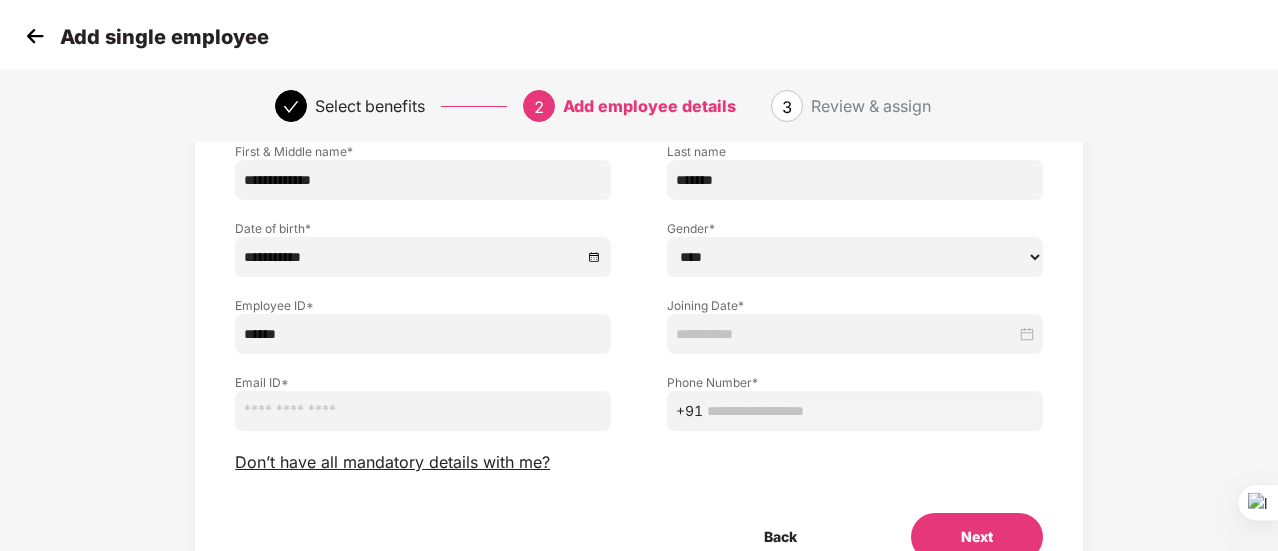 type on "******" 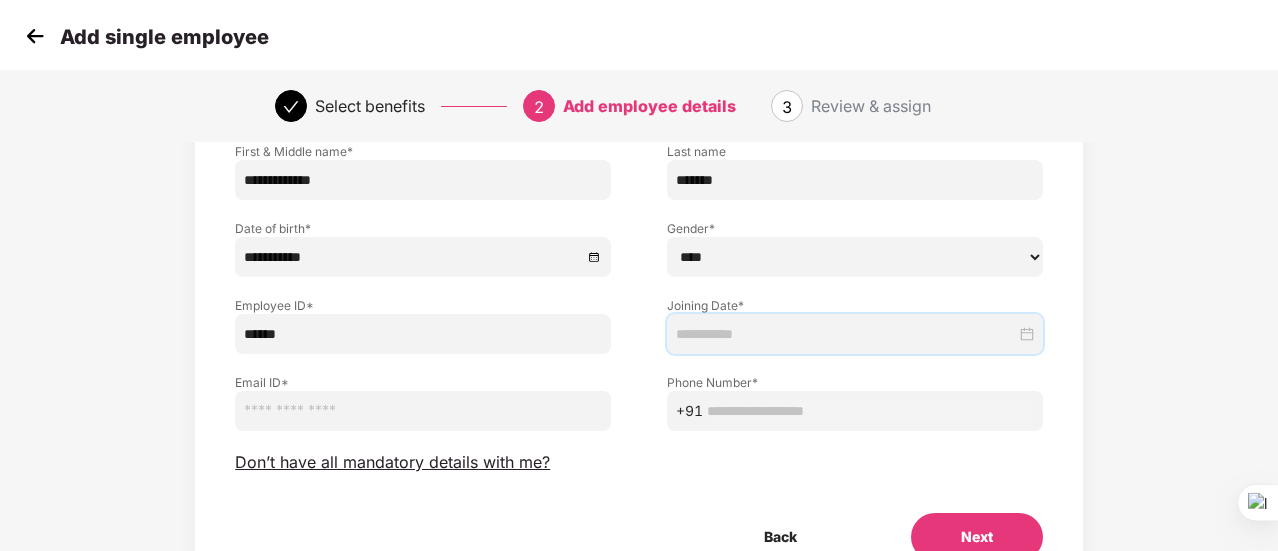 click at bounding box center (846, 334) 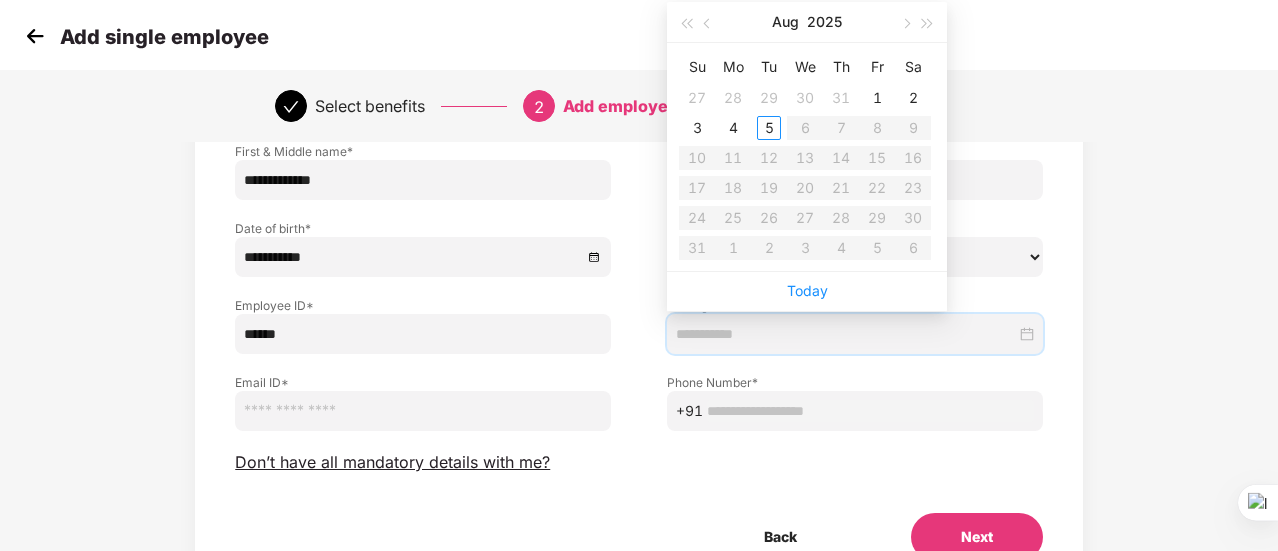 click at bounding box center (855, 334) 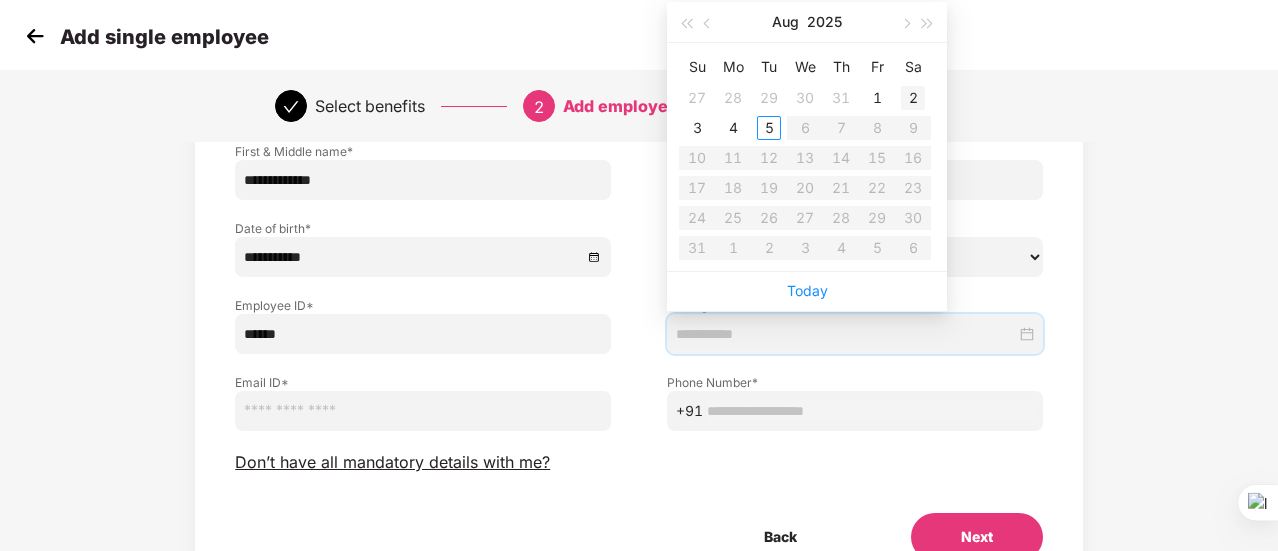 type on "**********" 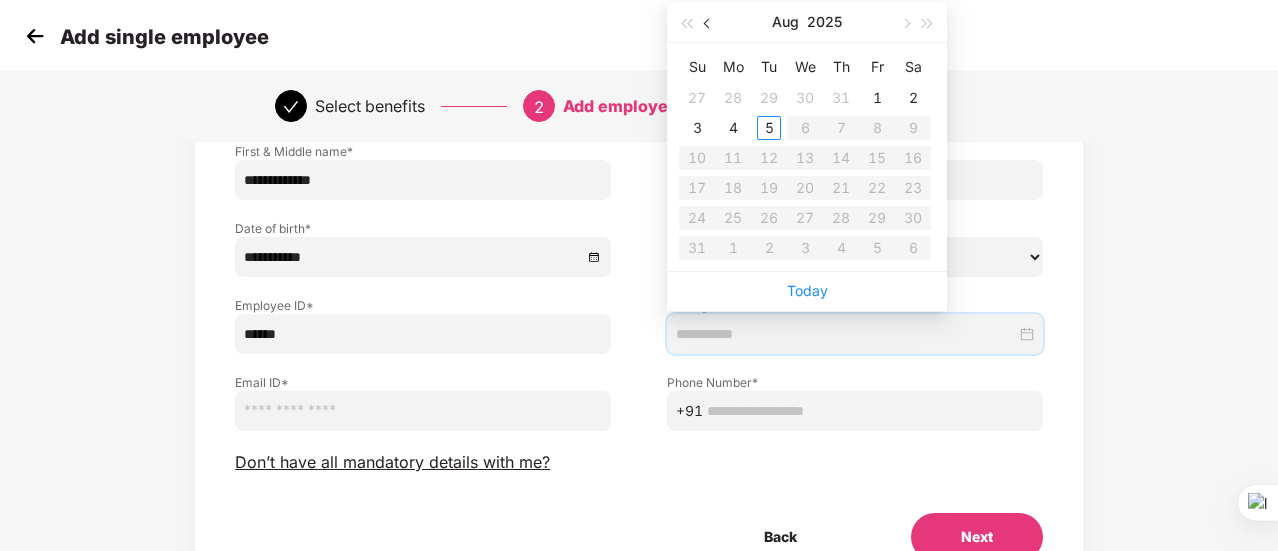 click at bounding box center [708, 22] 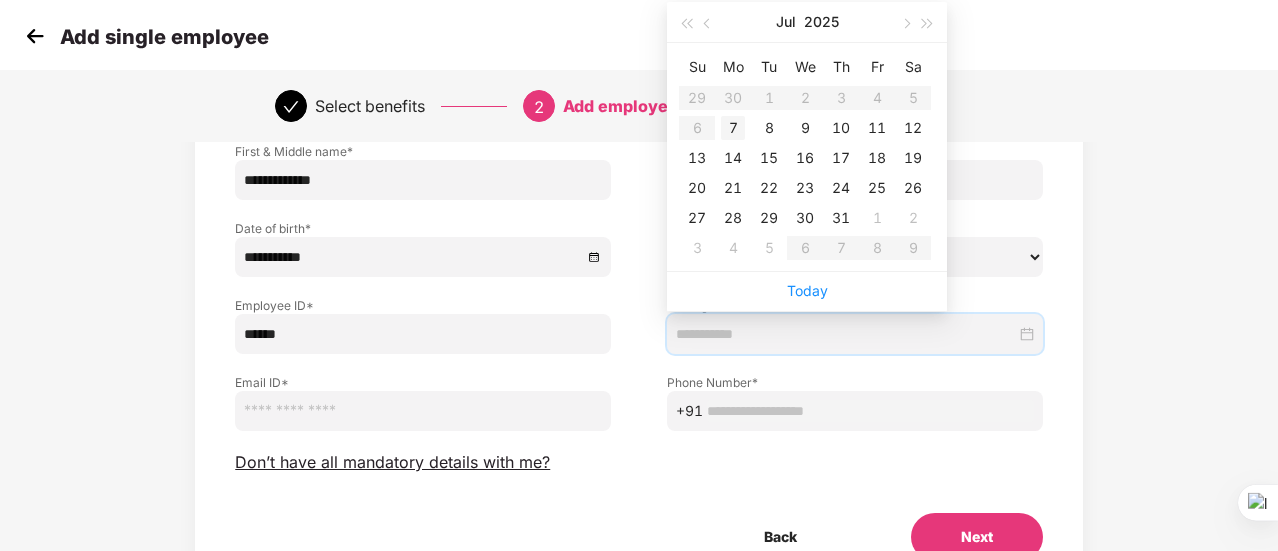 type on "**********" 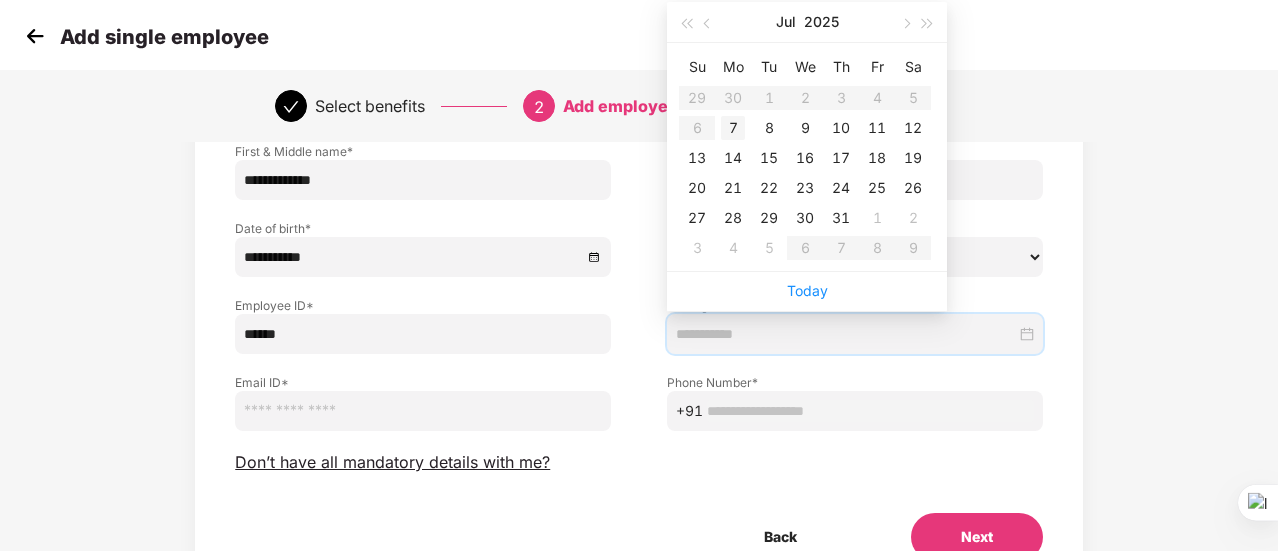 click on "7" at bounding box center (733, 128) 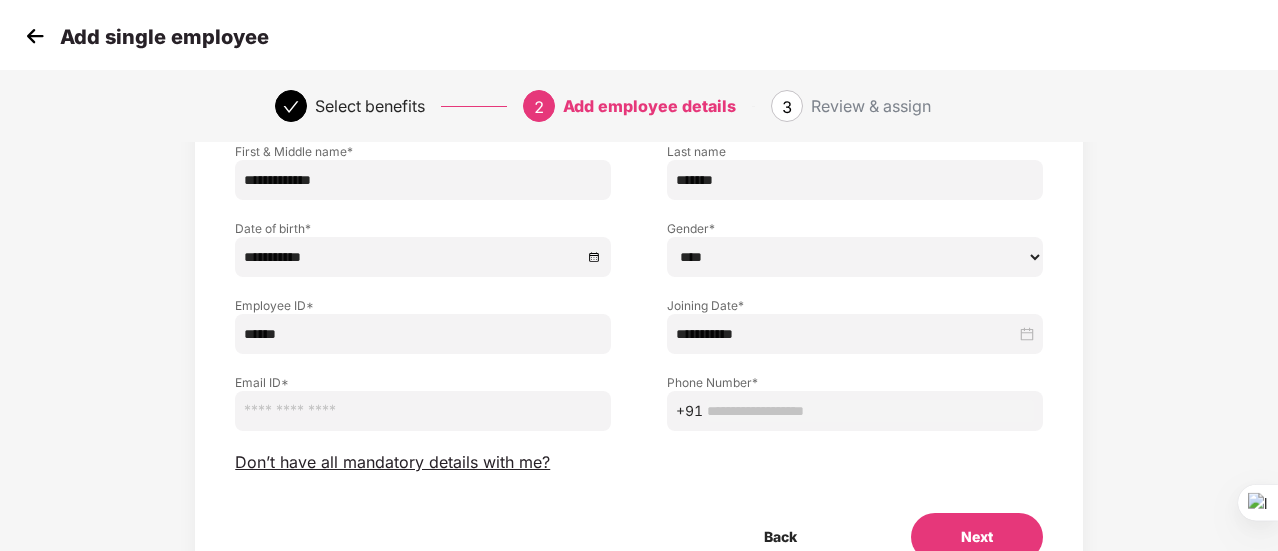 click at bounding box center [423, 411] 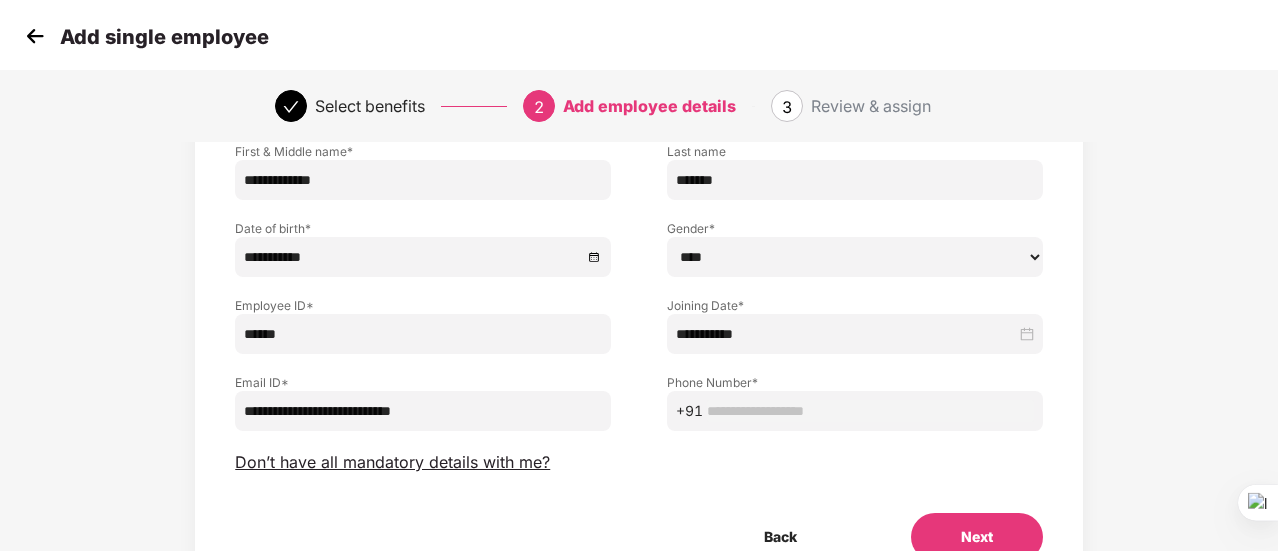 type on "**********" 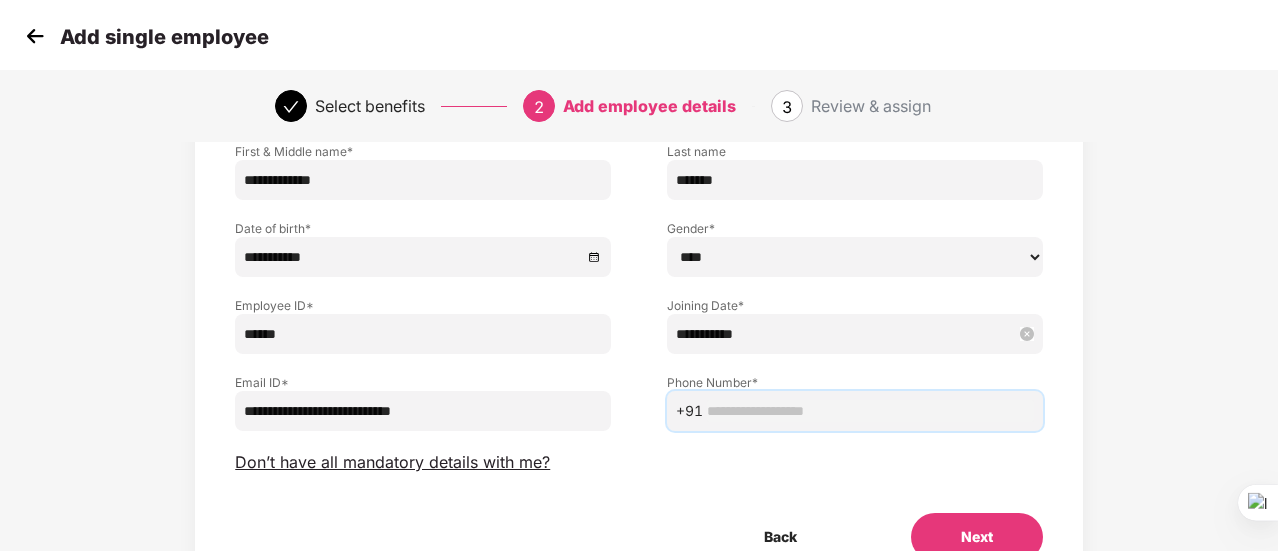 paste on "**********" 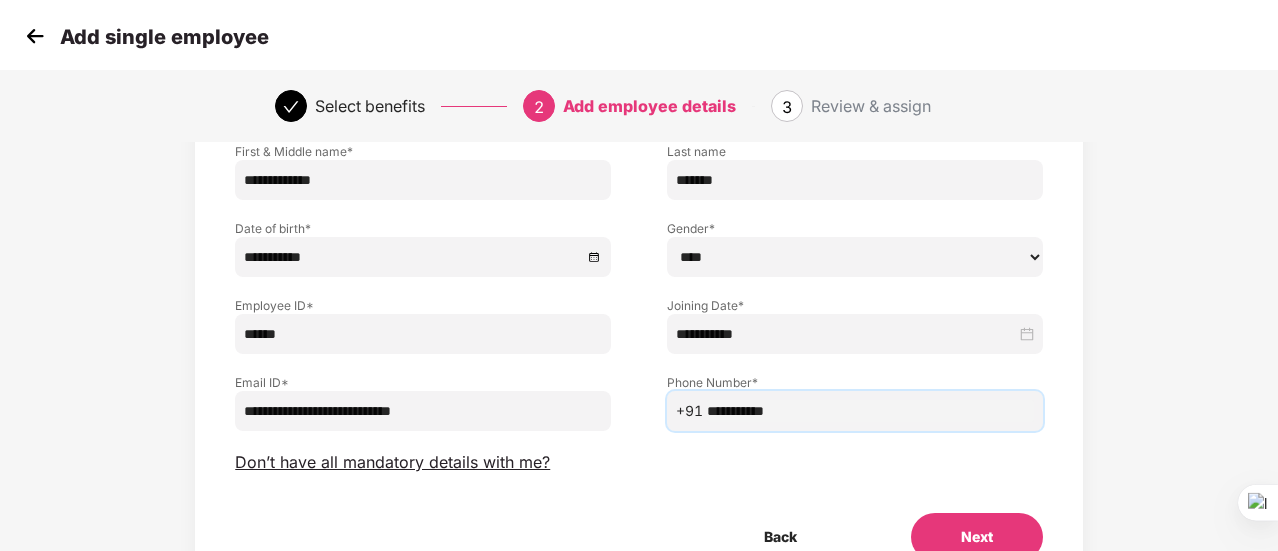 click on "**********" at bounding box center (870, 411) 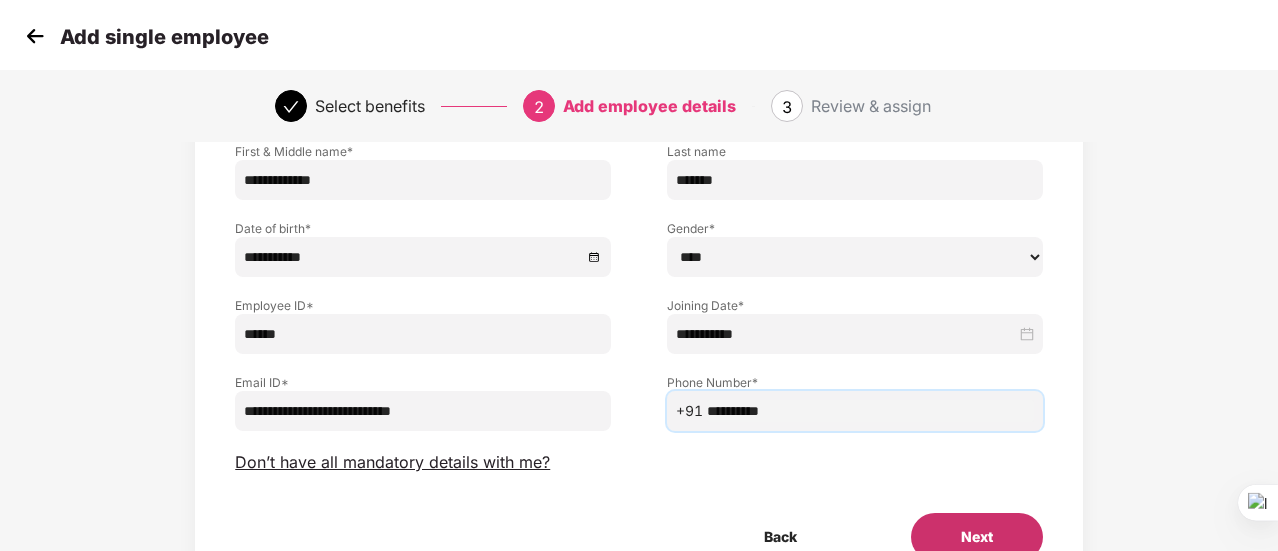 type on "**********" 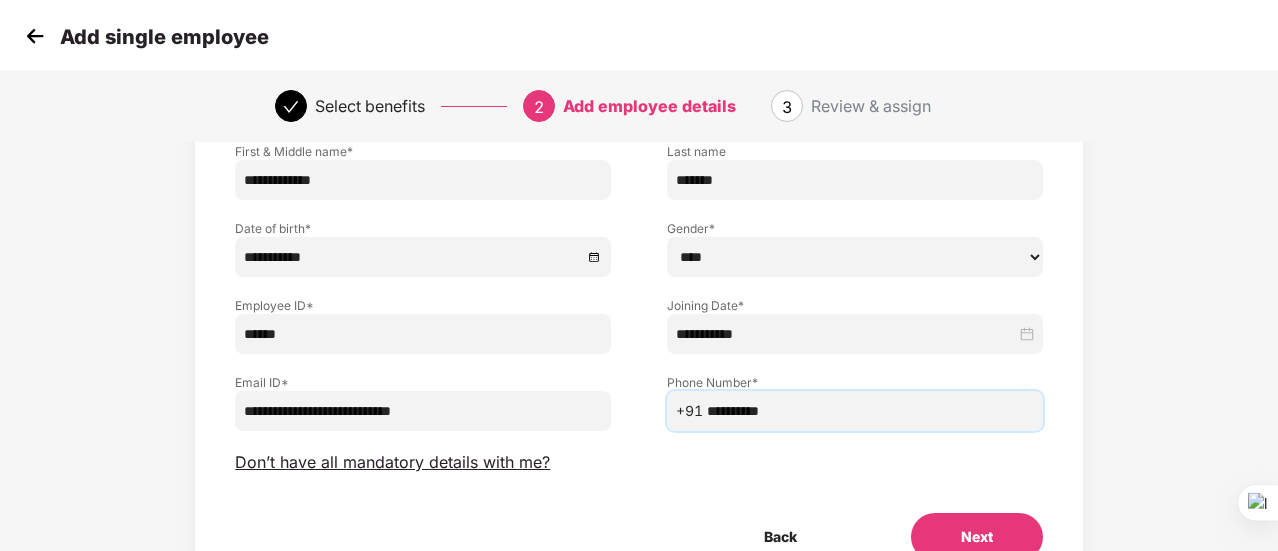 click on "Next" at bounding box center [977, 537] 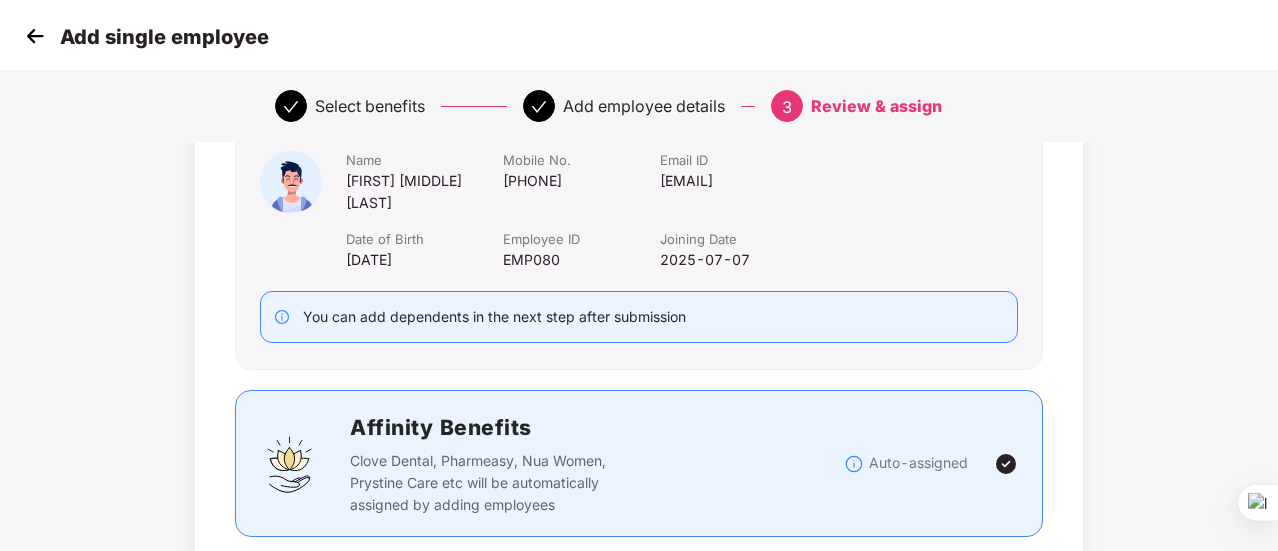 scroll, scrollTop: 0, scrollLeft: 0, axis: both 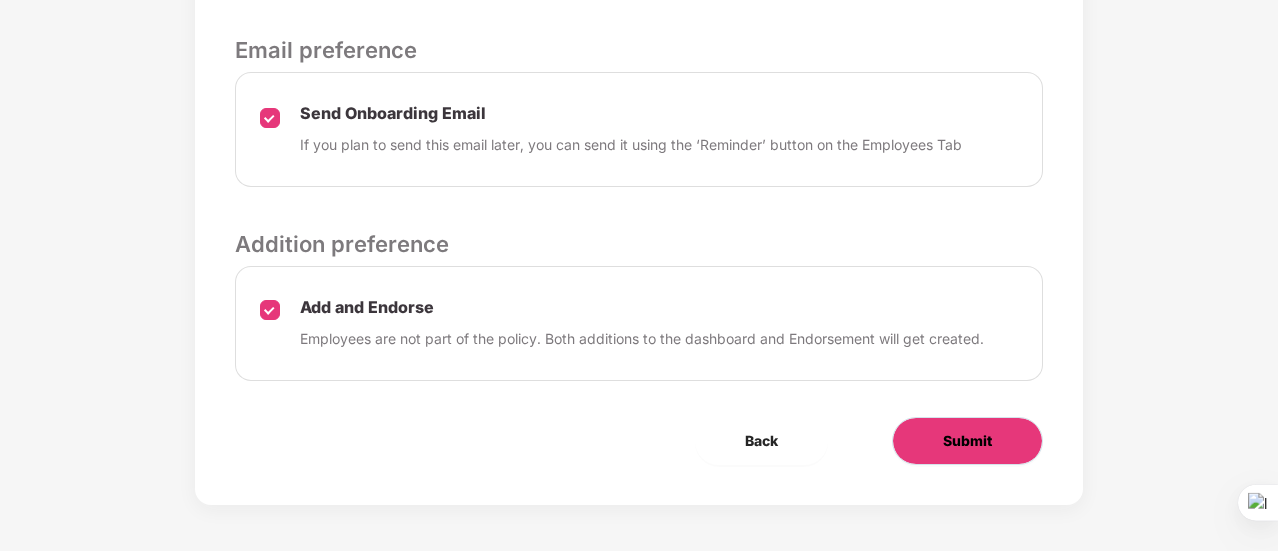 click on "Submit" at bounding box center [967, 441] 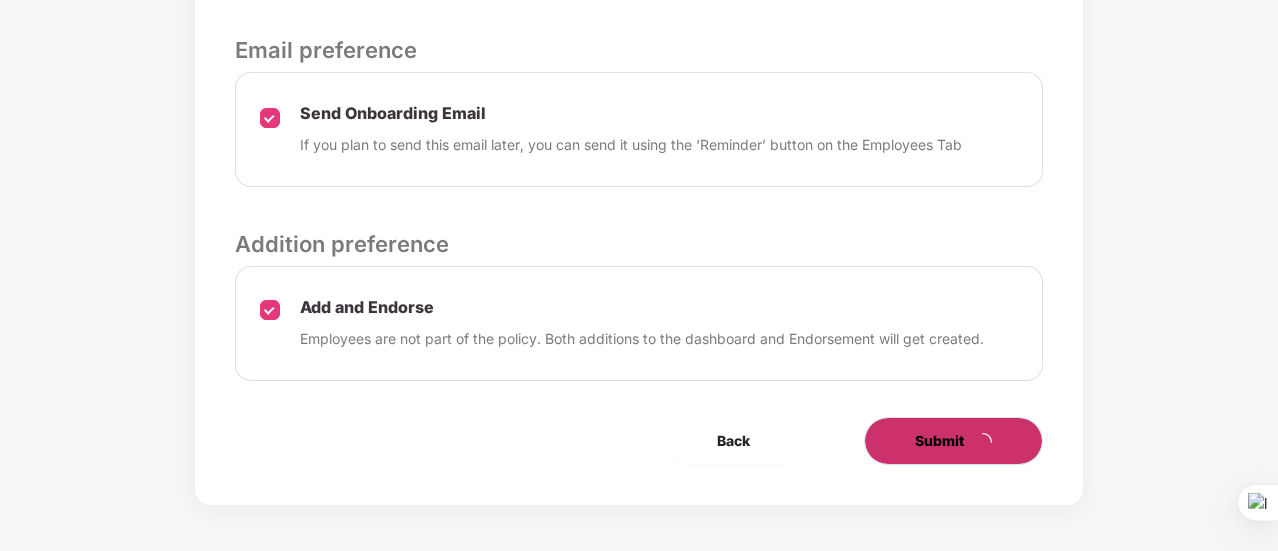 scroll, scrollTop: 0, scrollLeft: 0, axis: both 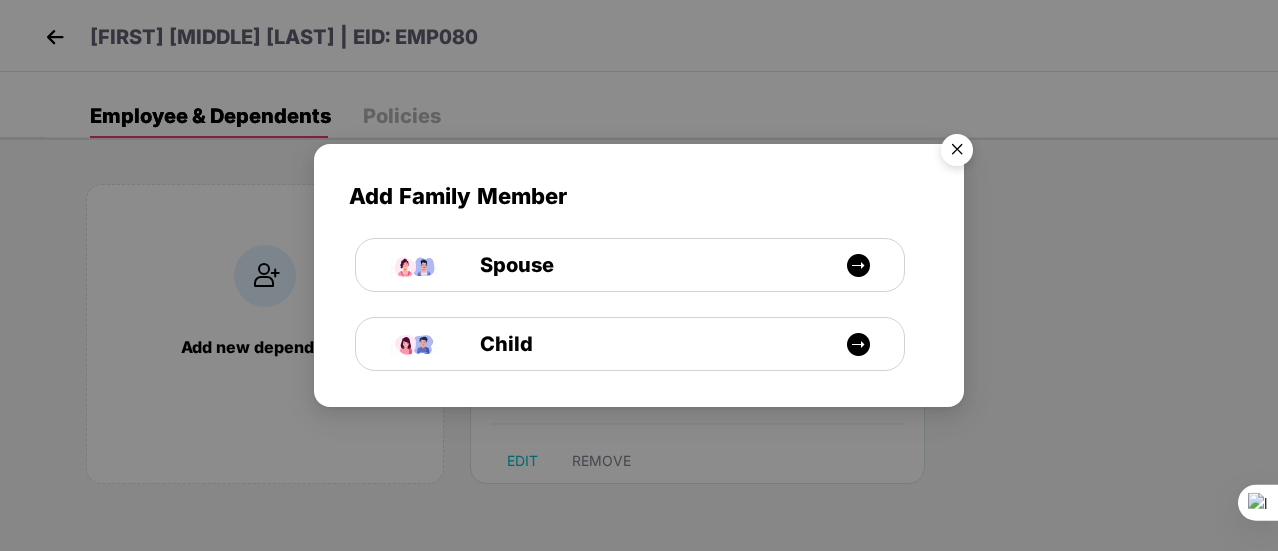 click at bounding box center (957, 153) 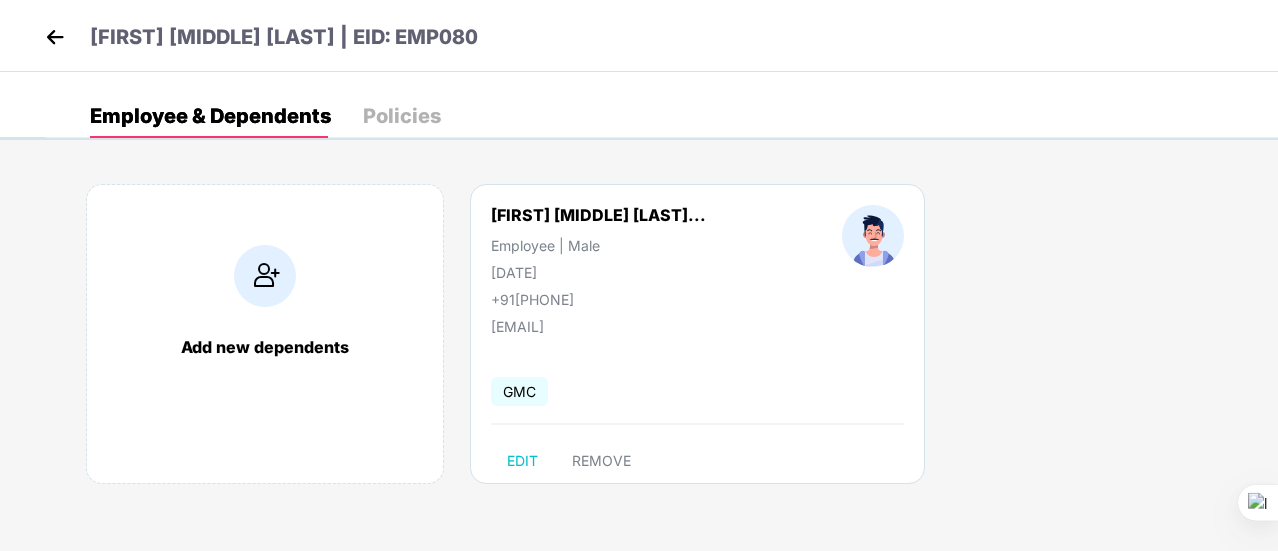 click at bounding box center [55, 37] 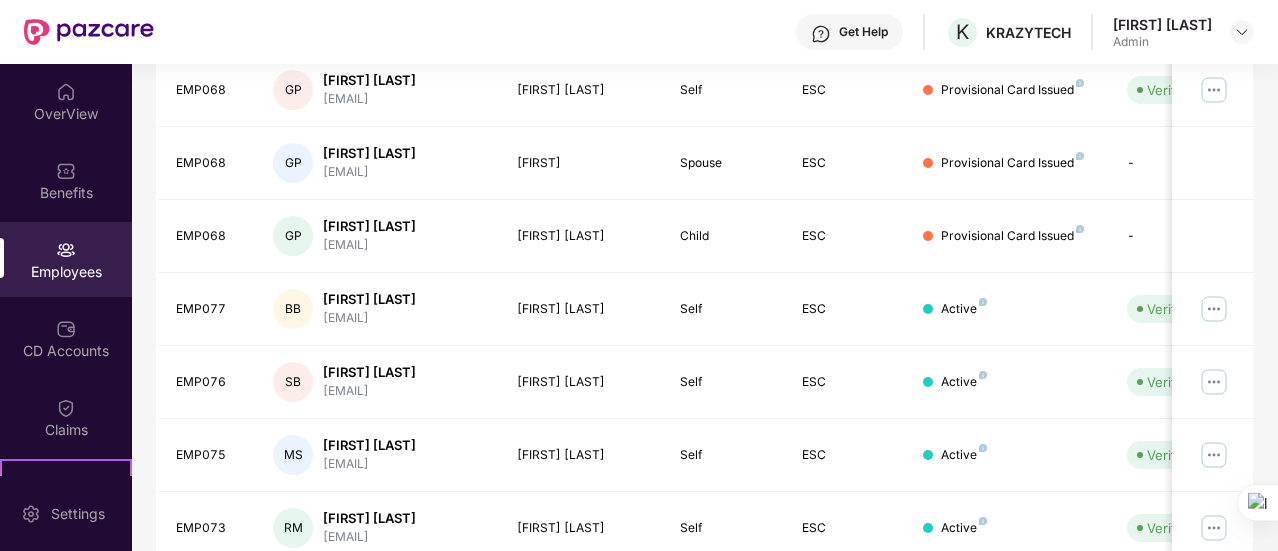 scroll, scrollTop: 530, scrollLeft: 0, axis: vertical 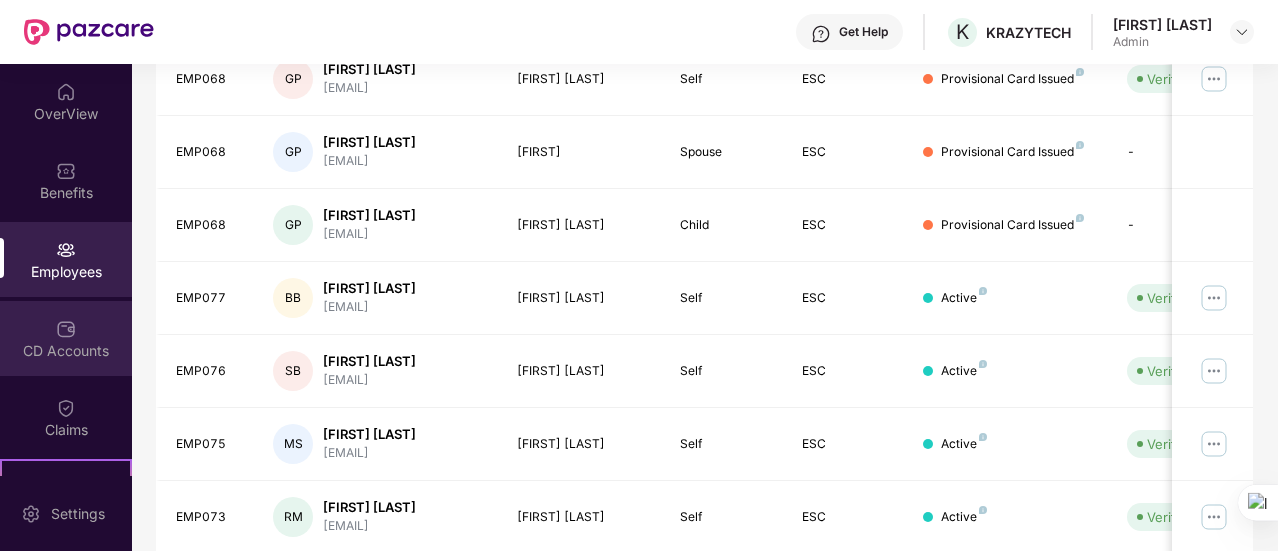 click on "CD Accounts" at bounding box center (66, 351) 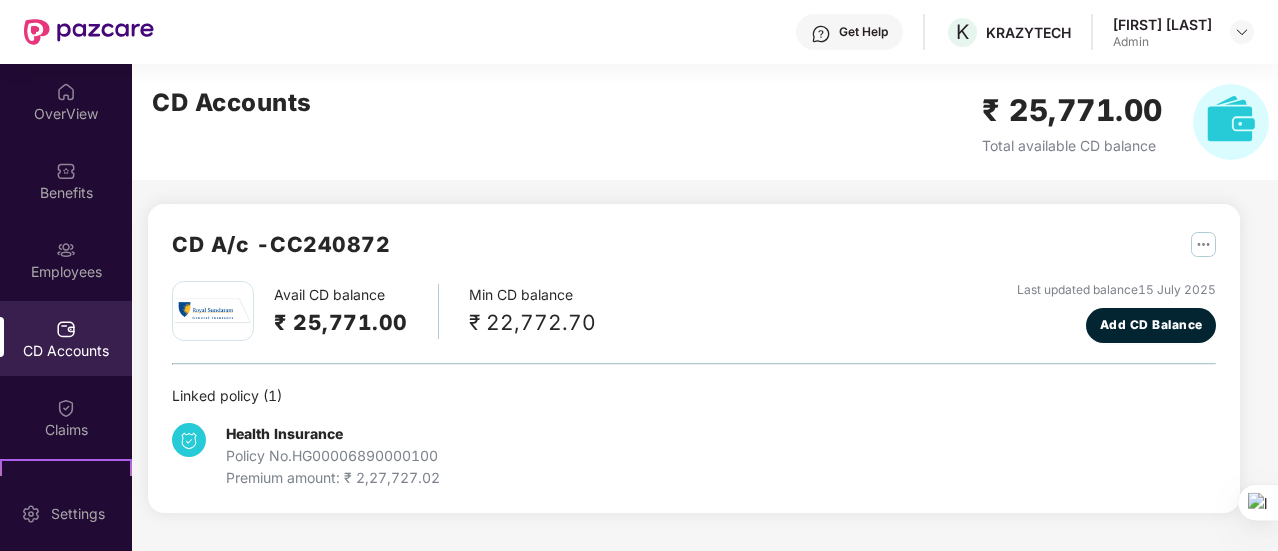 scroll, scrollTop: 0, scrollLeft: 0, axis: both 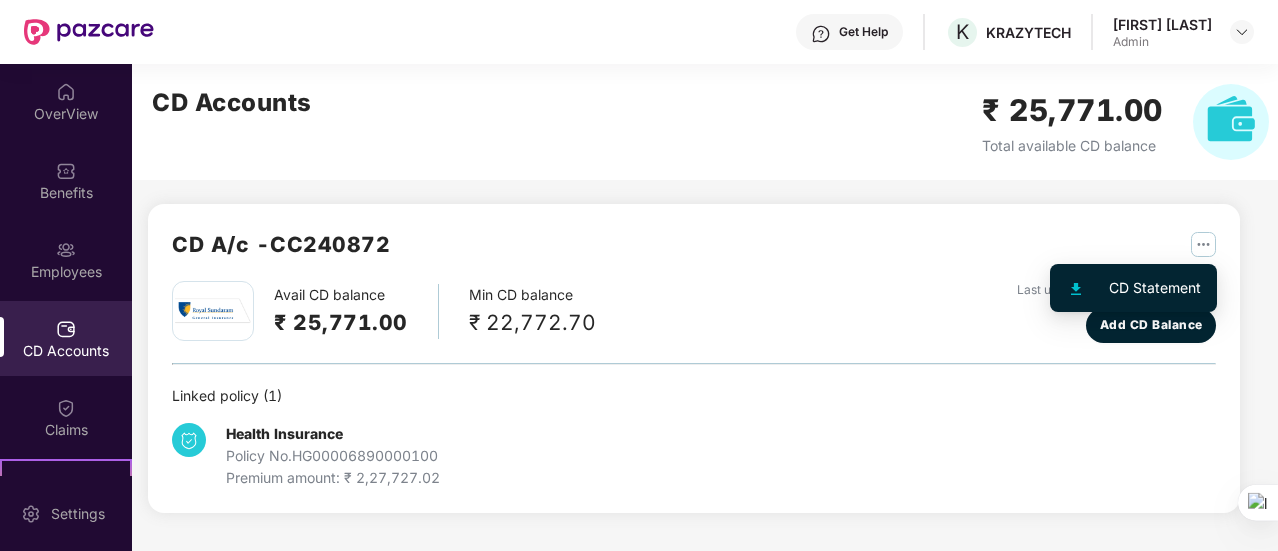 click at bounding box center [1203, 244] 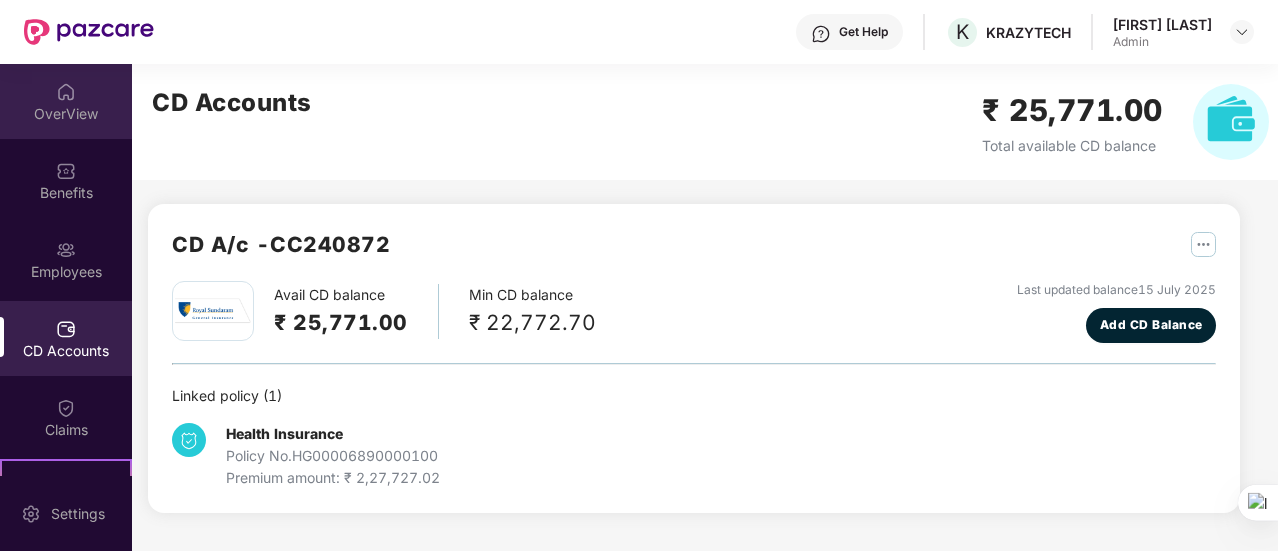 click on "OverView" at bounding box center (66, 101) 